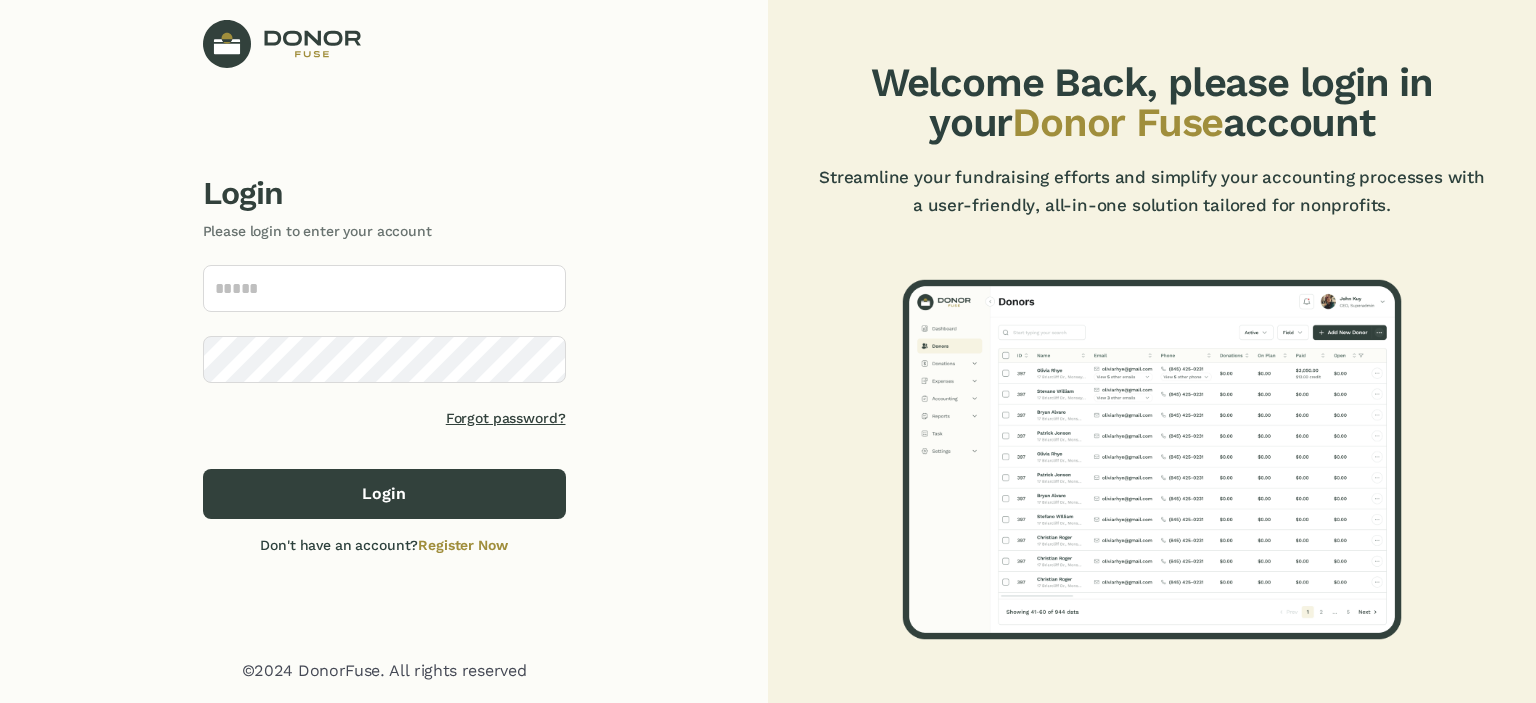 scroll, scrollTop: 0, scrollLeft: 0, axis: both 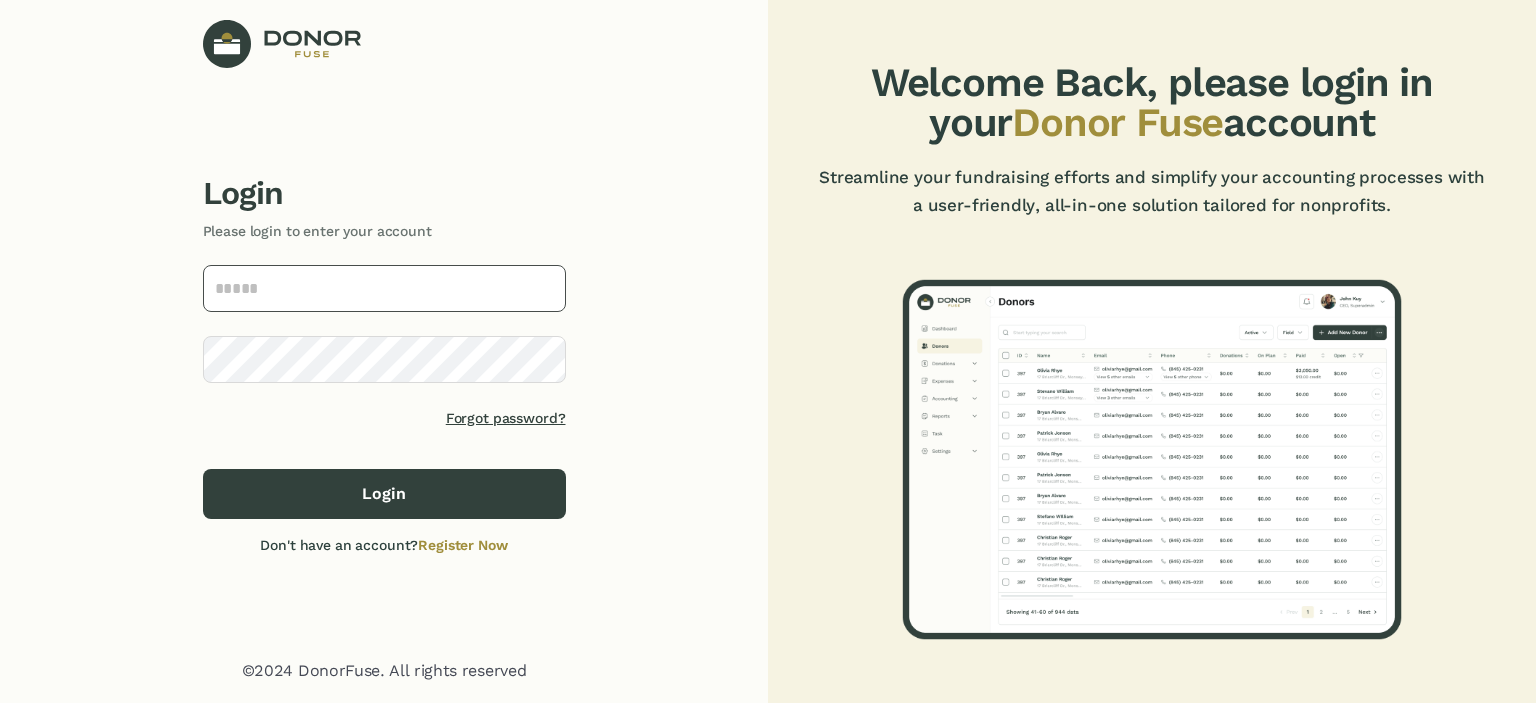 click 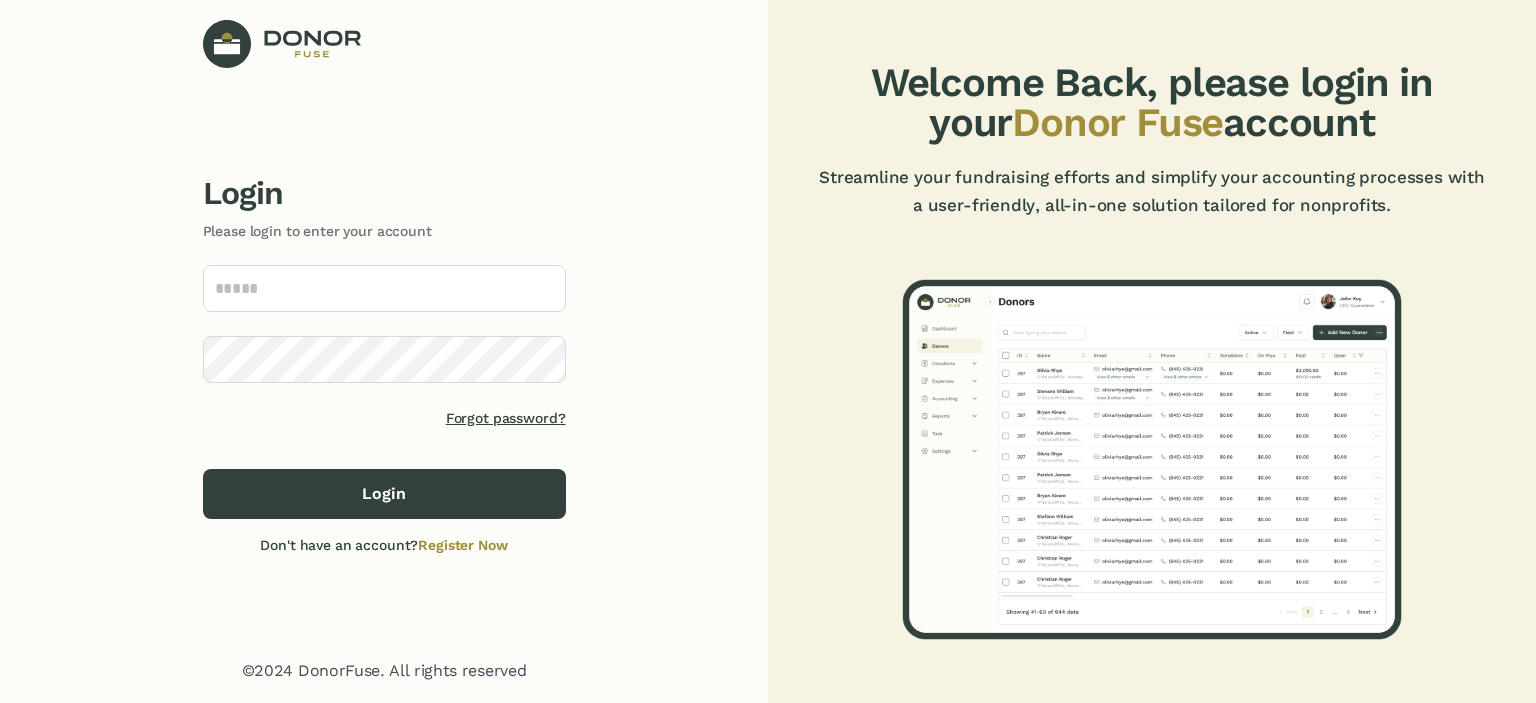 click 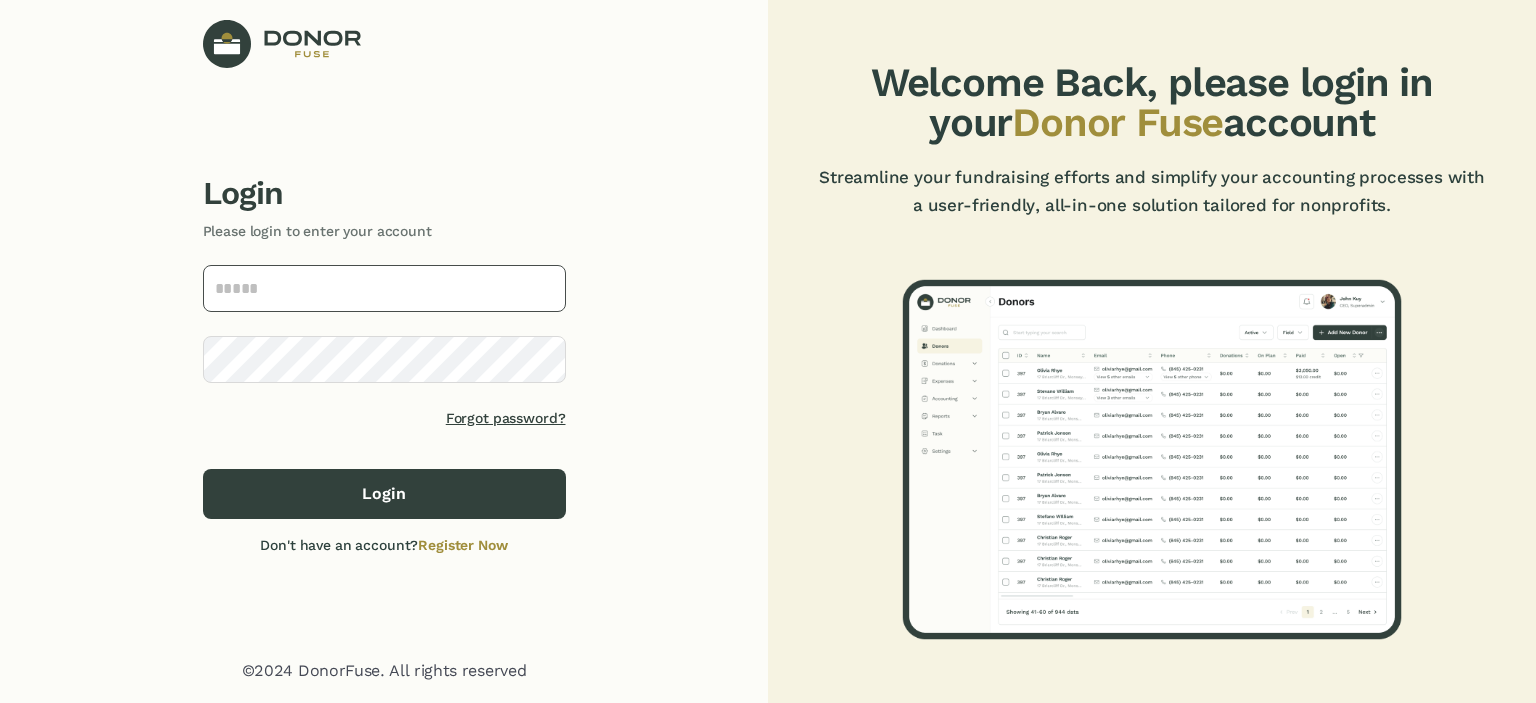 click 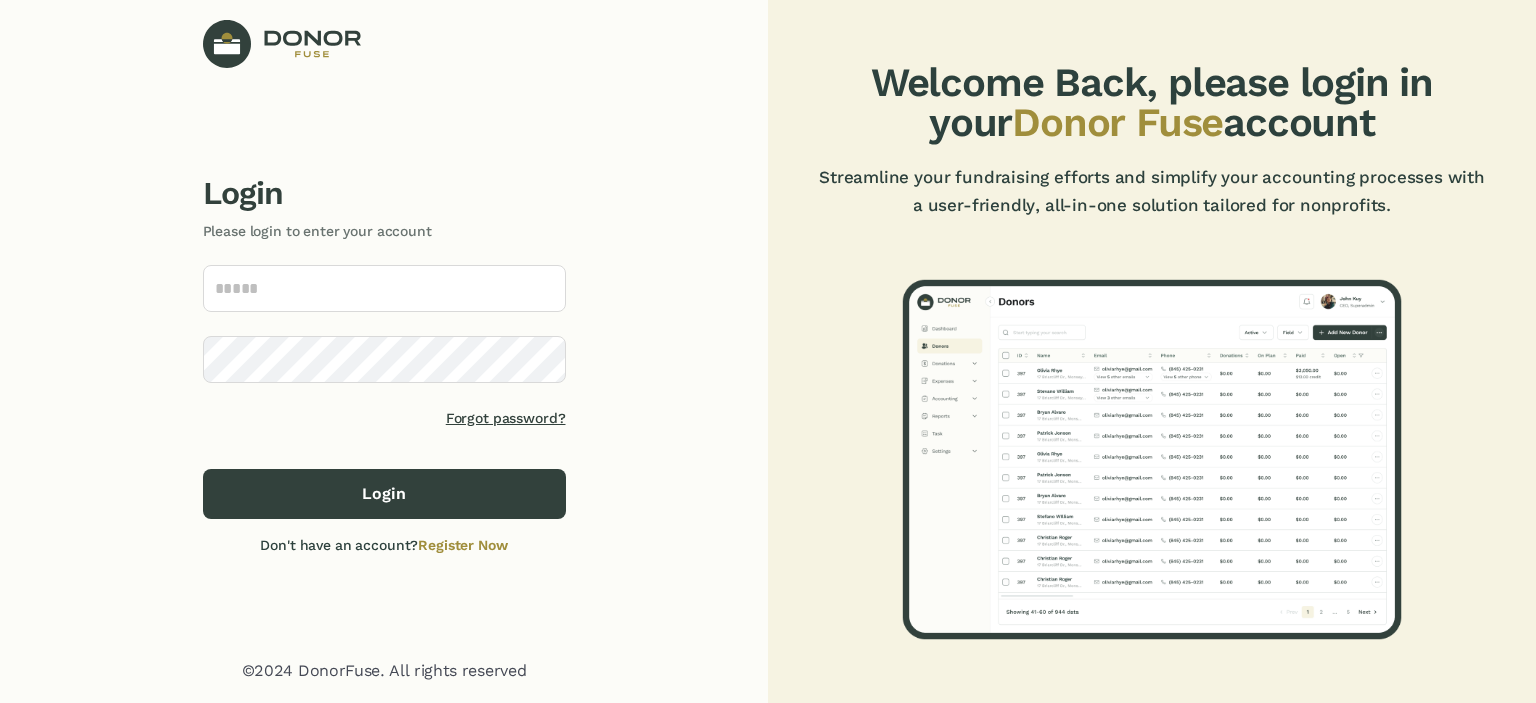 click at bounding box center [0, 703] 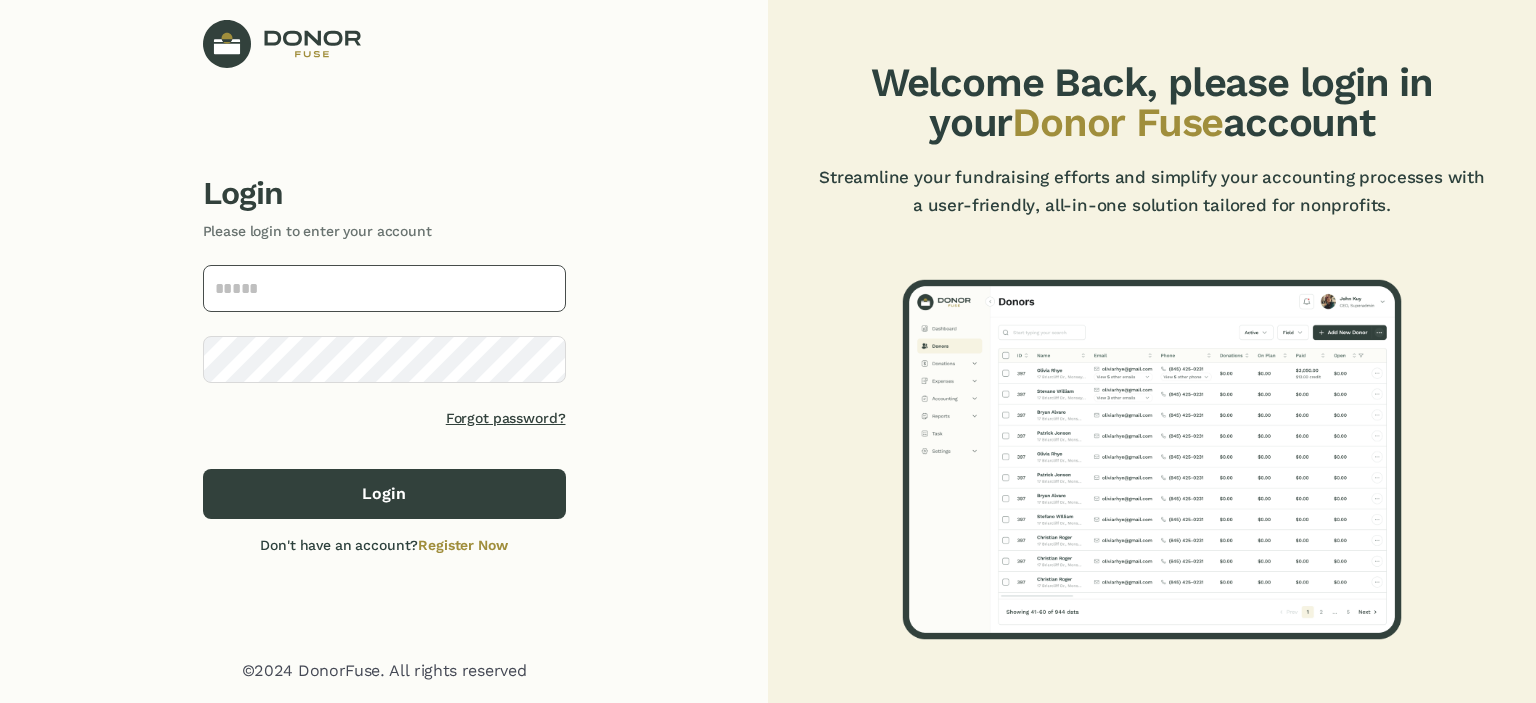type on "**********" 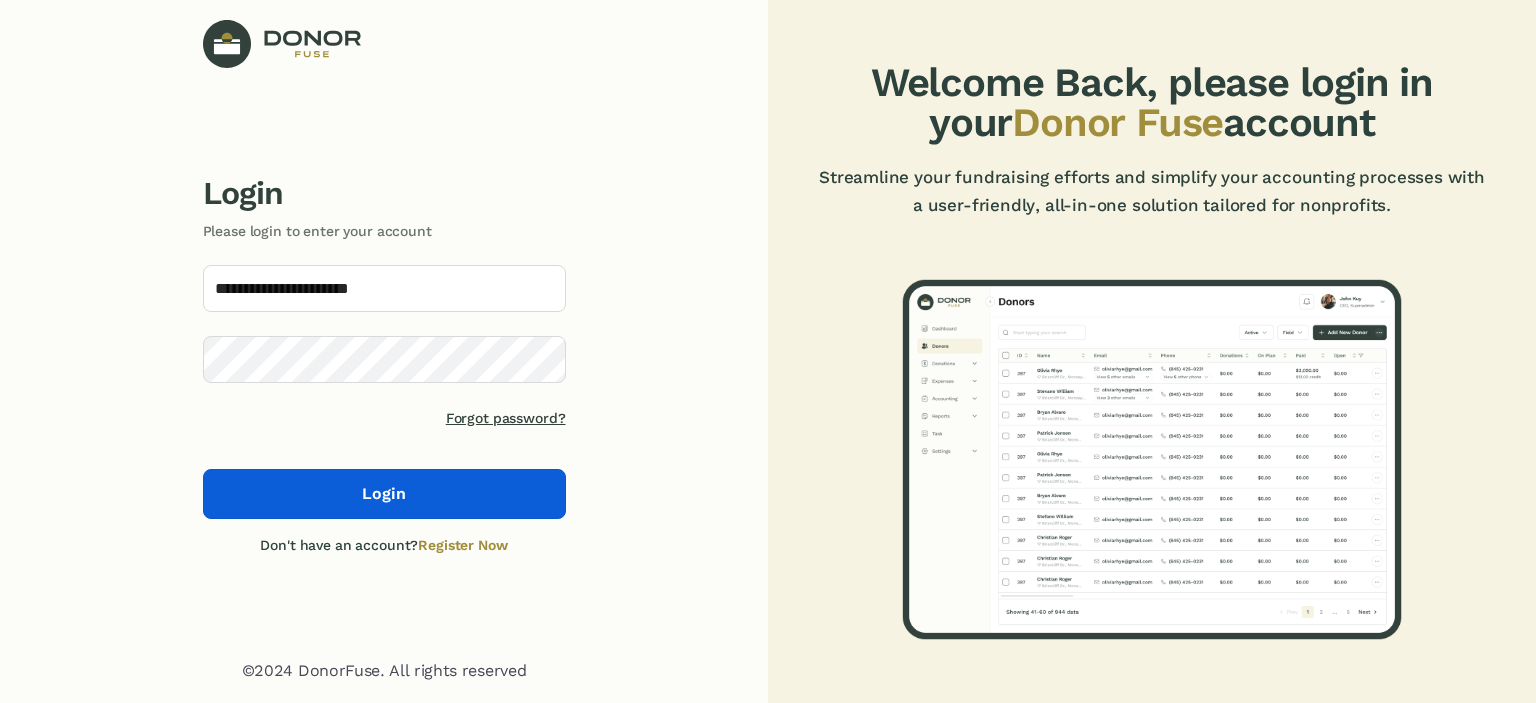 click on "Login" 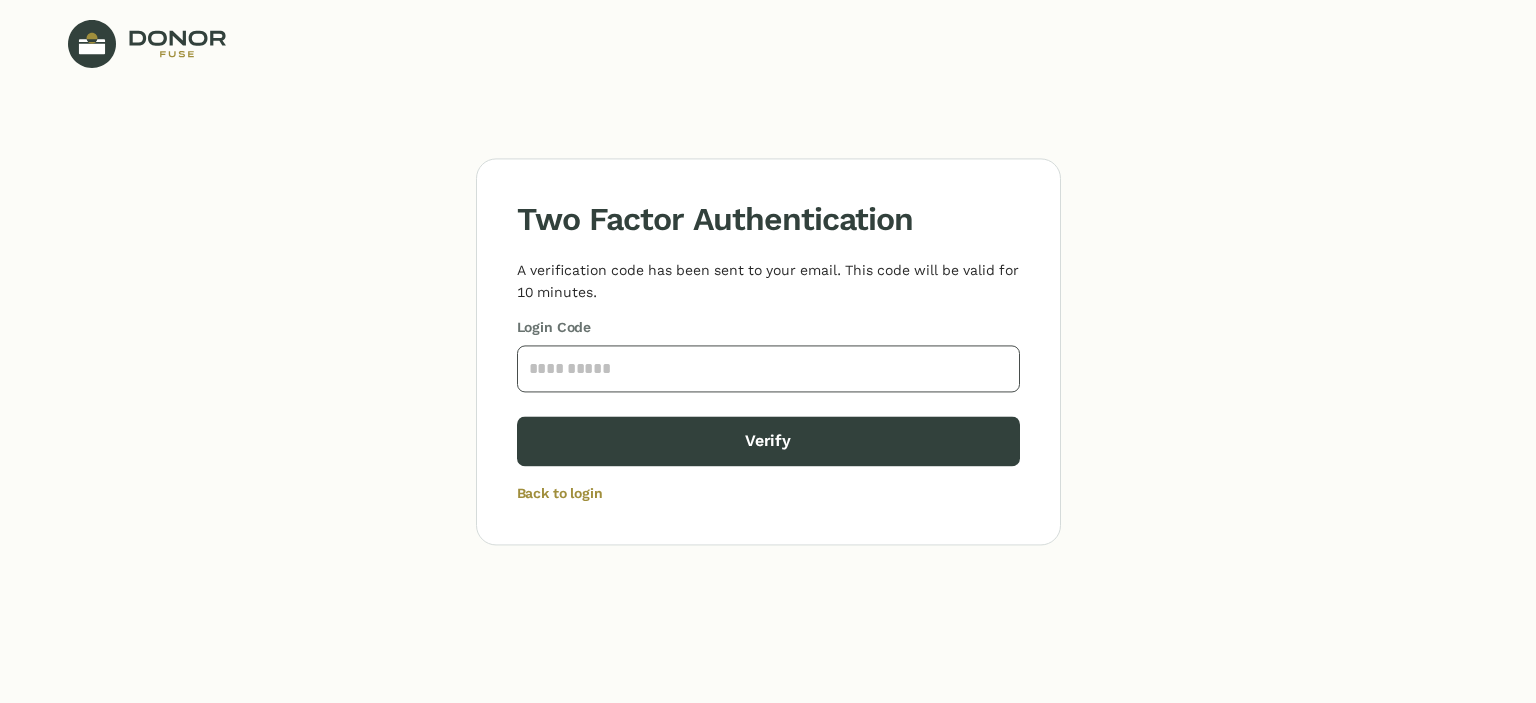 click 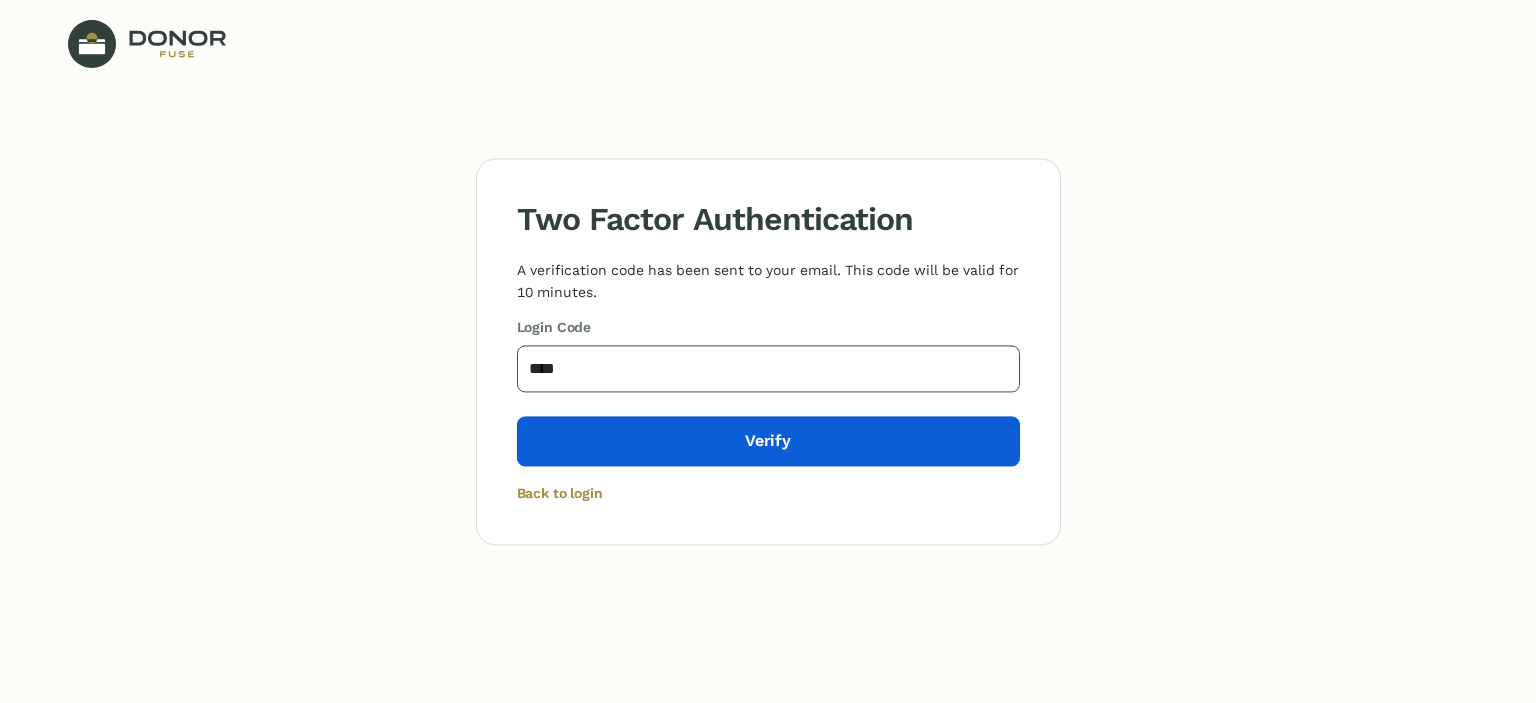 type on "****" 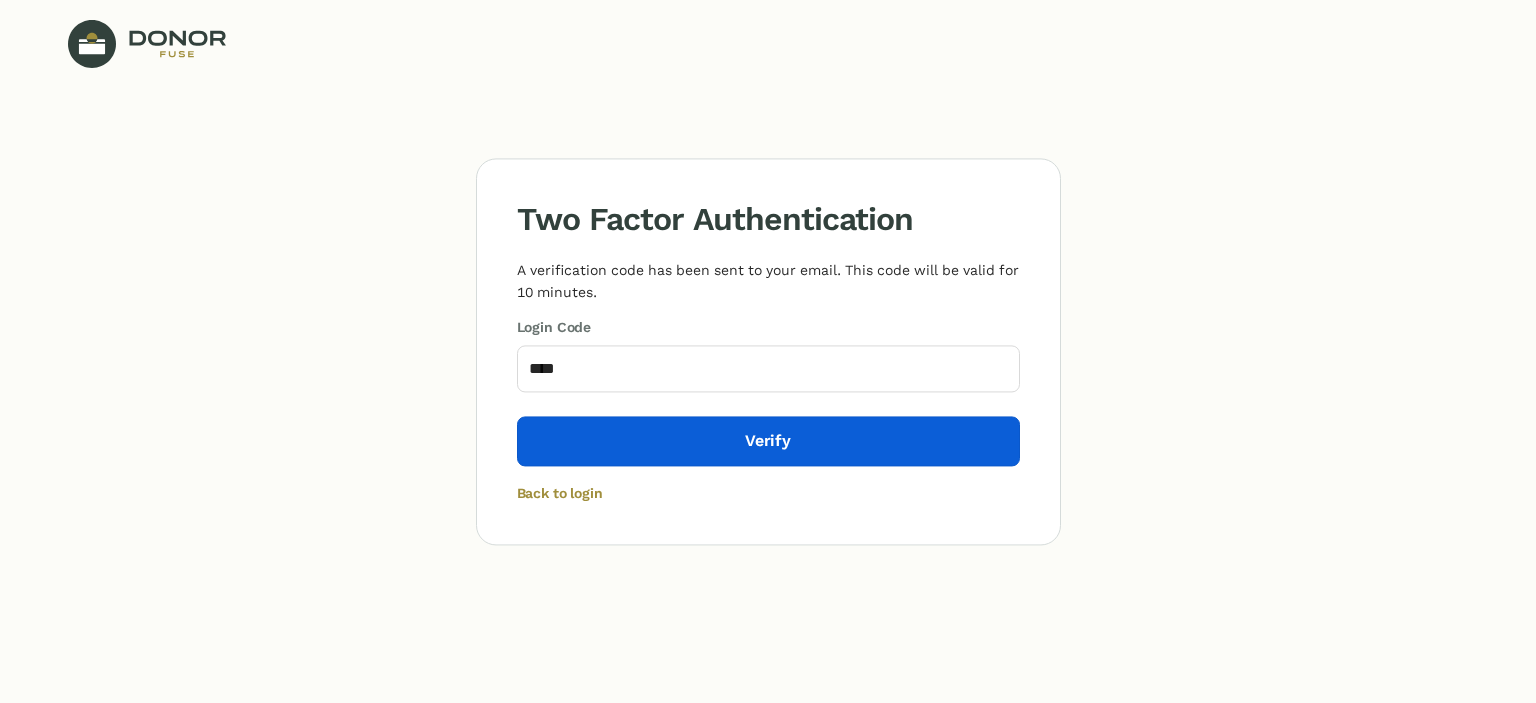 click on "Verify" 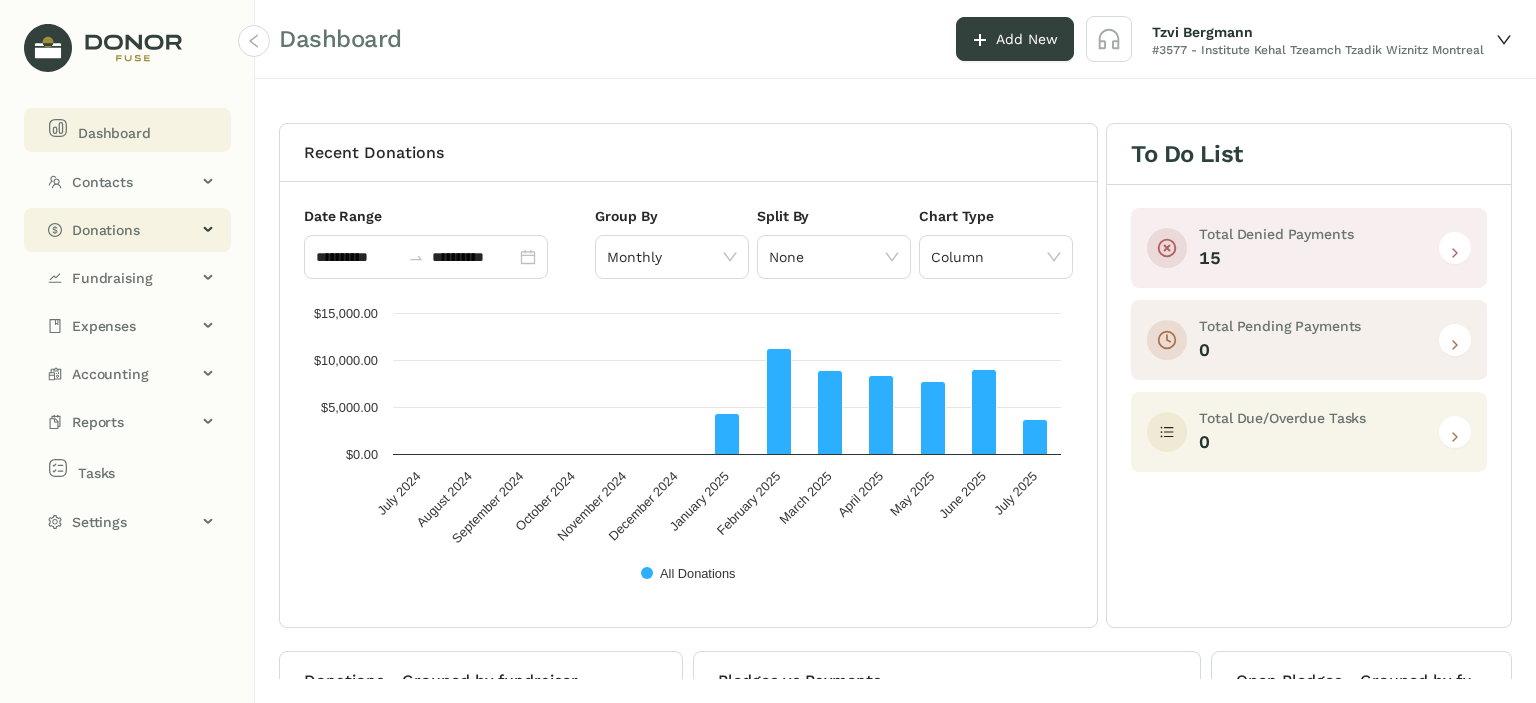 click on "Donations" 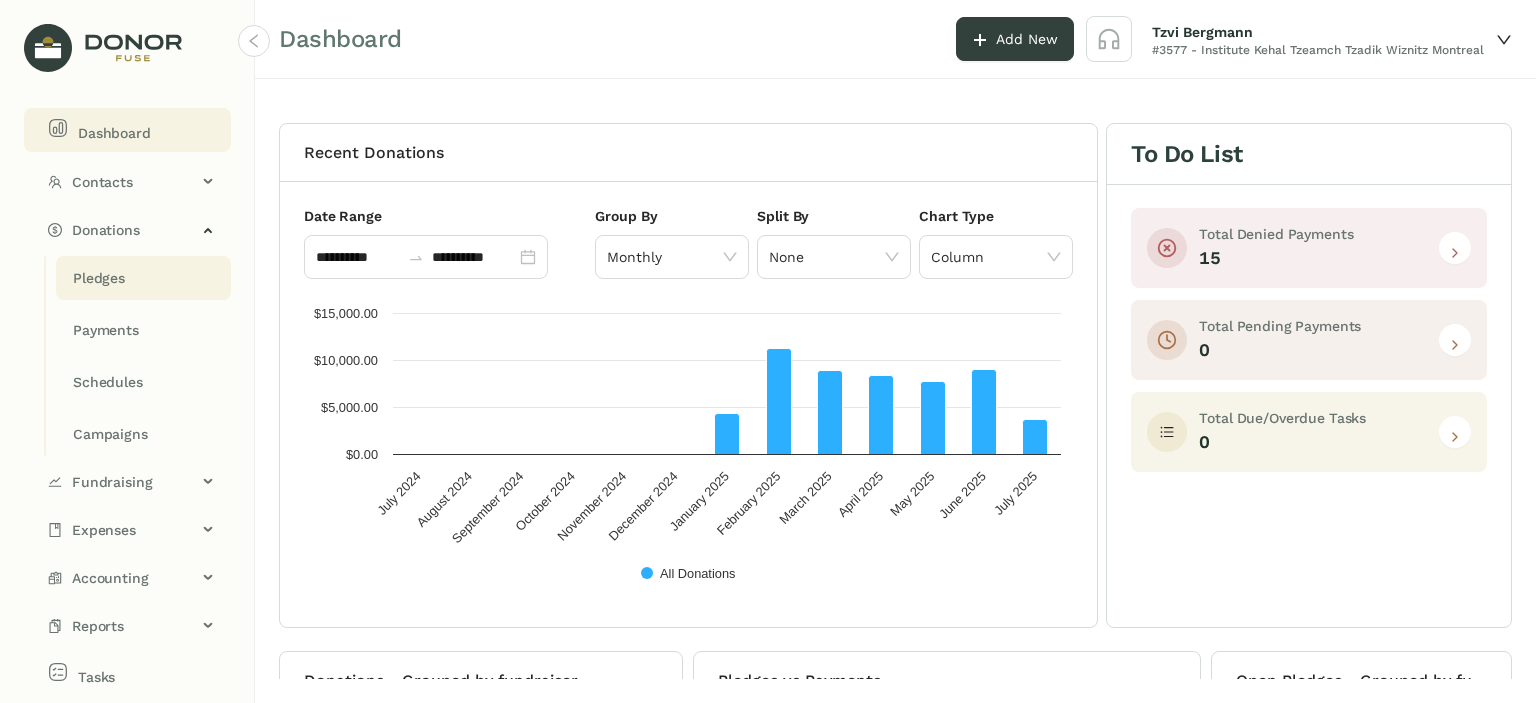 click on "Pledges" 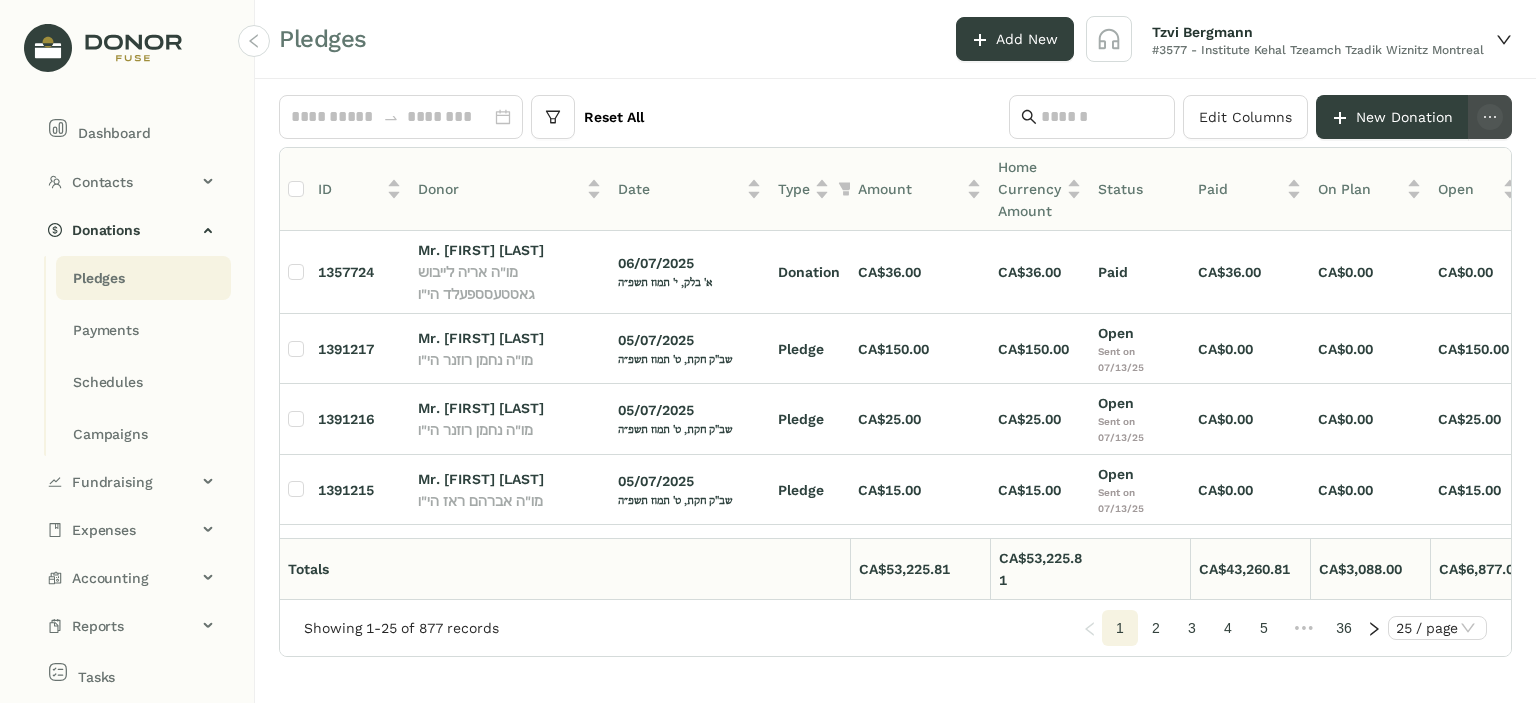 click 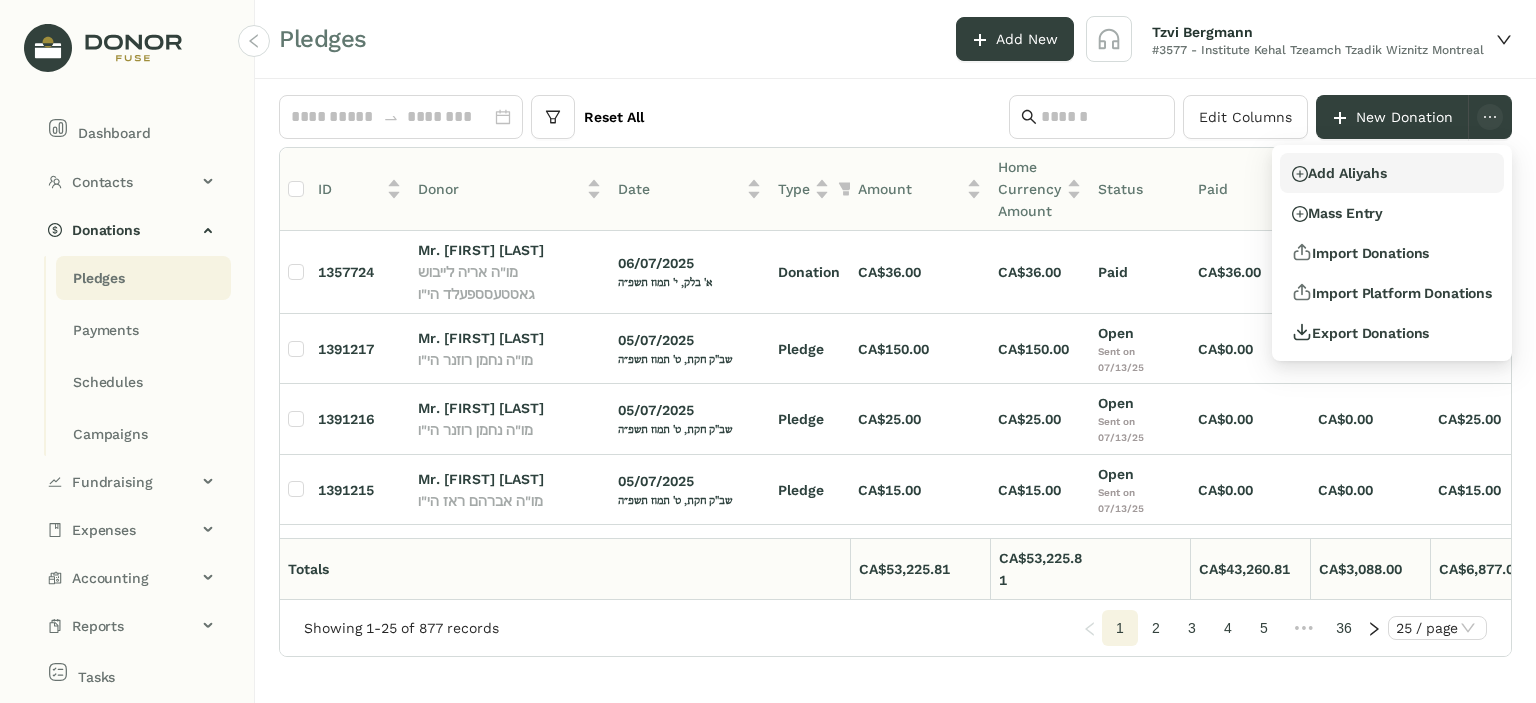 click on "Add Aliyahs" at bounding box center [1392, 173] 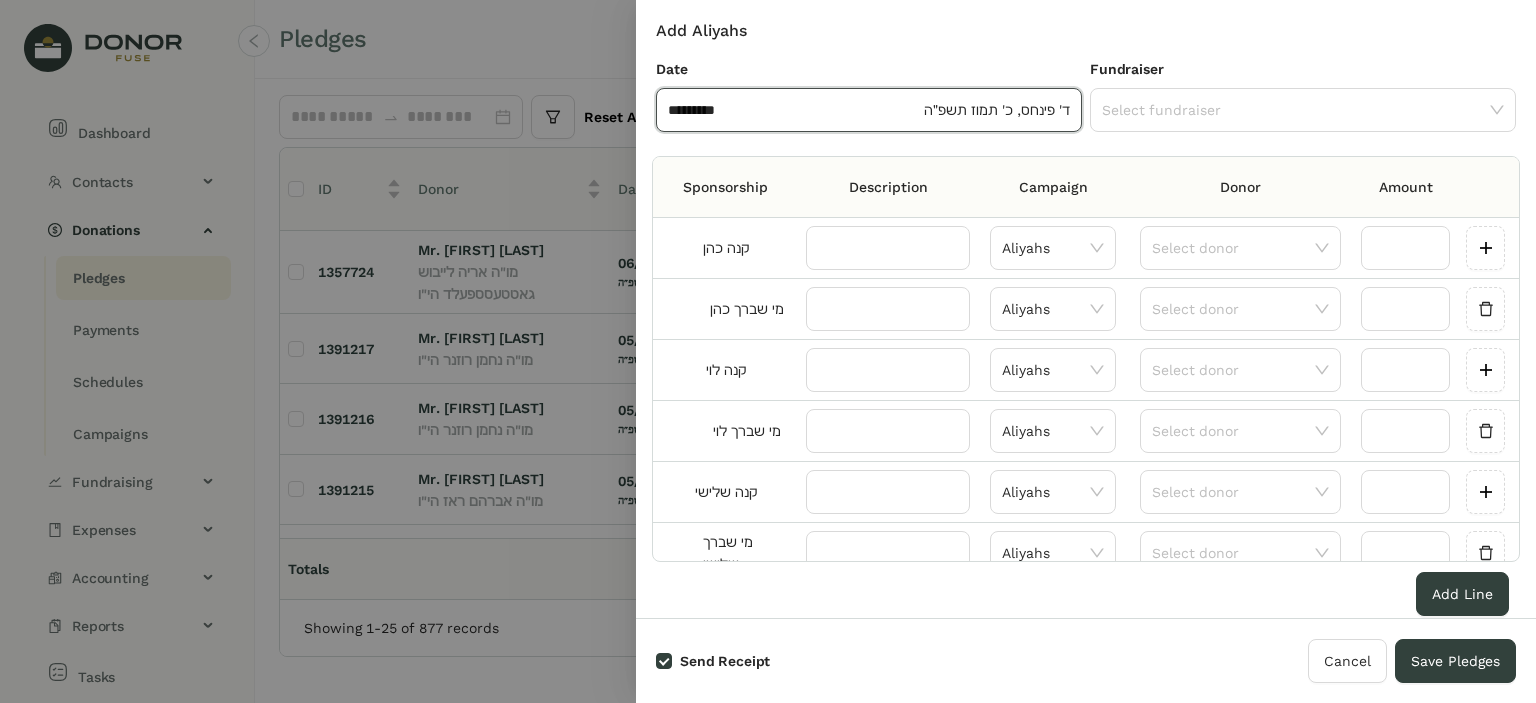 click on "********* ד' פינחס, כ' תמוז תשפ״ה" 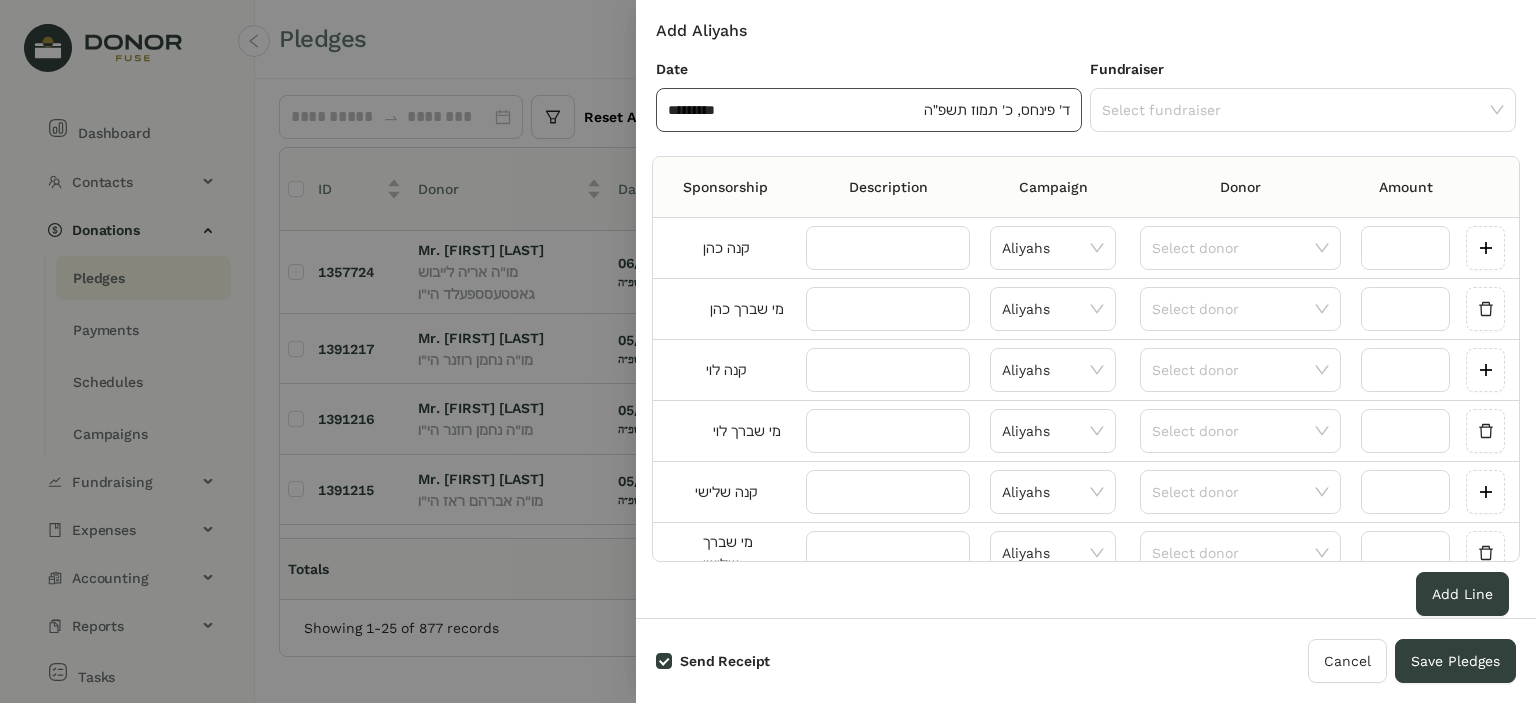 click on "********* ד' פינחס, כ' תמוז תשפ״ה" 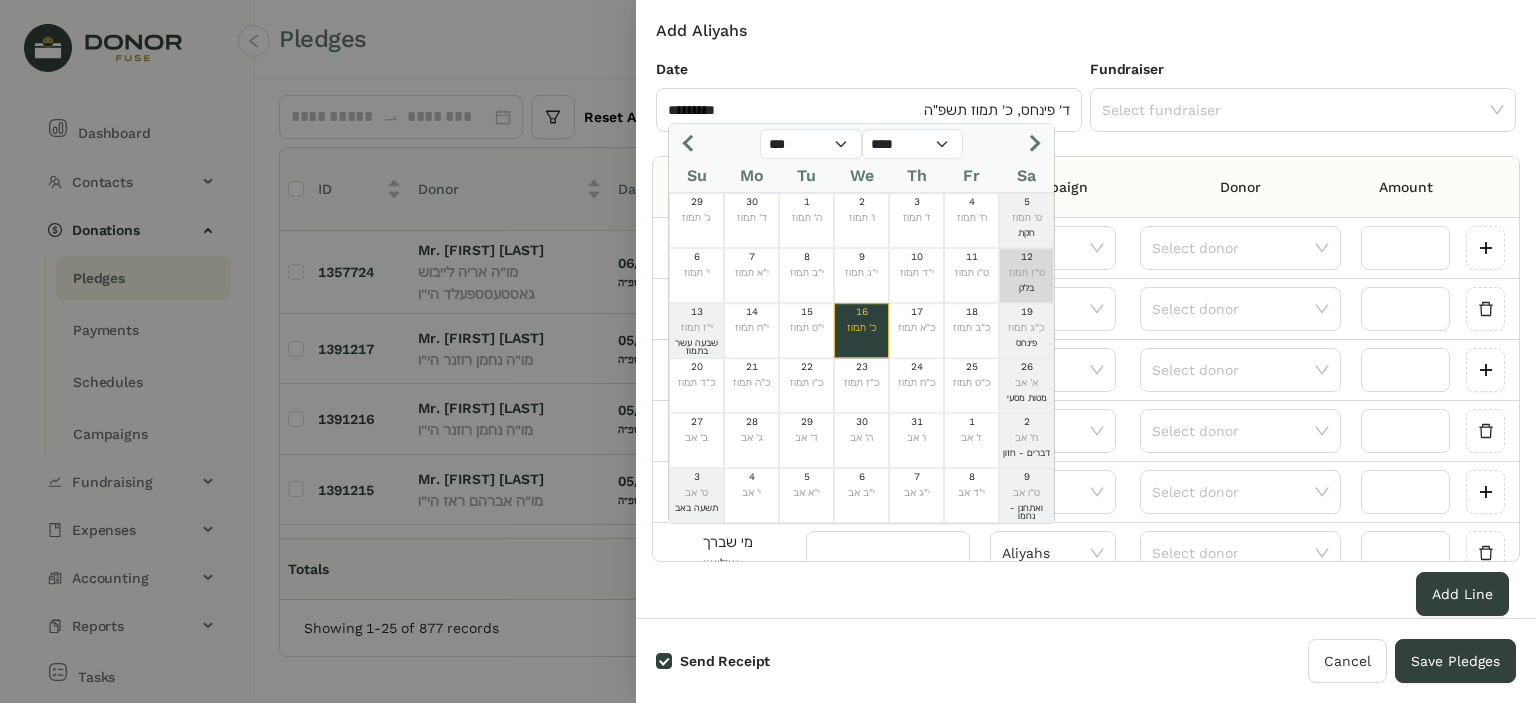 click on "ט"ז תמוז" 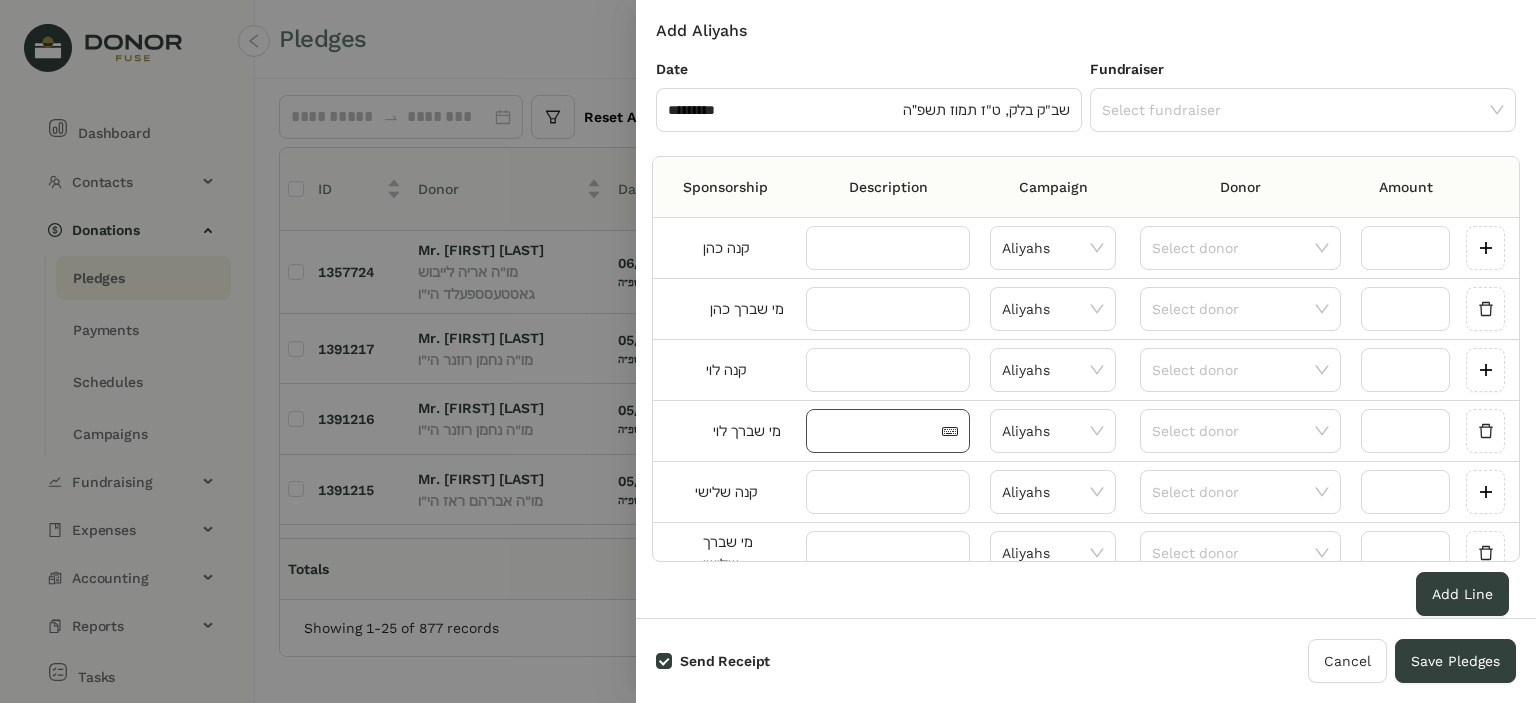 click at bounding box center [878, 431] 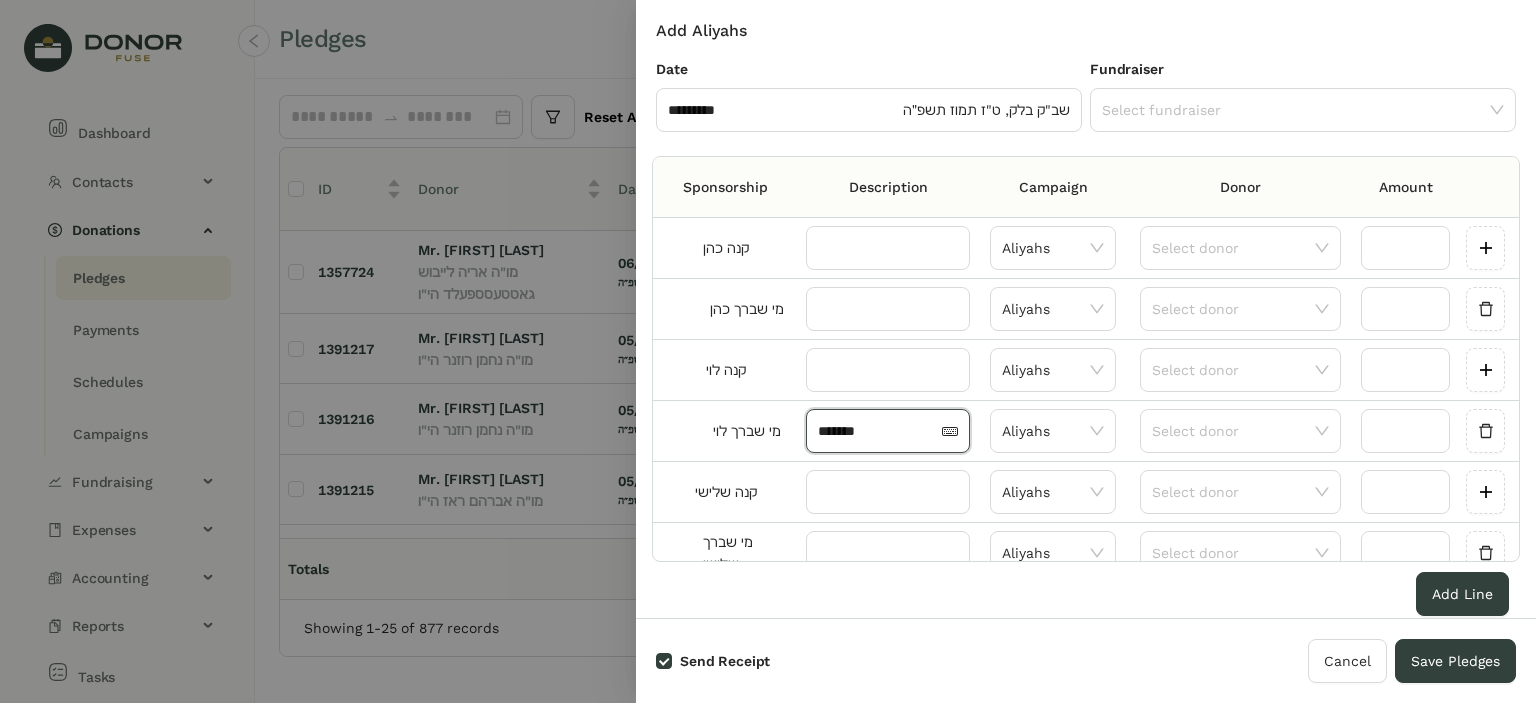 click on "*******" at bounding box center (878, 431) 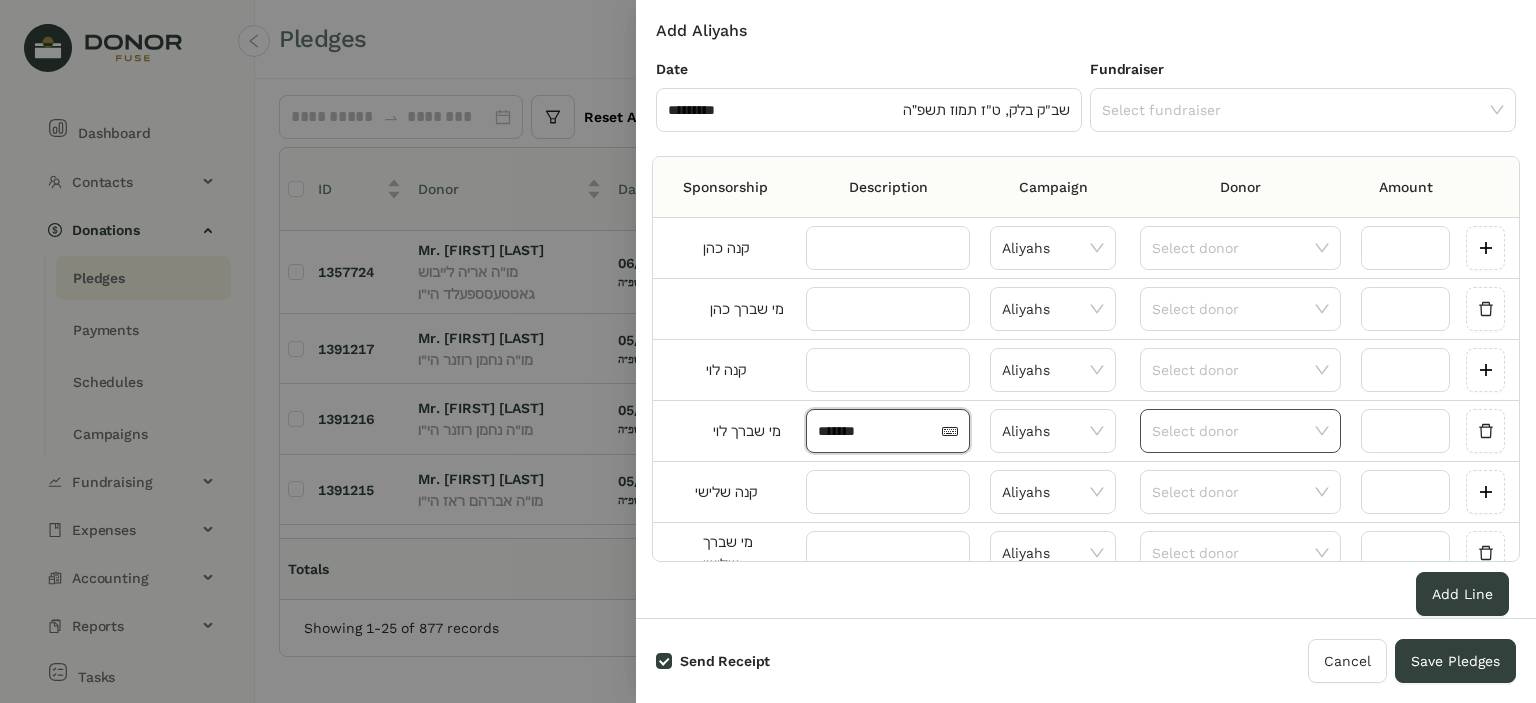 type on "*******" 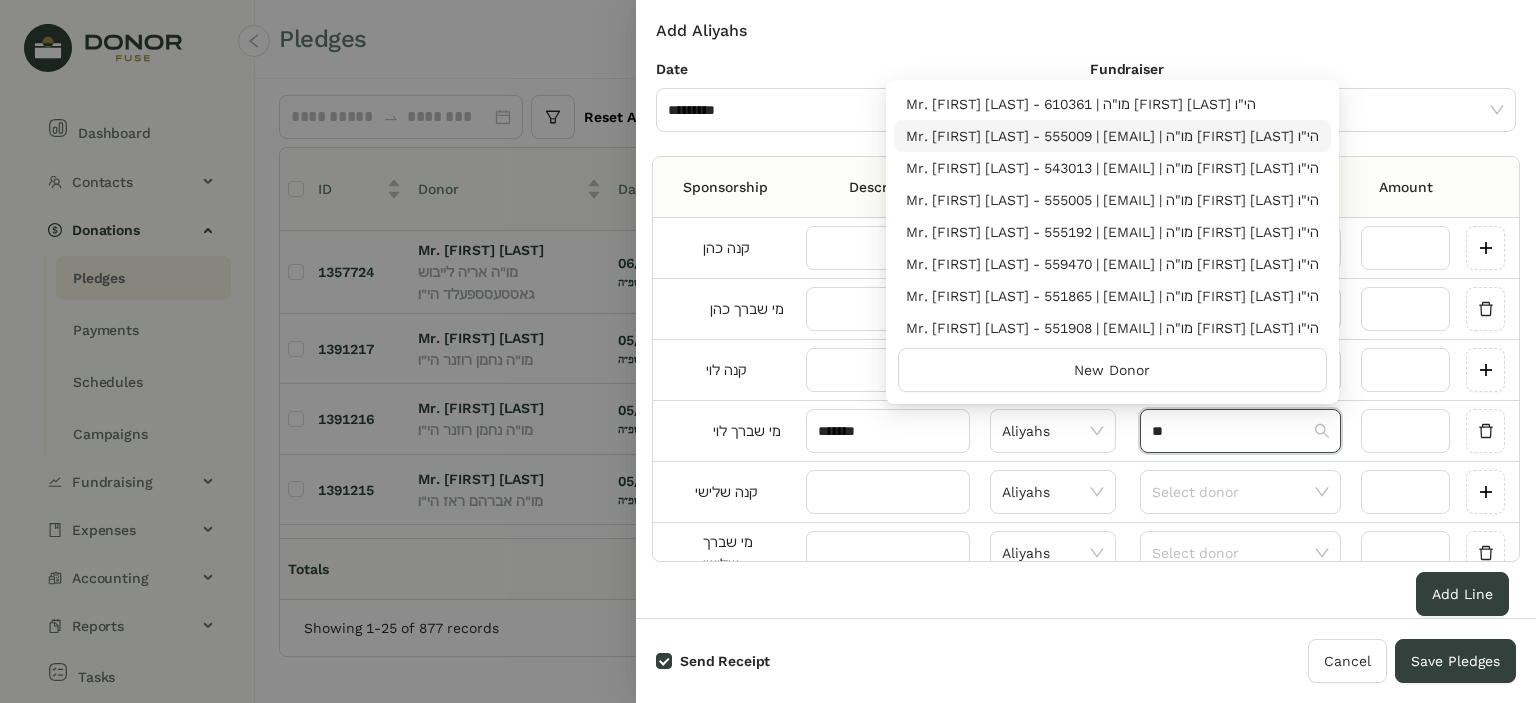 type on "**" 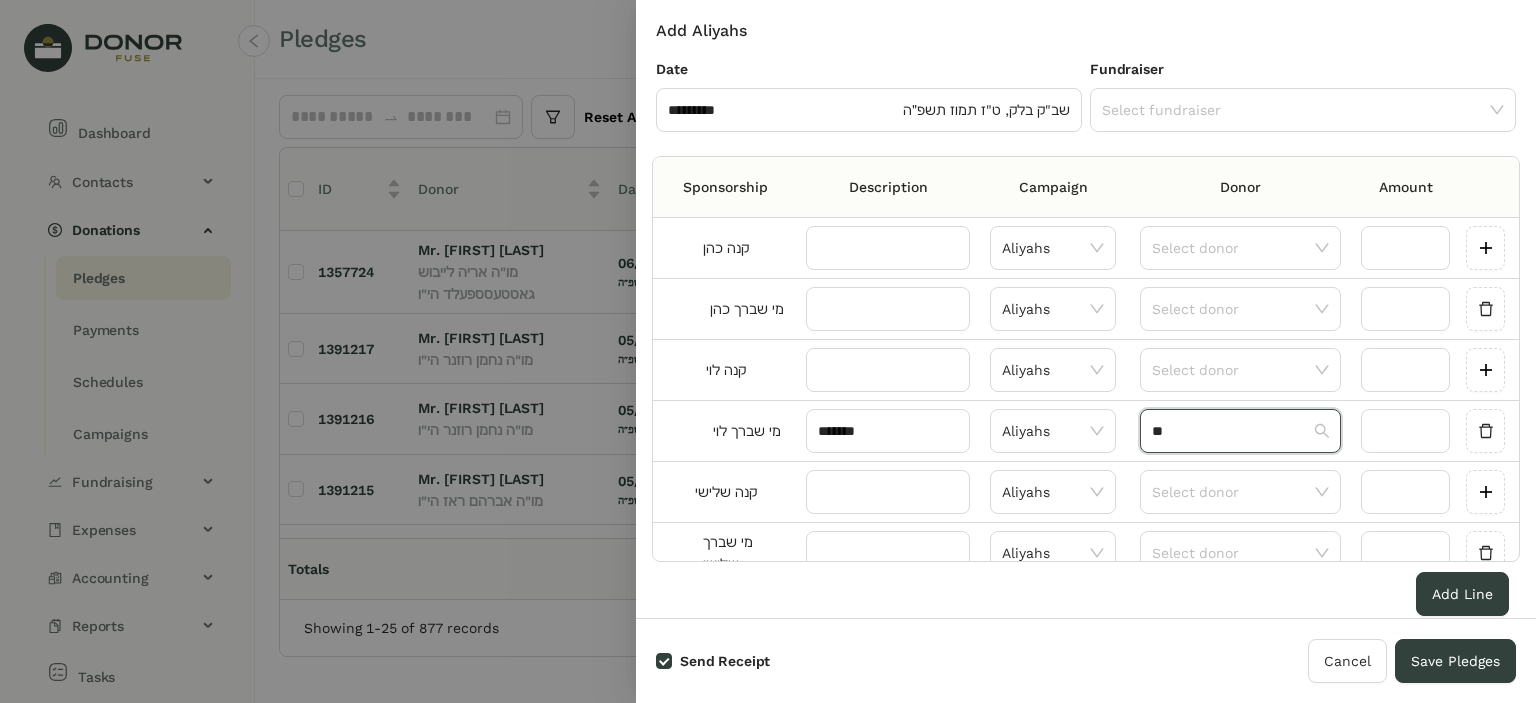 type 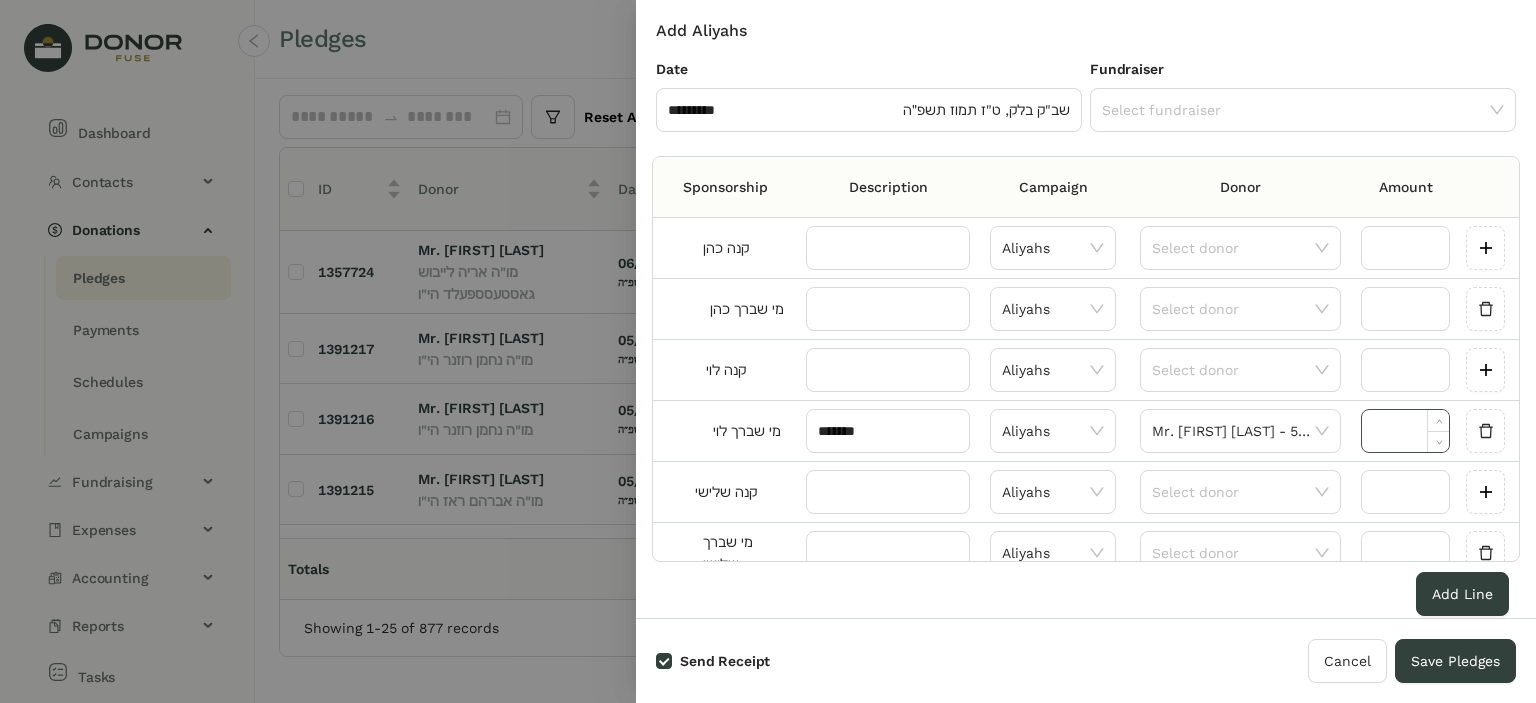 click at bounding box center [1405, 431] 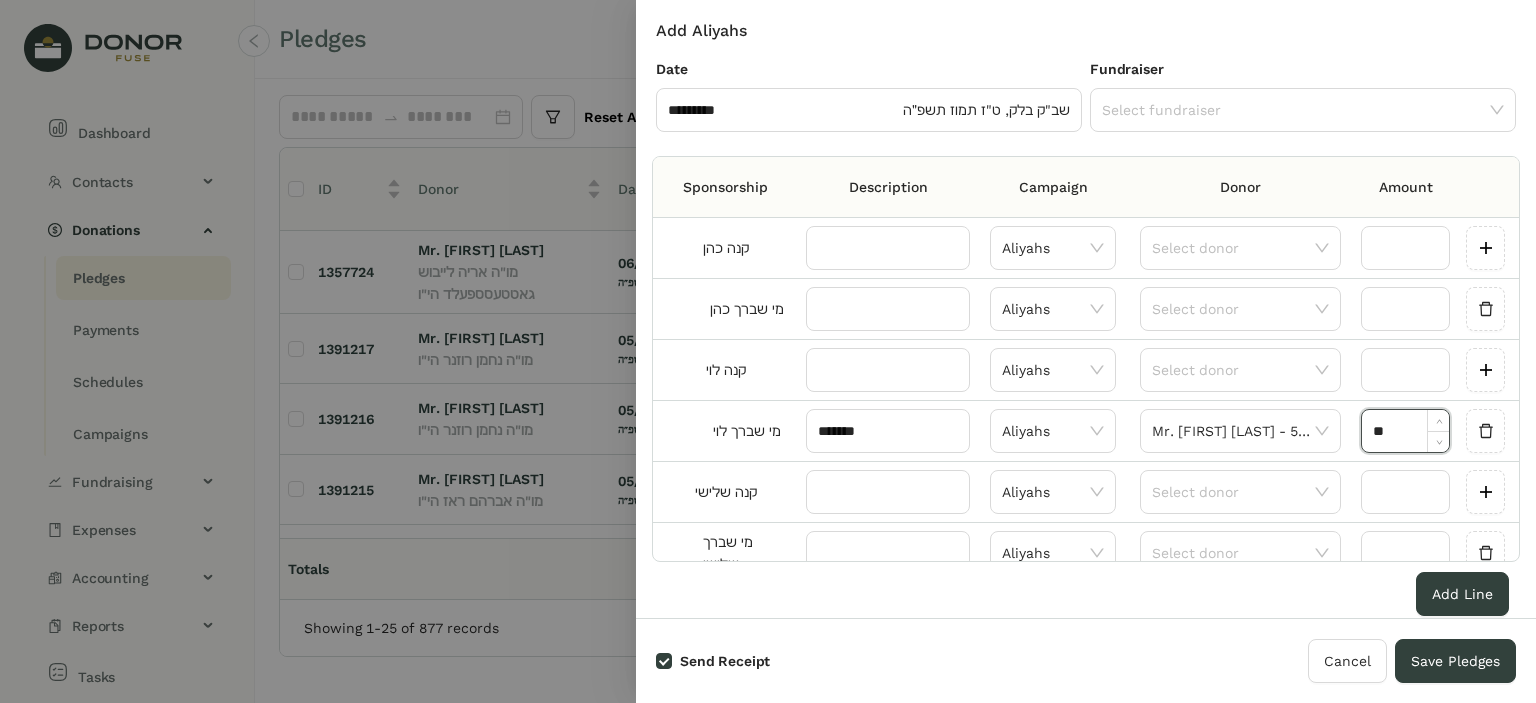 type on "********" 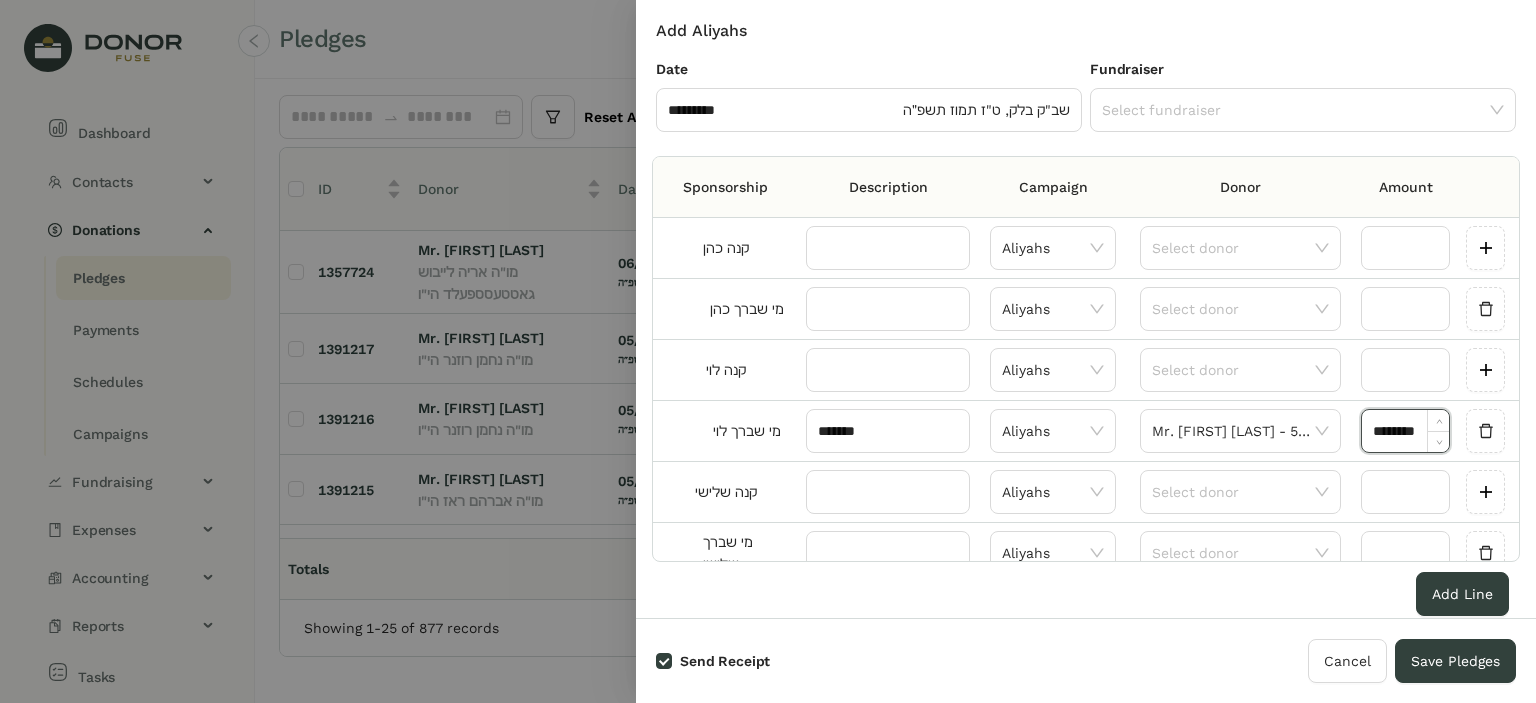 drag, startPoint x: 720, startPoint y: 501, endPoint x: 760, endPoint y: 520, distance: 44.28318 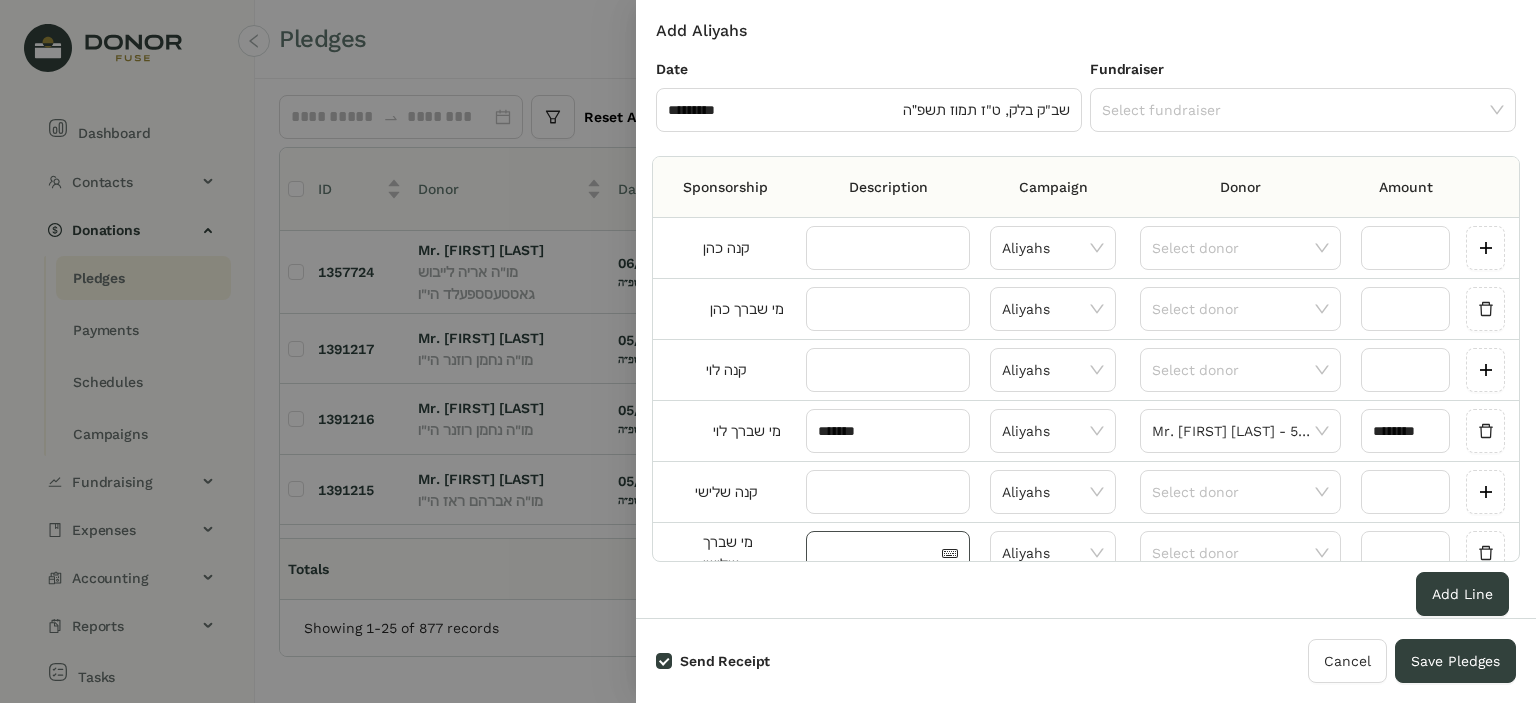 click at bounding box center (878, 553) 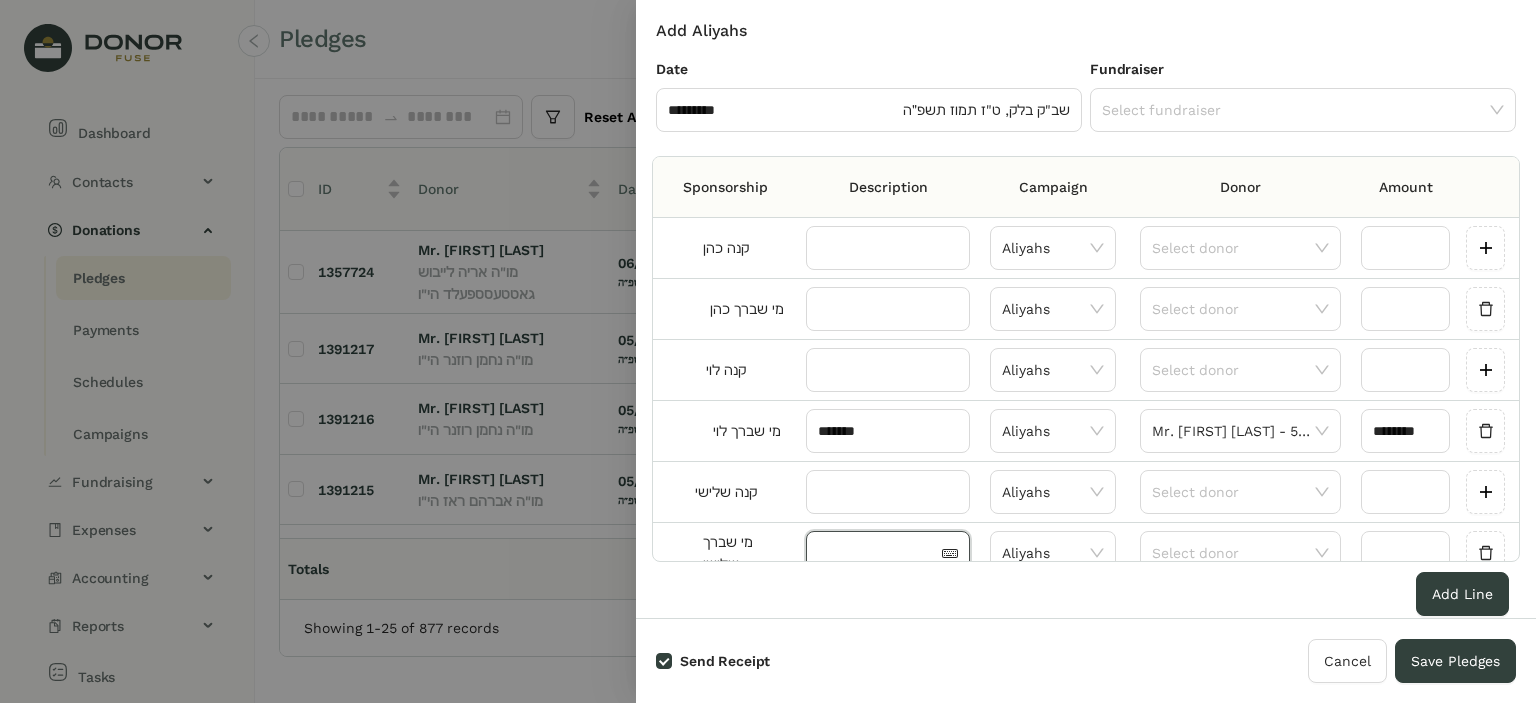 paste on "*******" 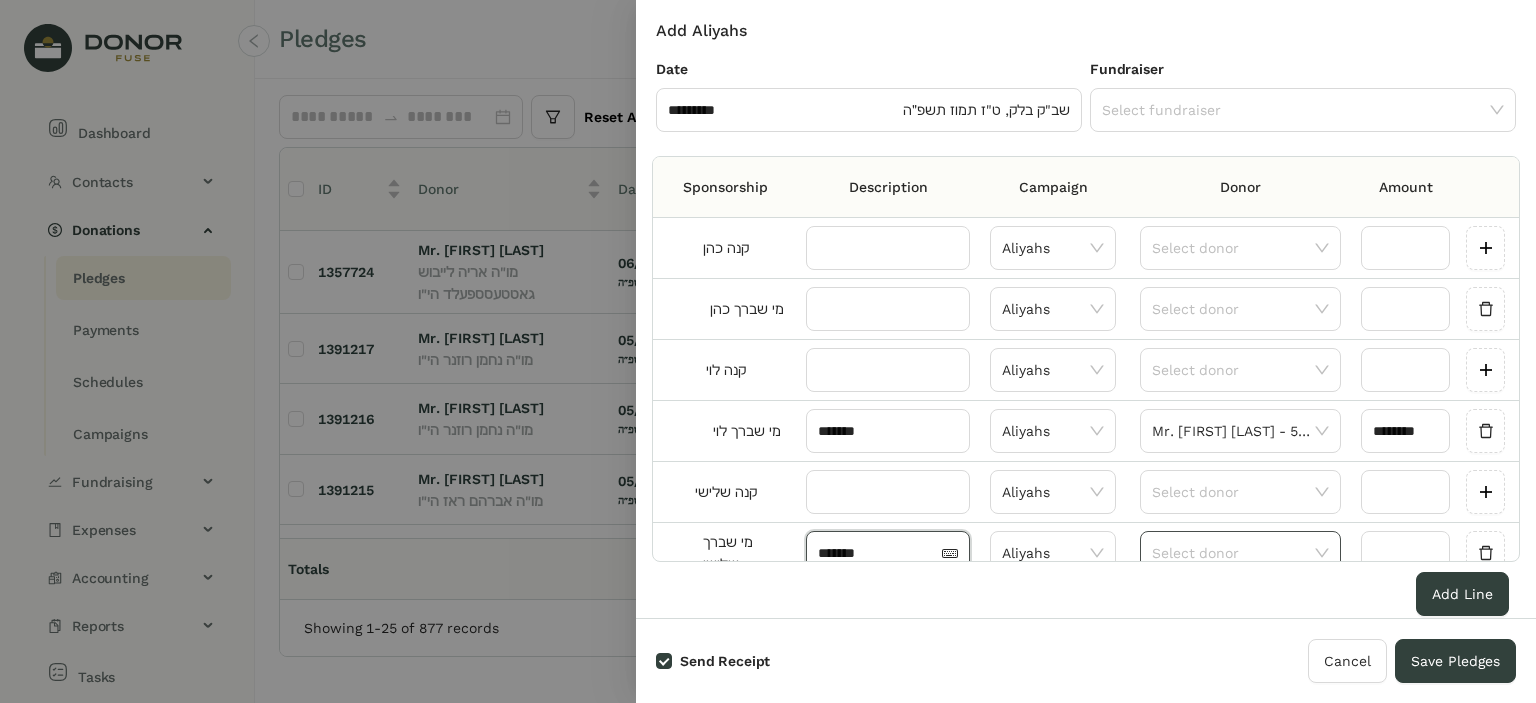 type on "*******" 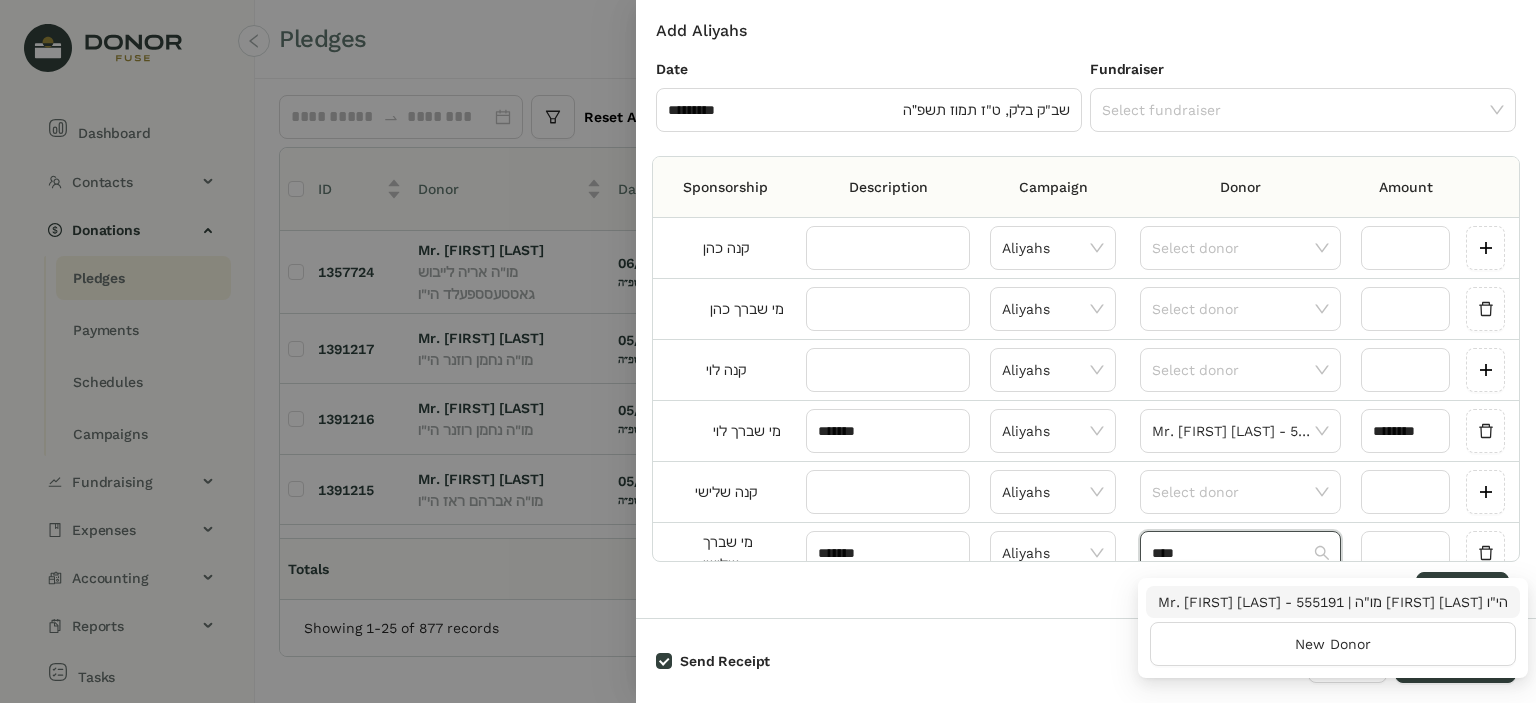 type on "****" 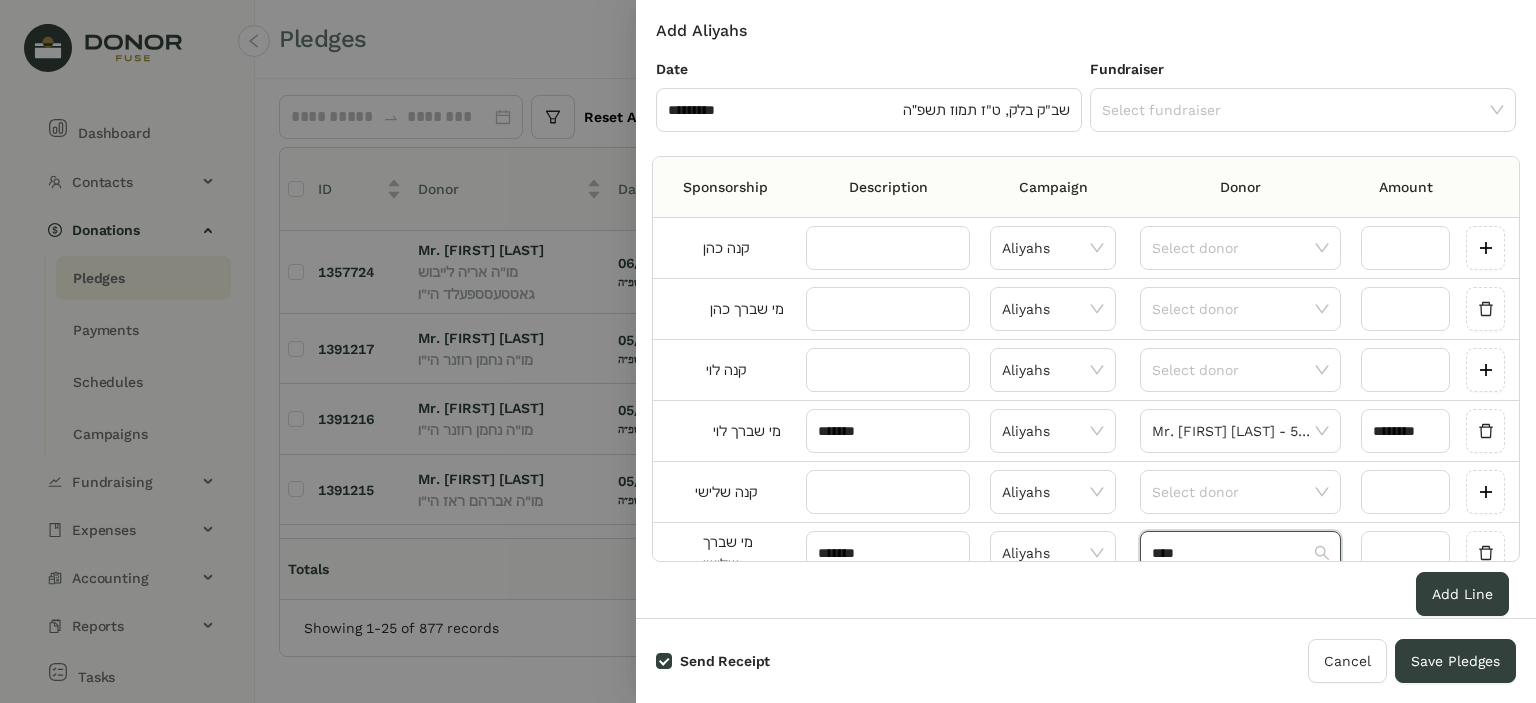 type 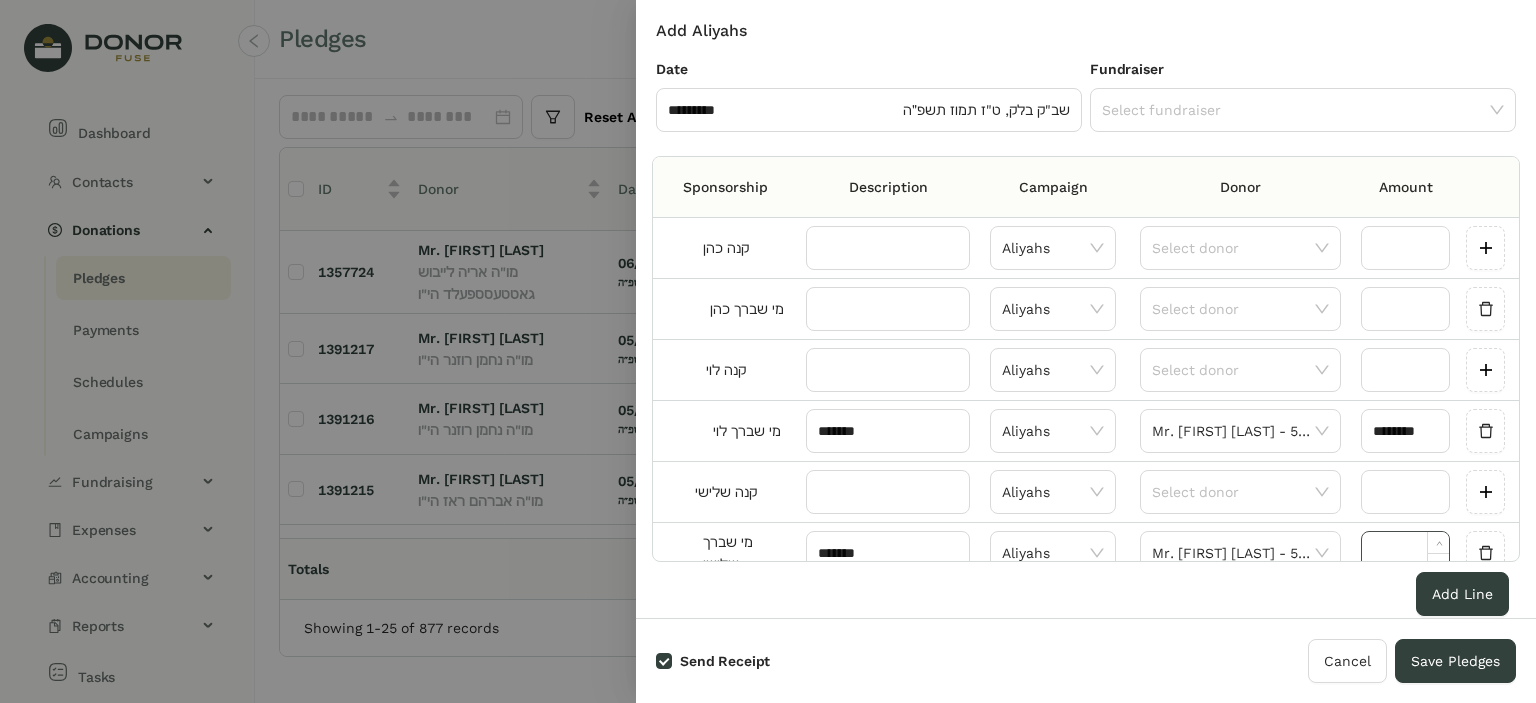 click at bounding box center (1405, 553) 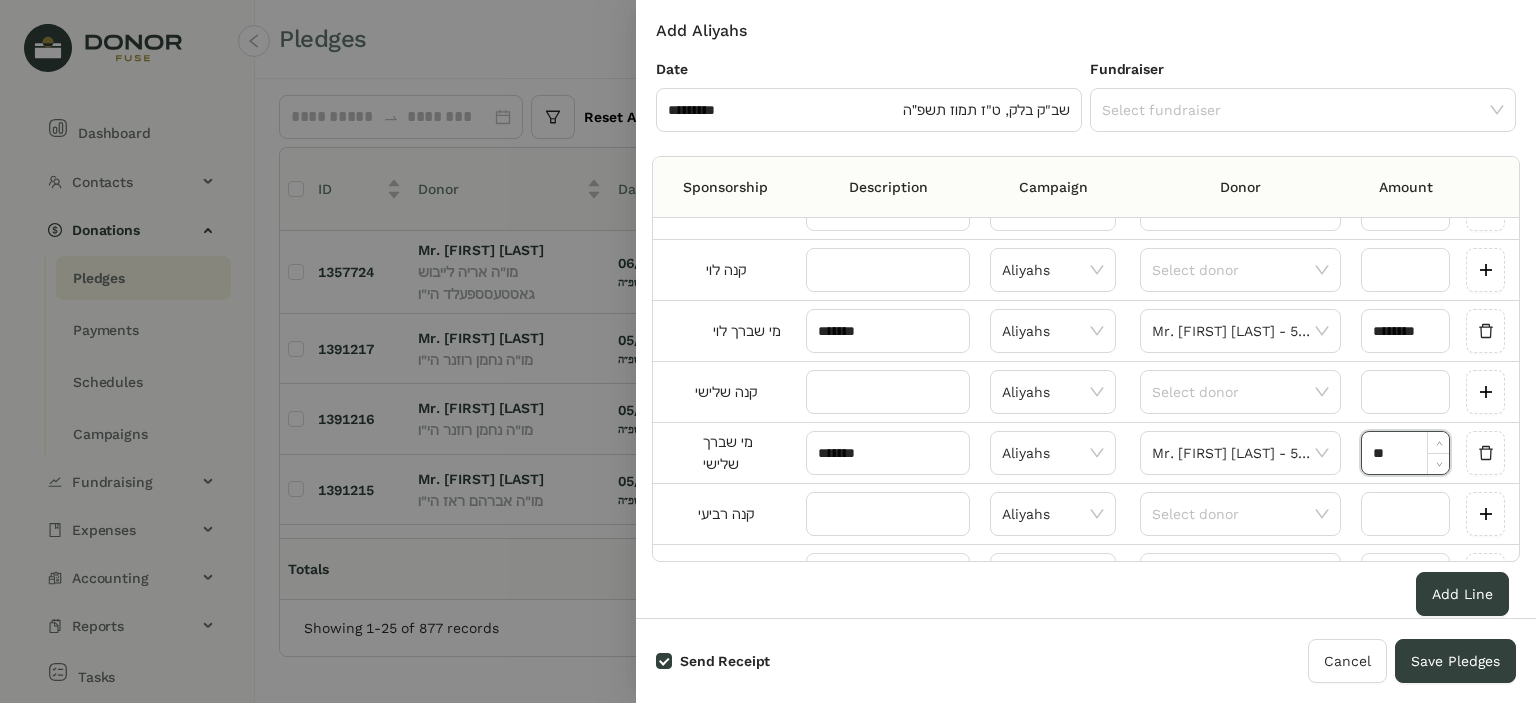 scroll, scrollTop: 200, scrollLeft: 0, axis: vertical 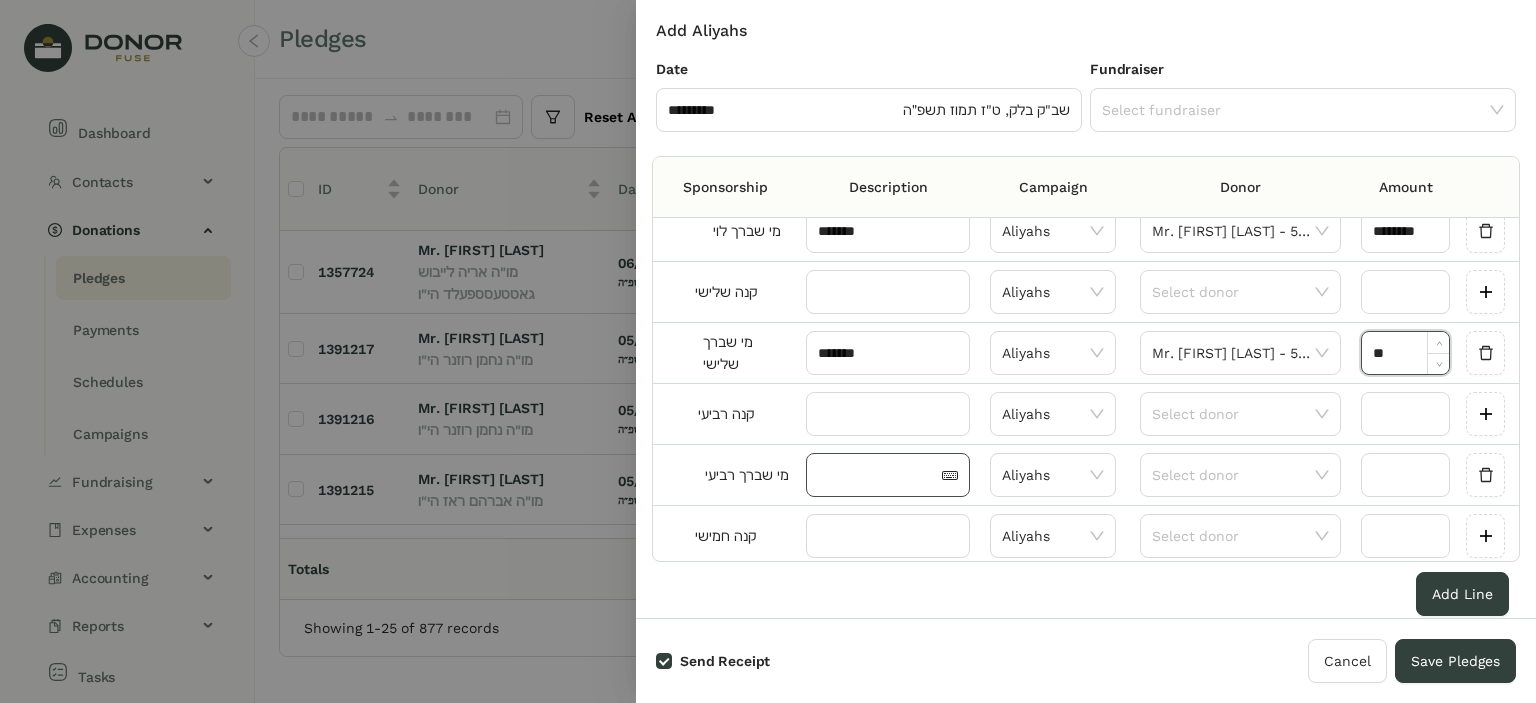 type on "********" 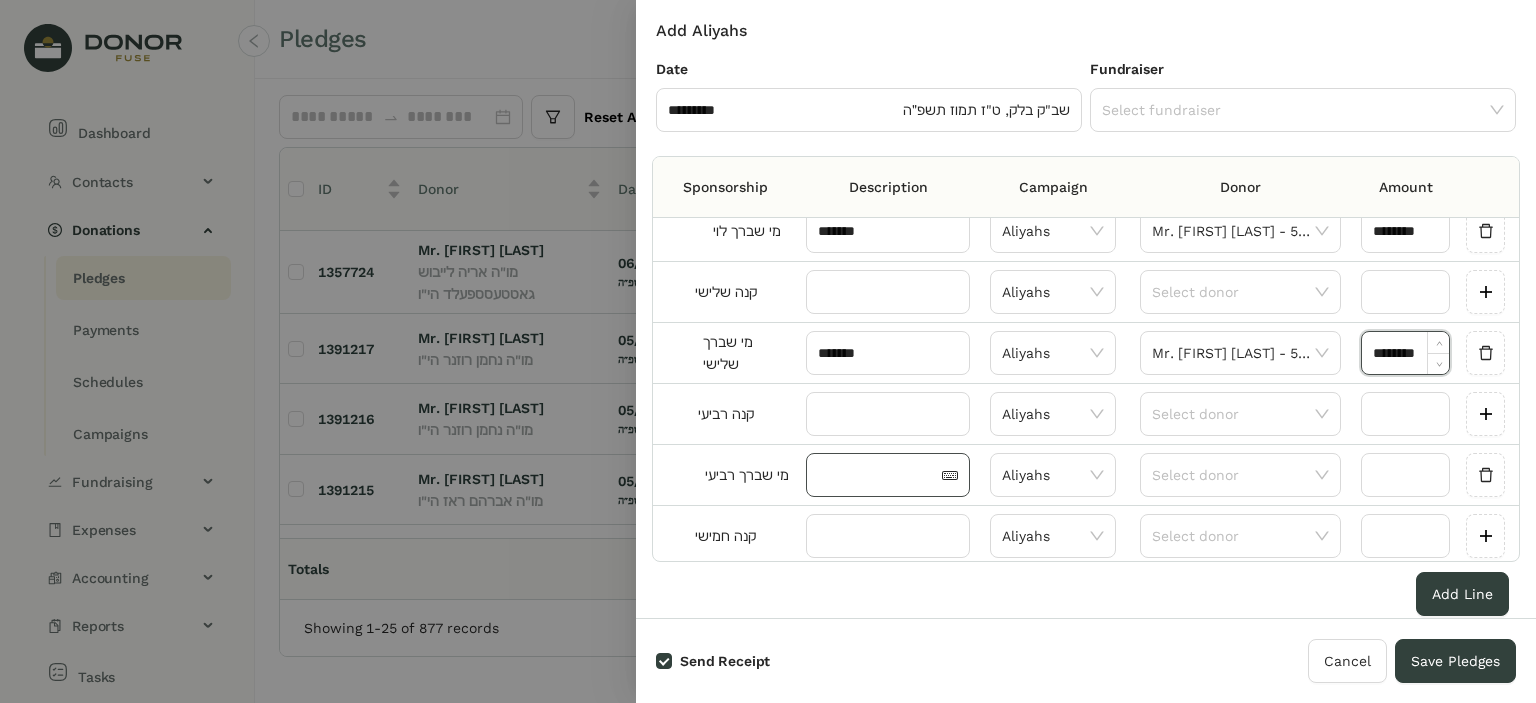 click at bounding box center (878, 475) 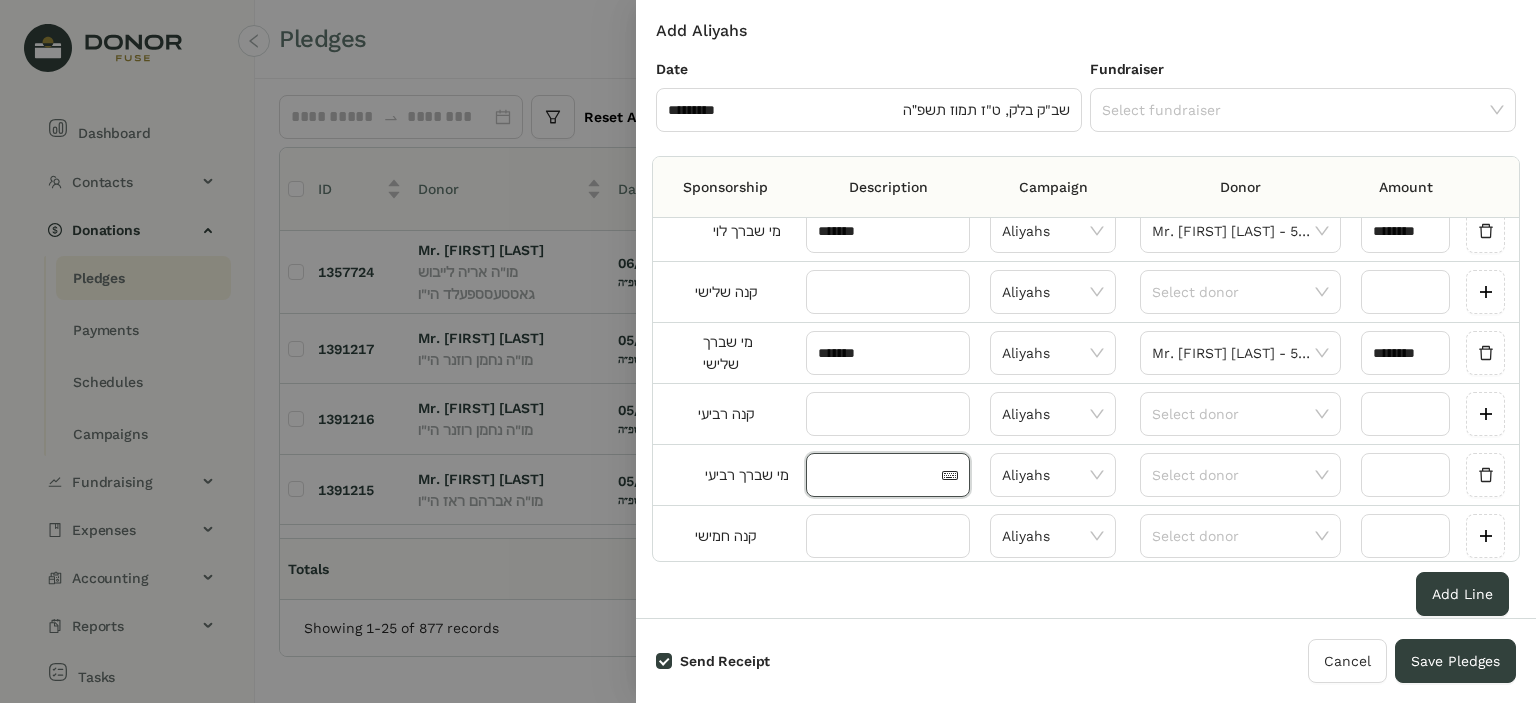 paste on "*******" 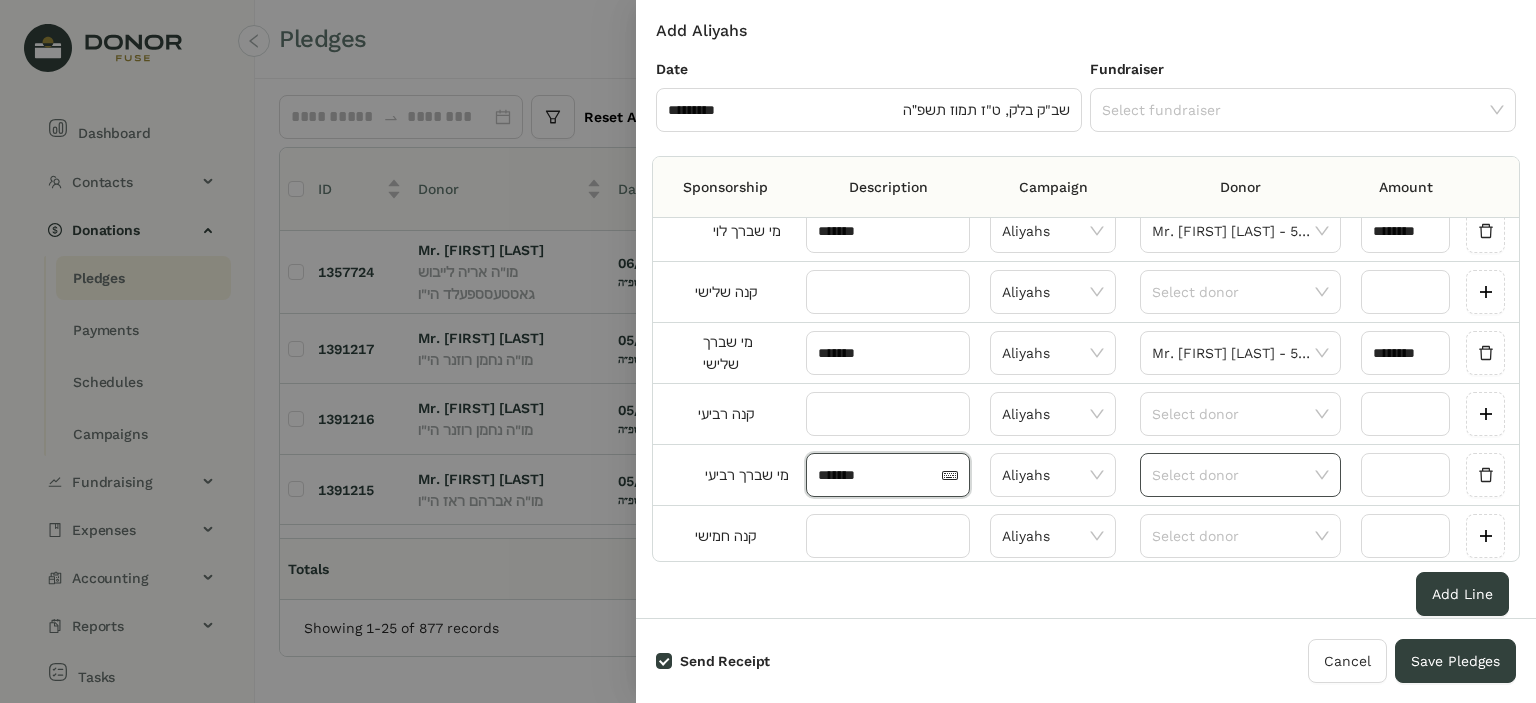 type on "*******" 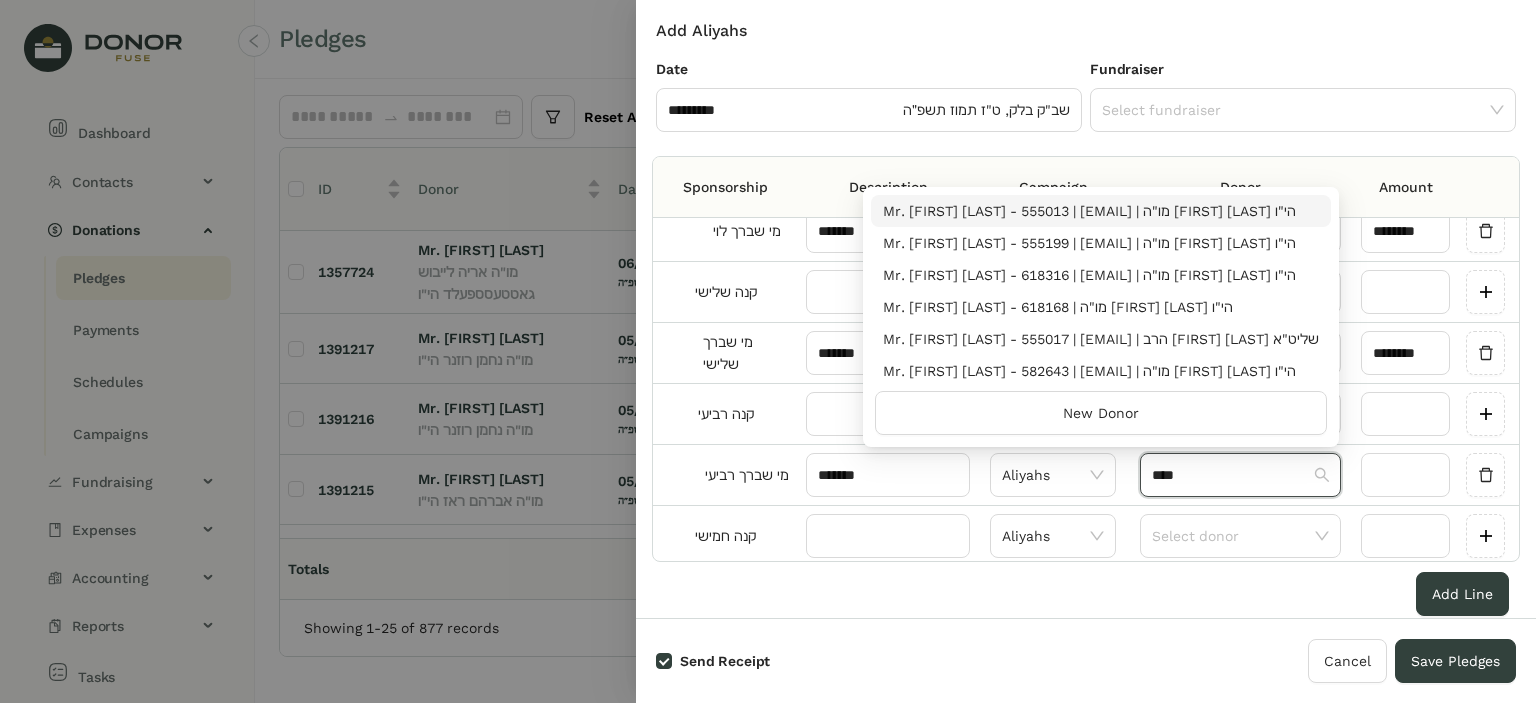 type on "****" 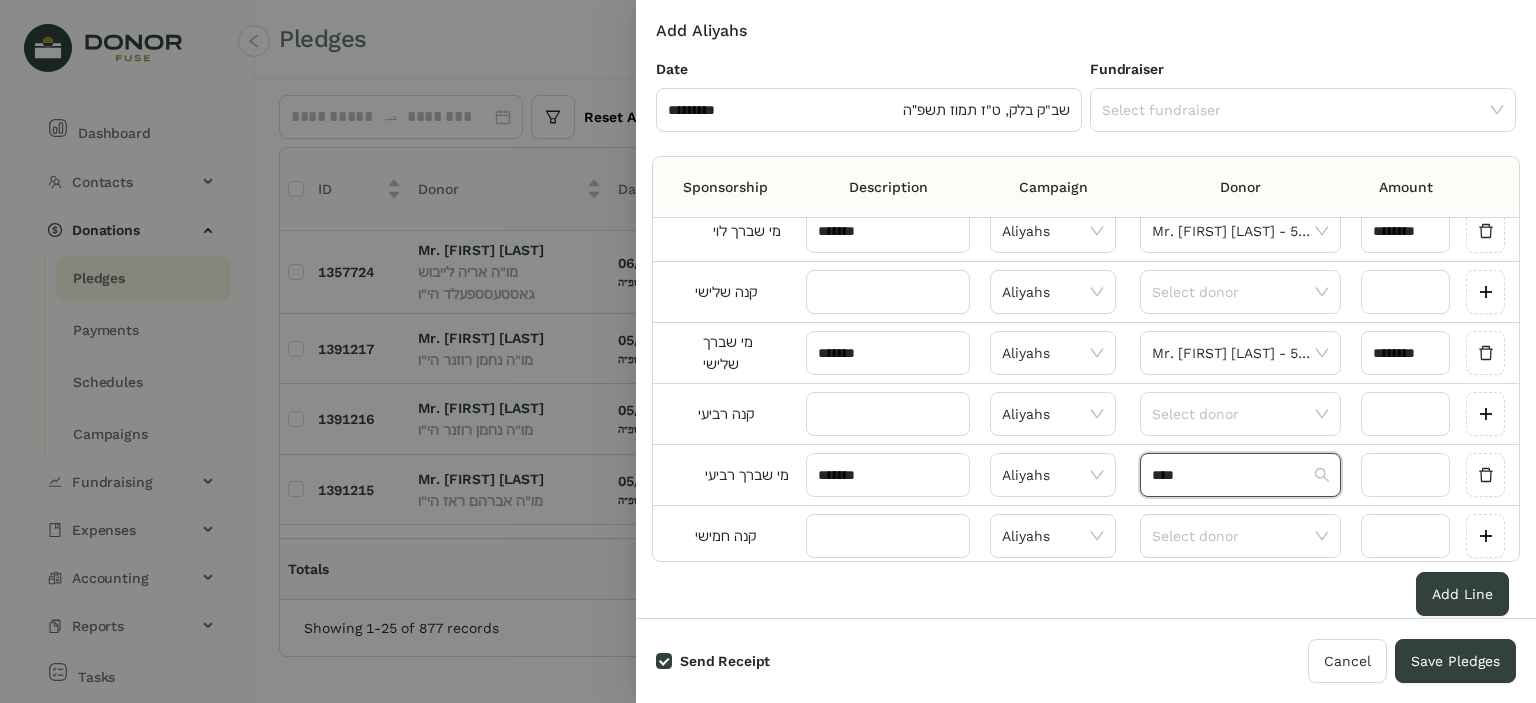 type 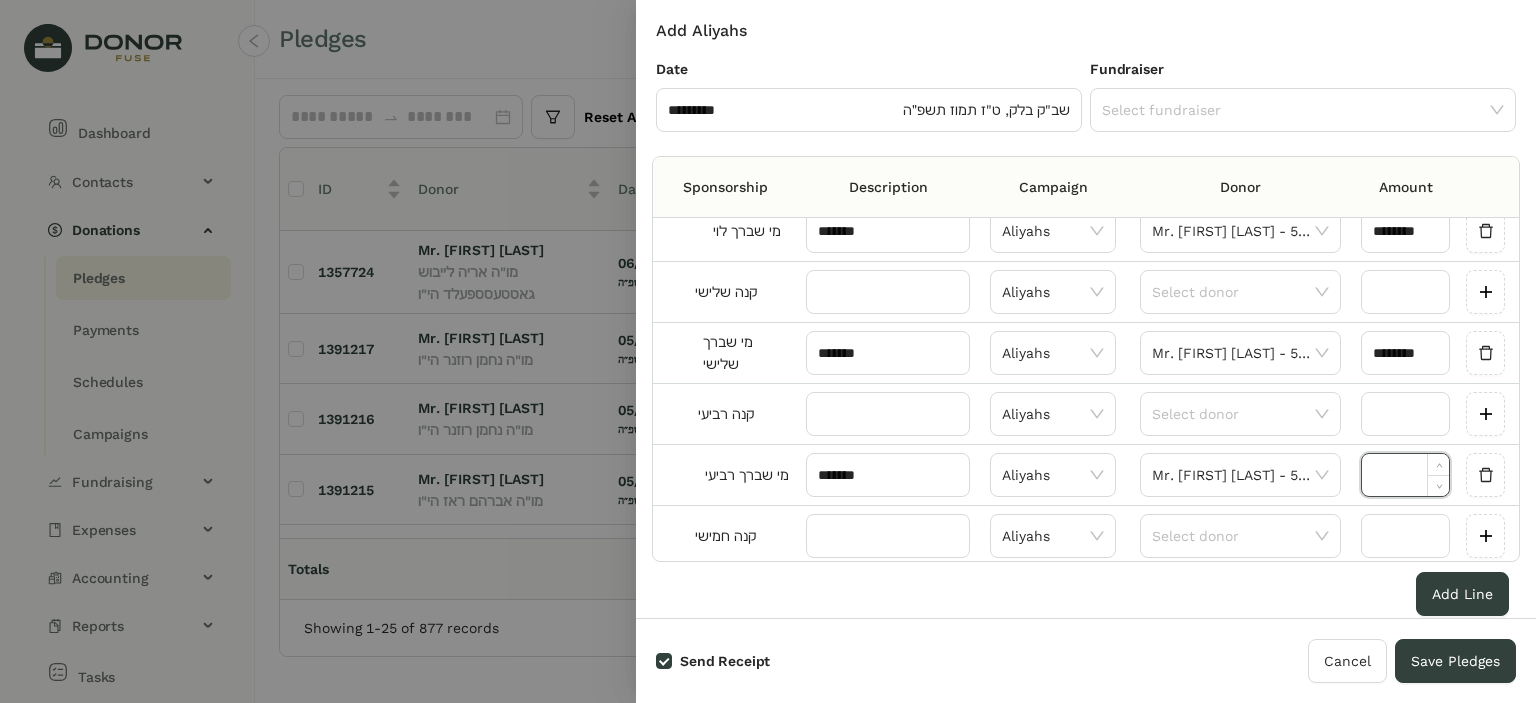 click at bounding box center [1405, 475] 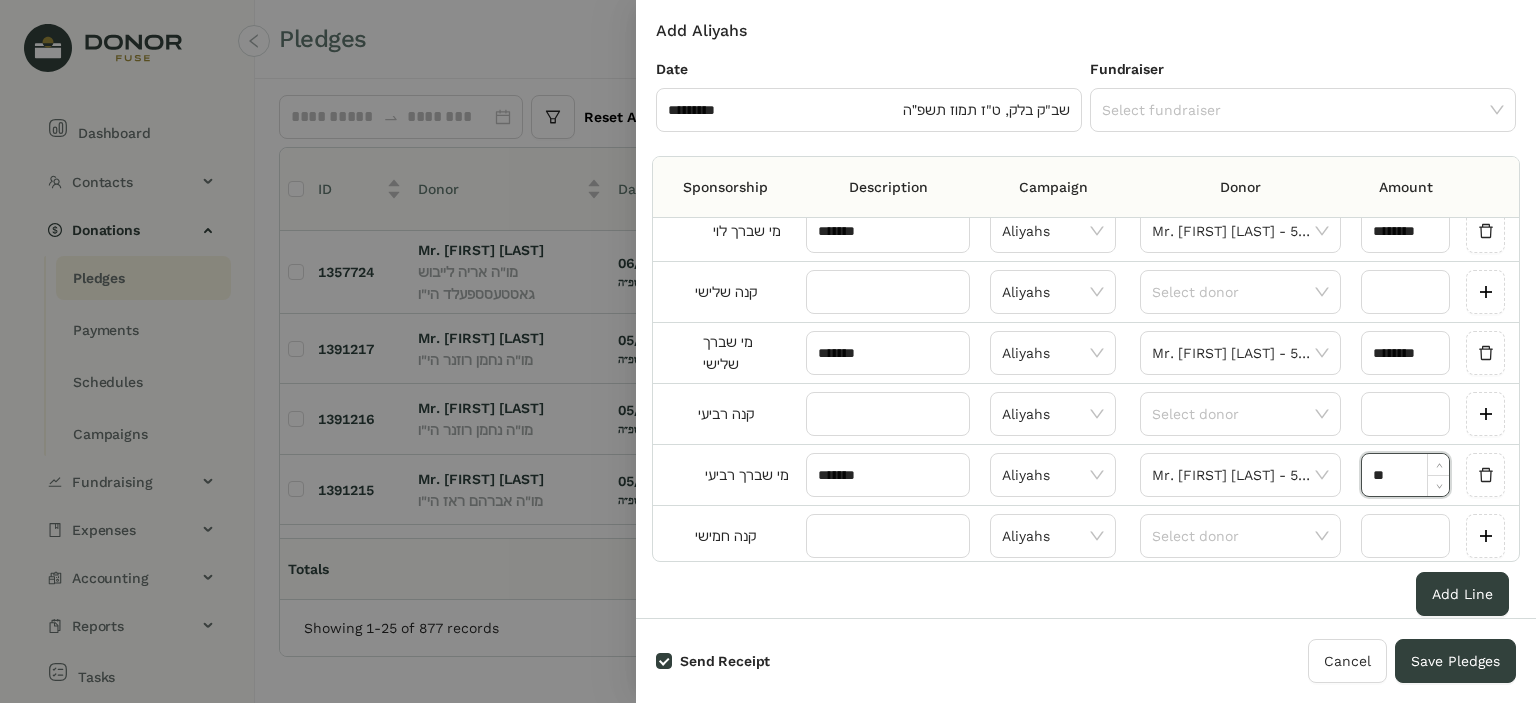 scroll, scrollTop: 300, scrollLeft: 0, axis: vertical 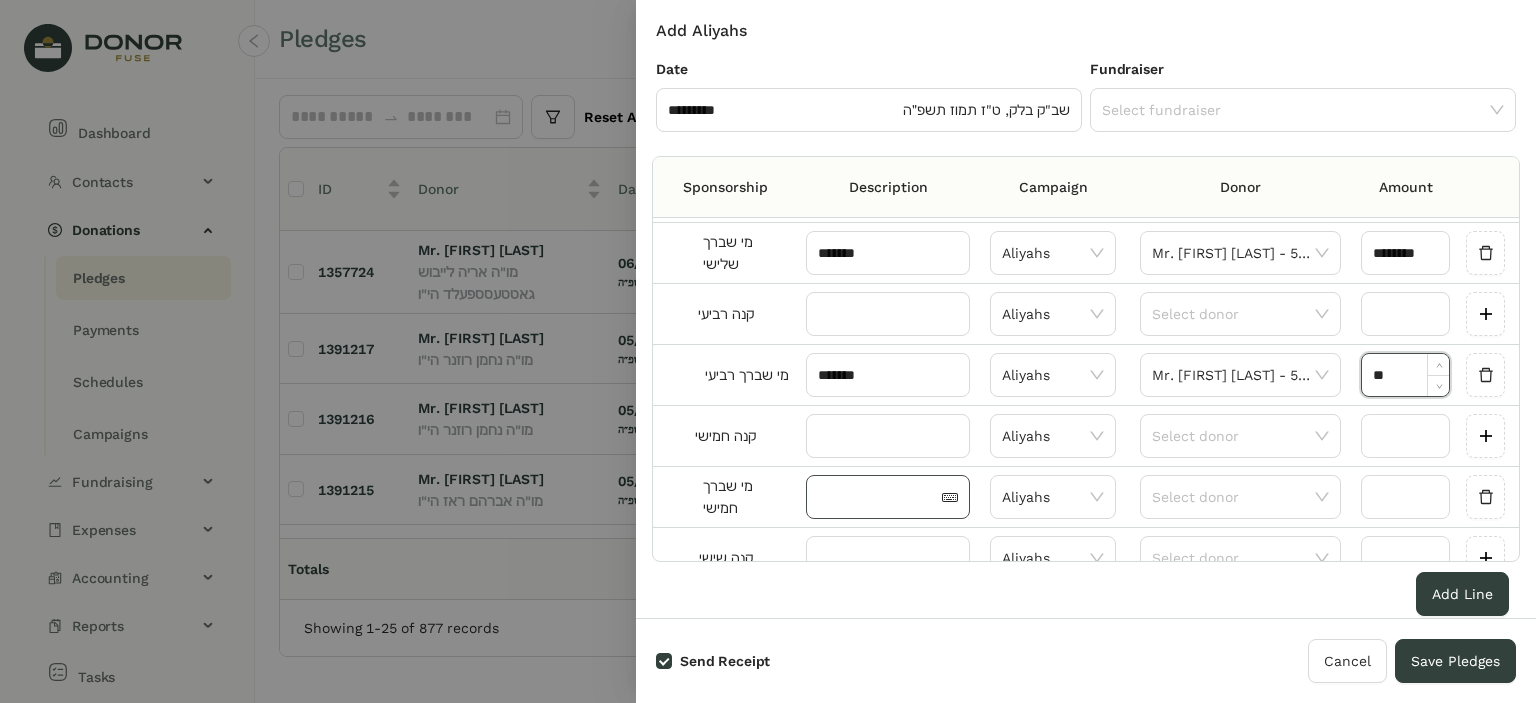 type on "********" 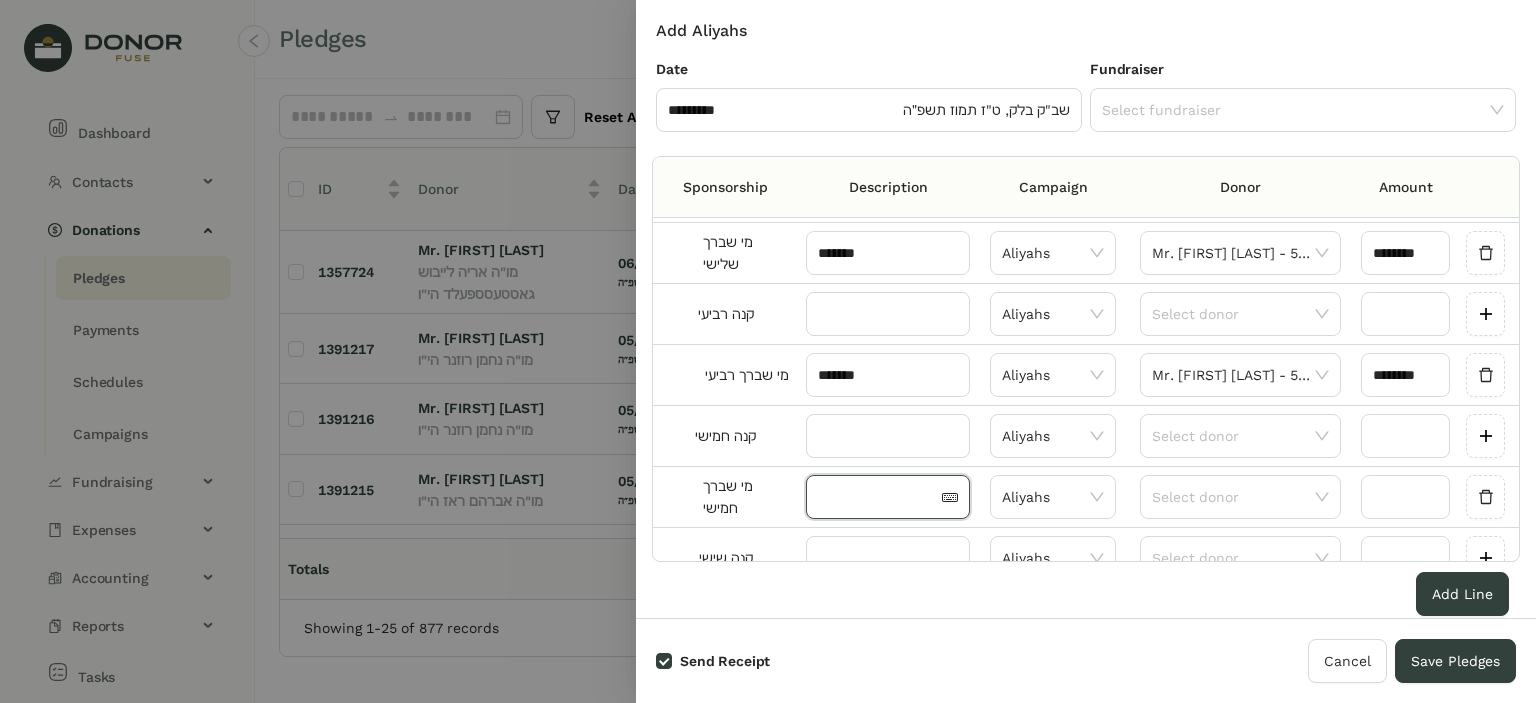 click at bounding box center (878, 497) 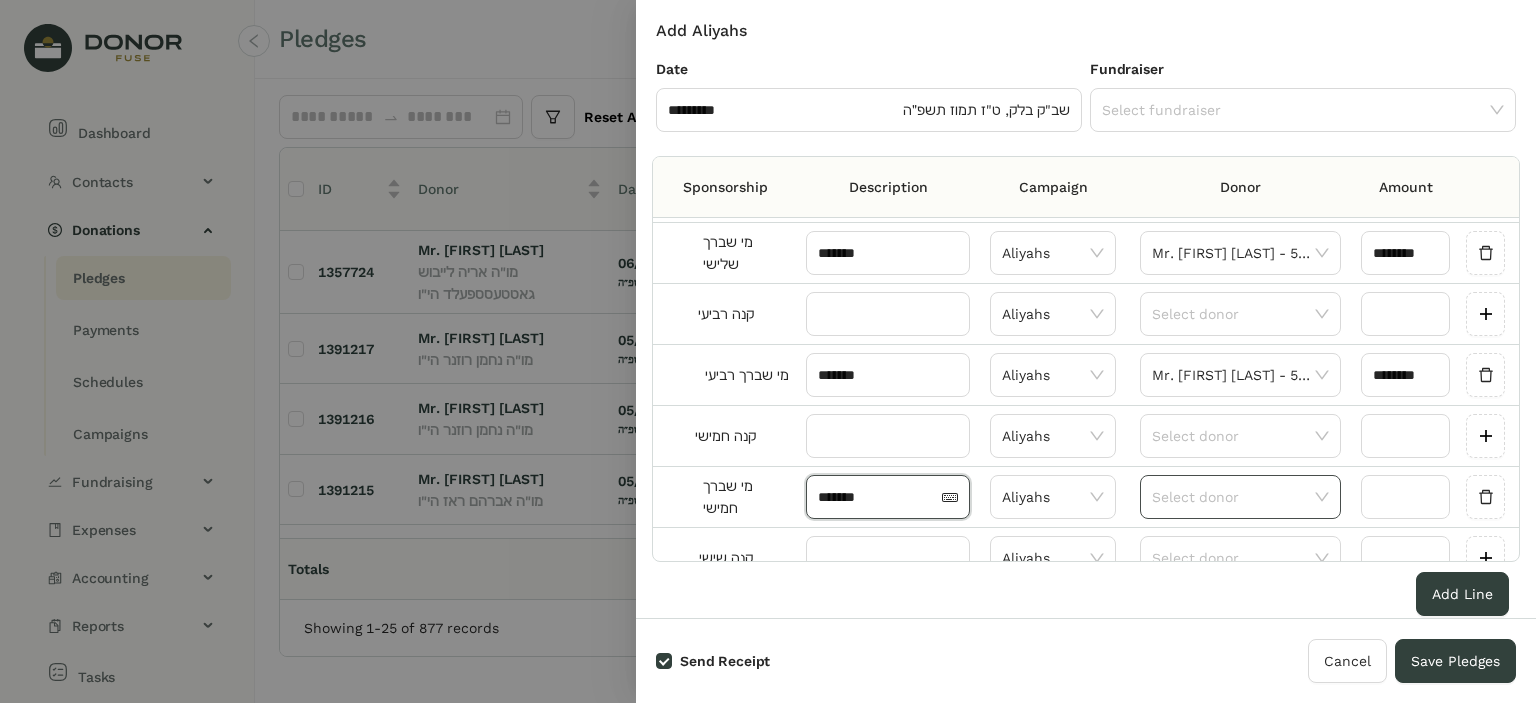 type on "*******" 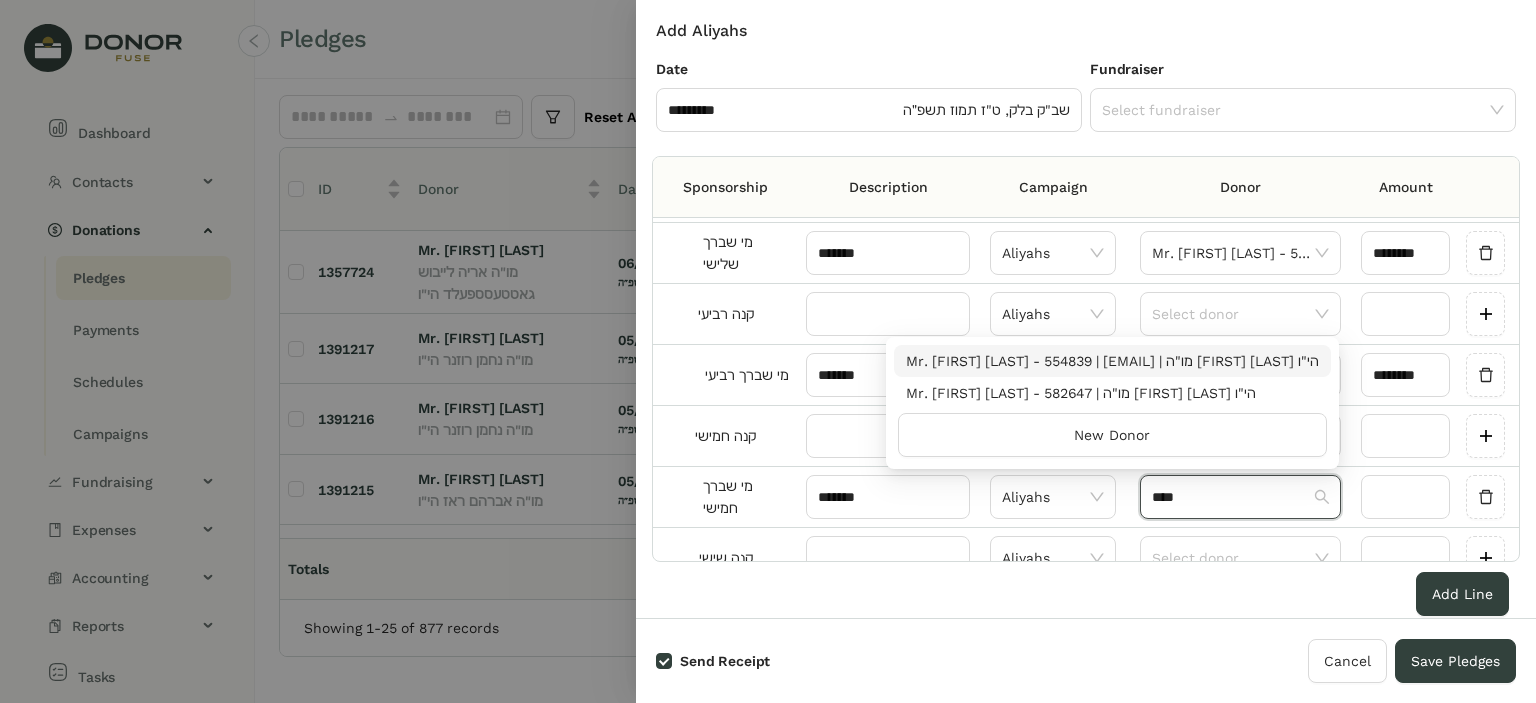 type on "****" 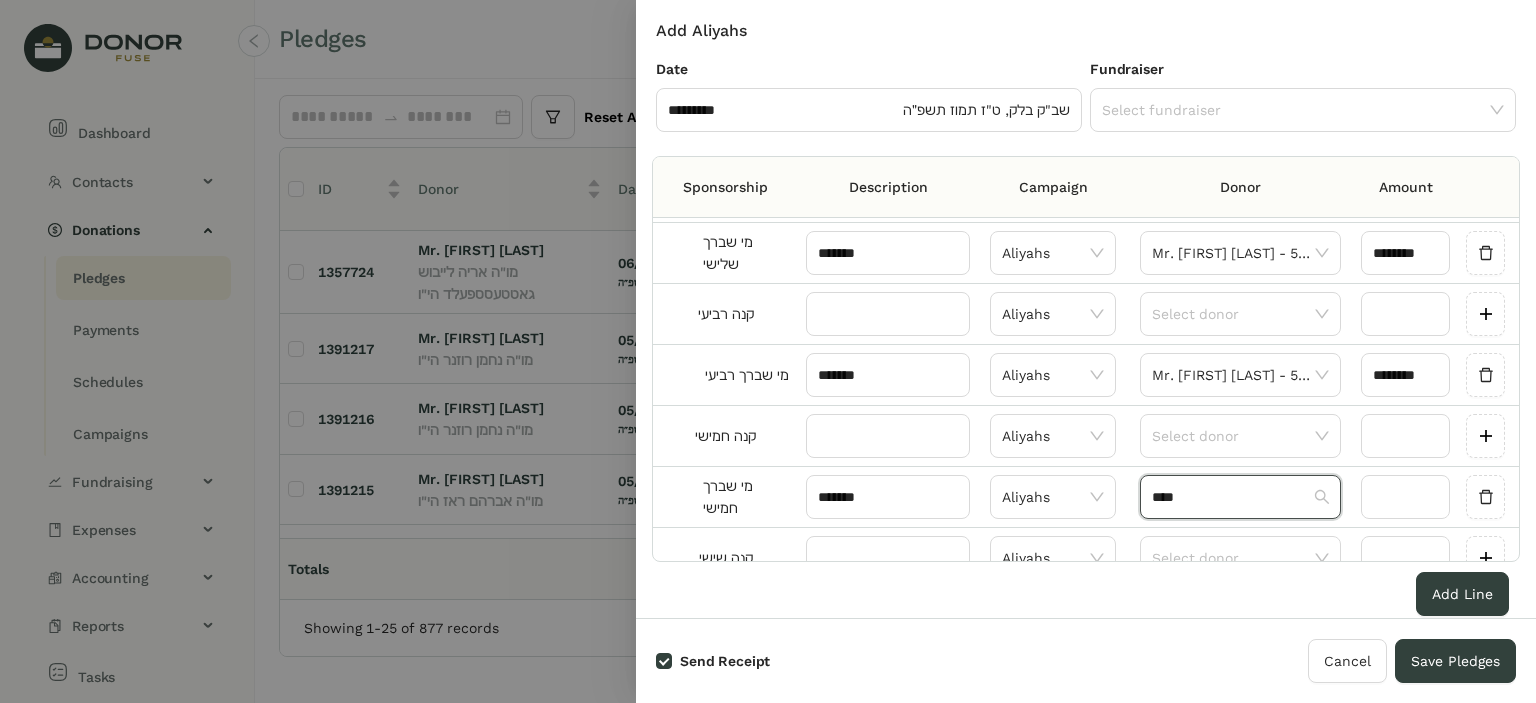 type 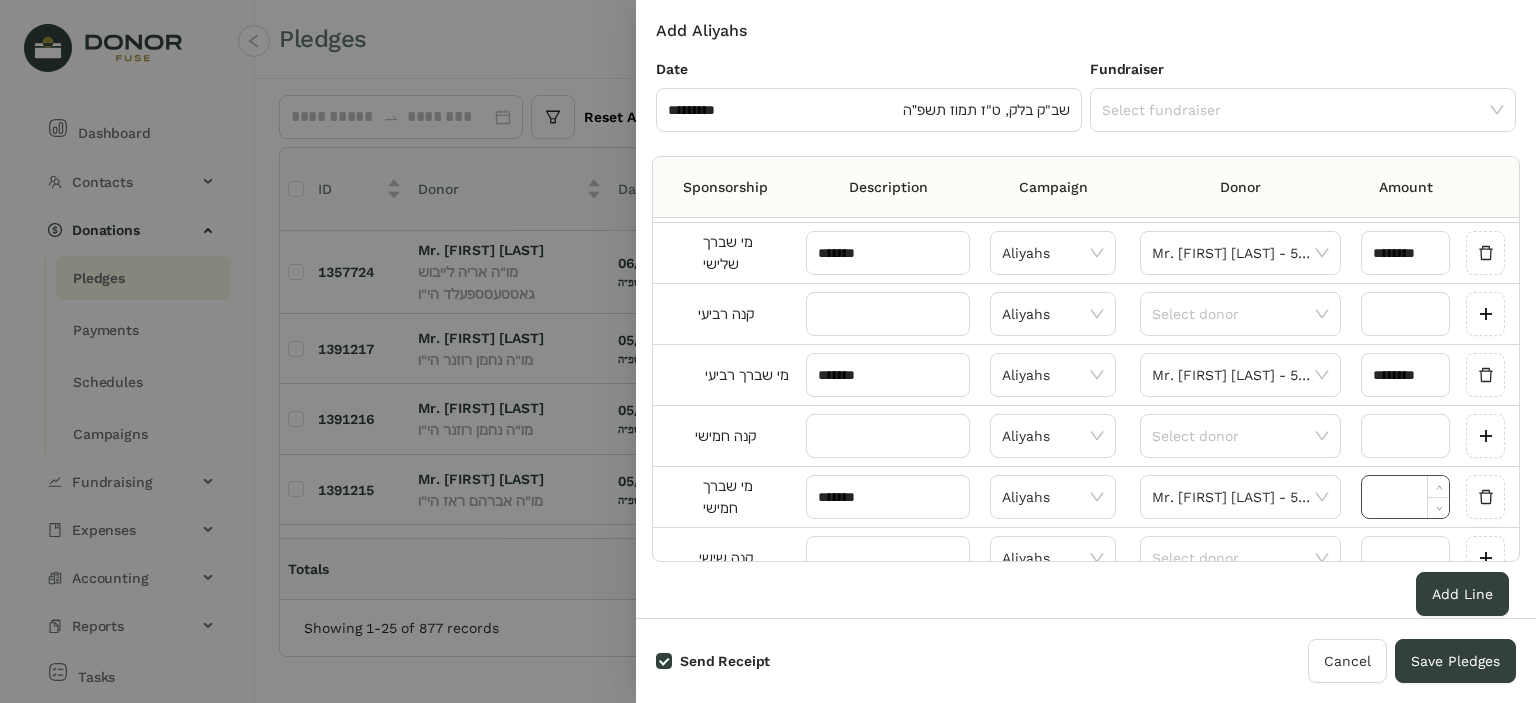 click at bounding box center [1405, 497] 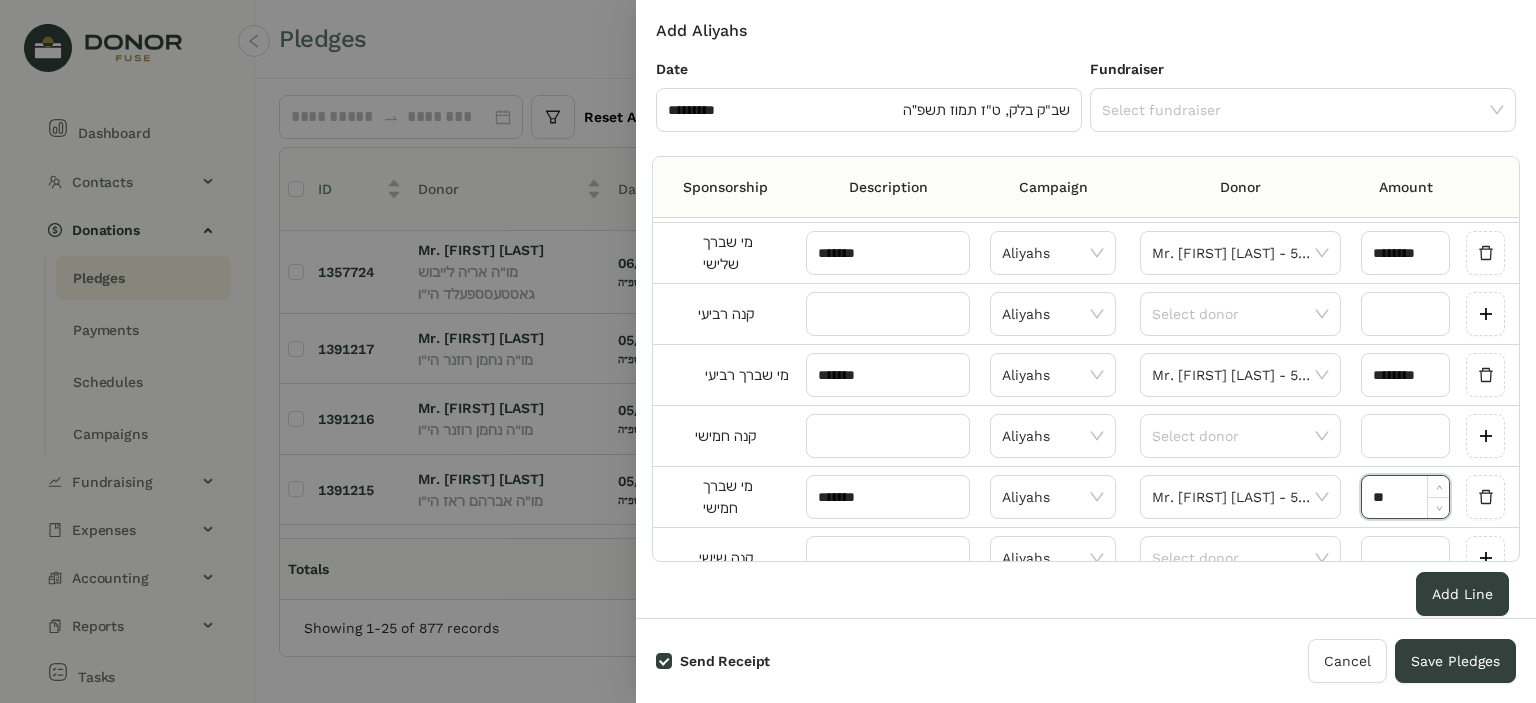 type on "********" 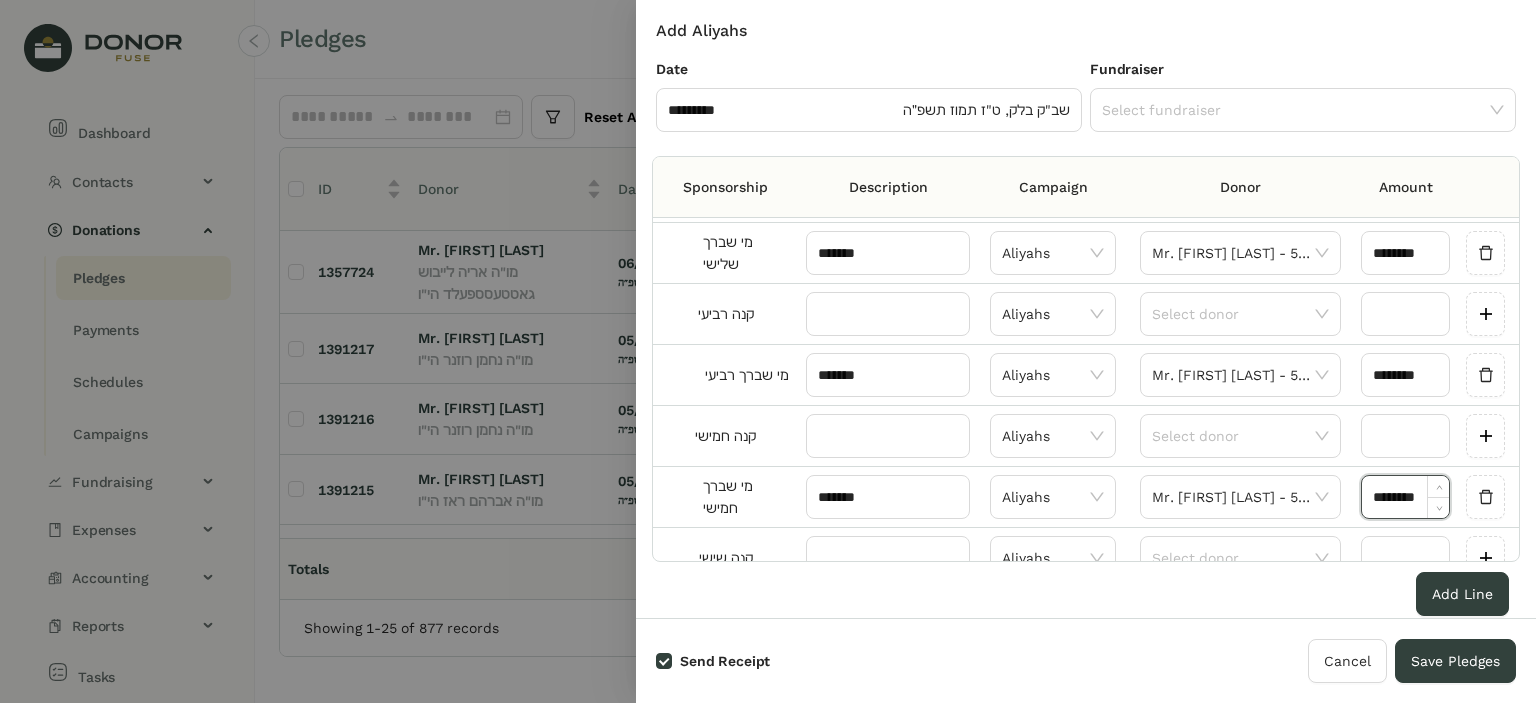 click on "מי שברך חמישי" at bounding box center [725, 497] 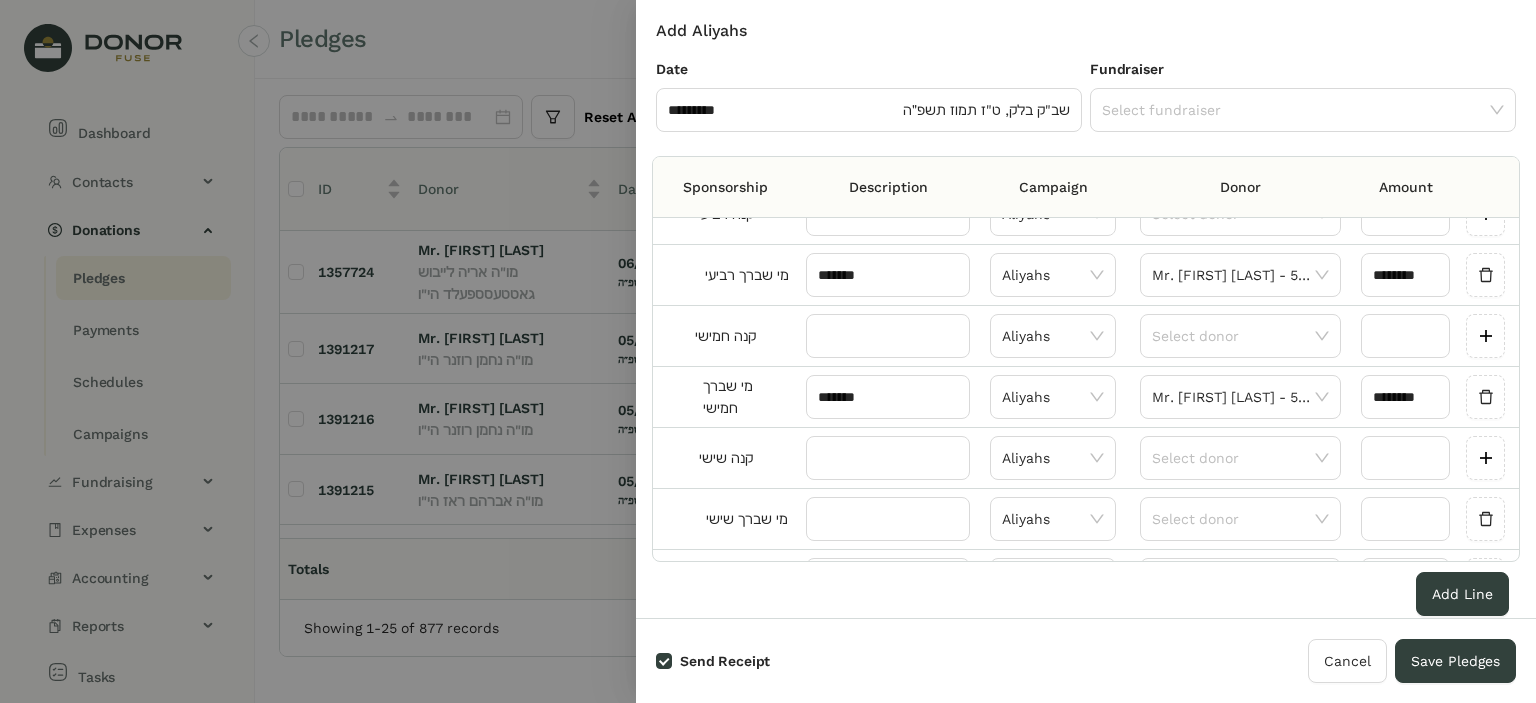 scroll, scrollTop: 500, scrollLeft: 0, axis: vertical 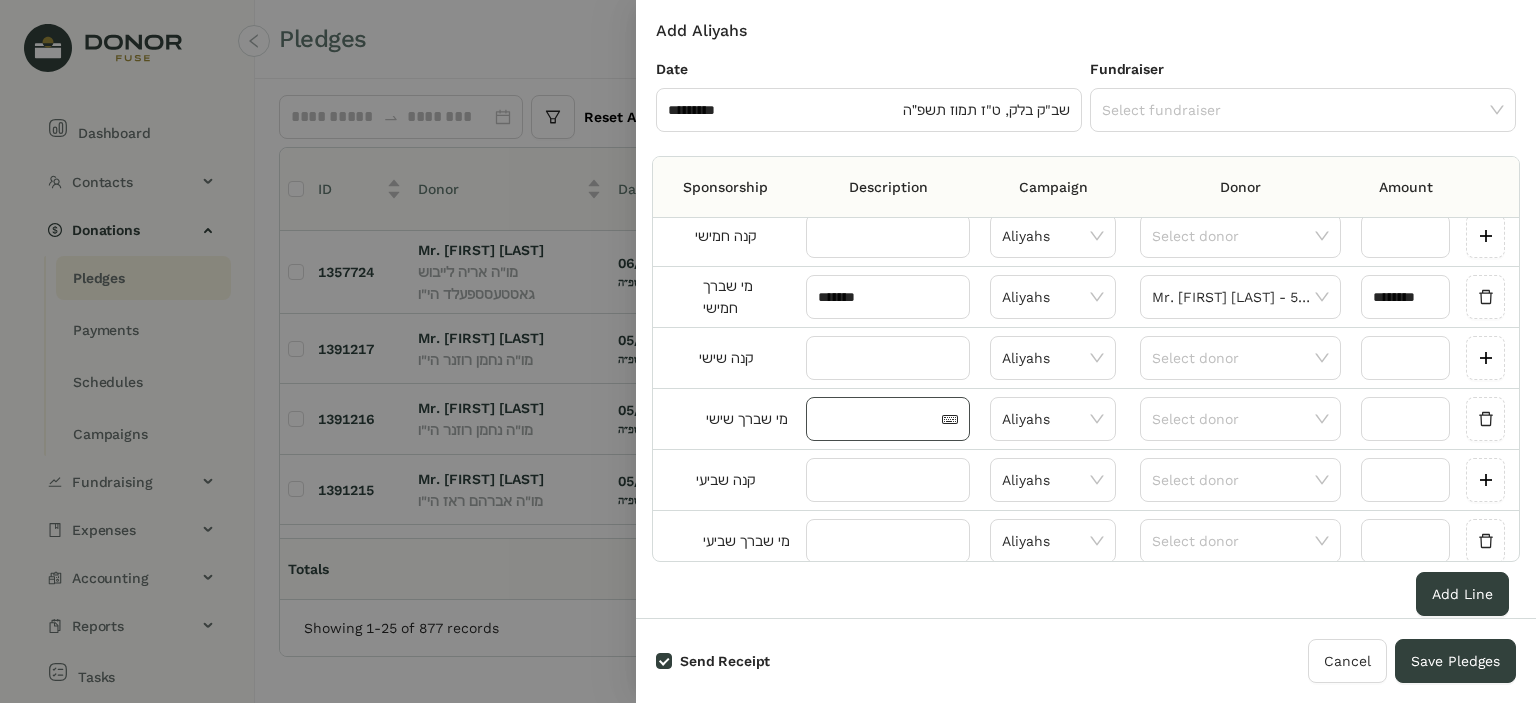 click at bounding box center (888, 419) 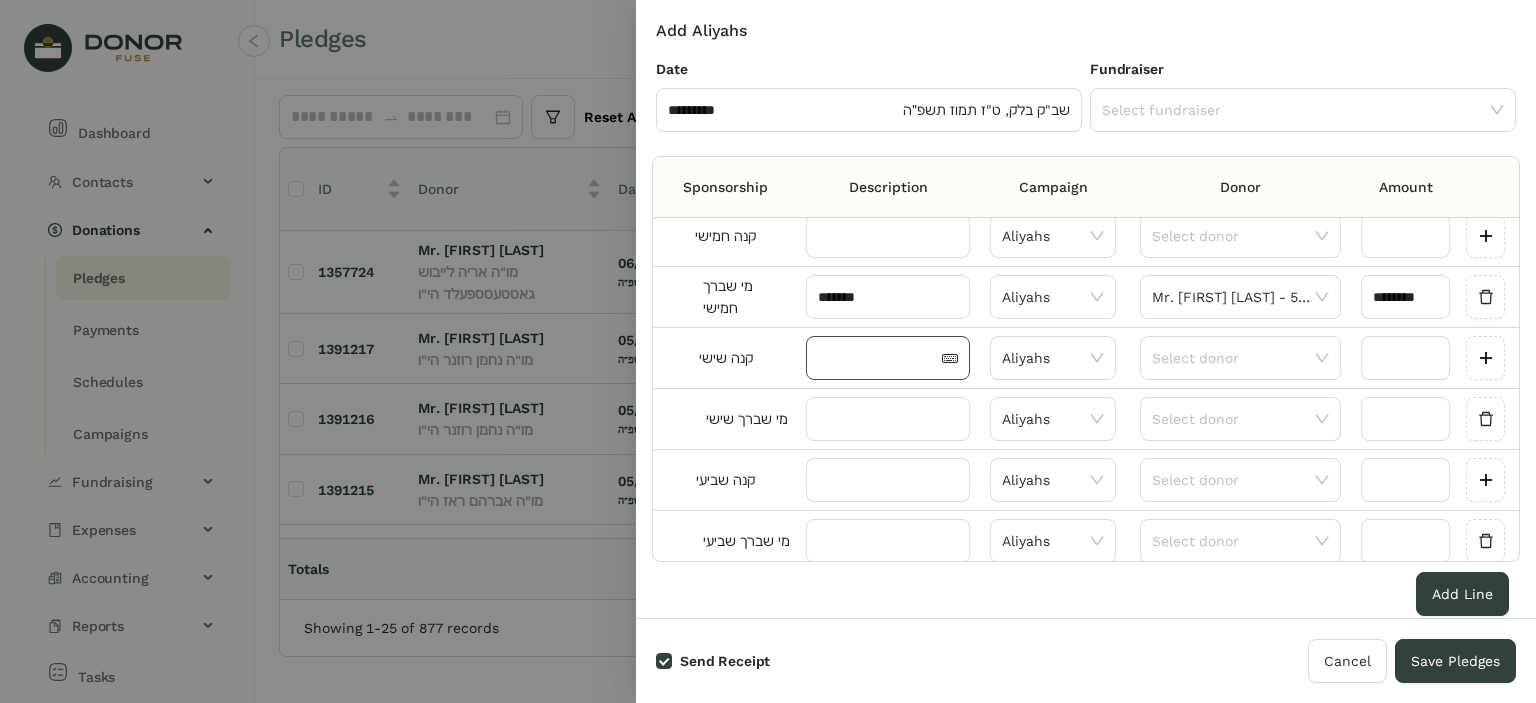 click at bounding box center [878, 358] 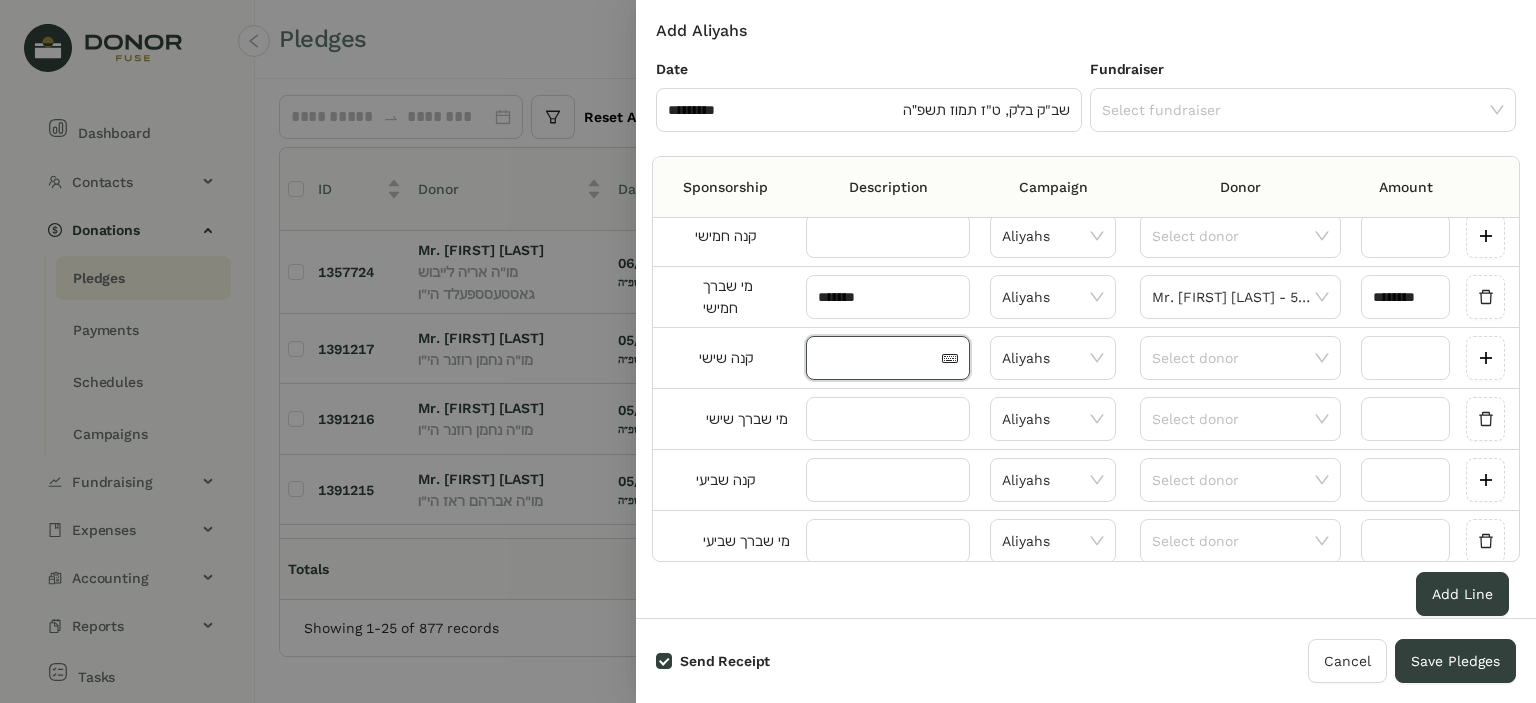 paste on "*******" 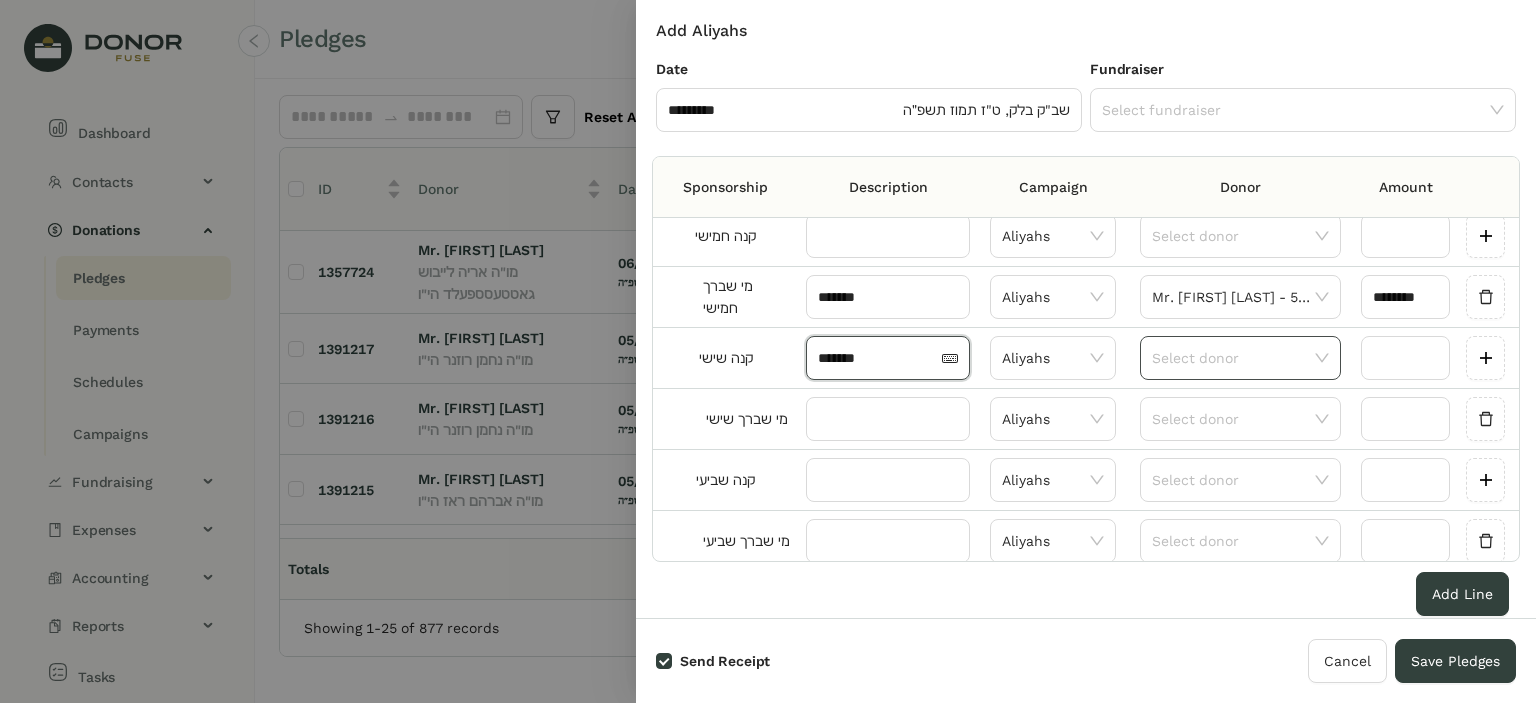 type on "*******" 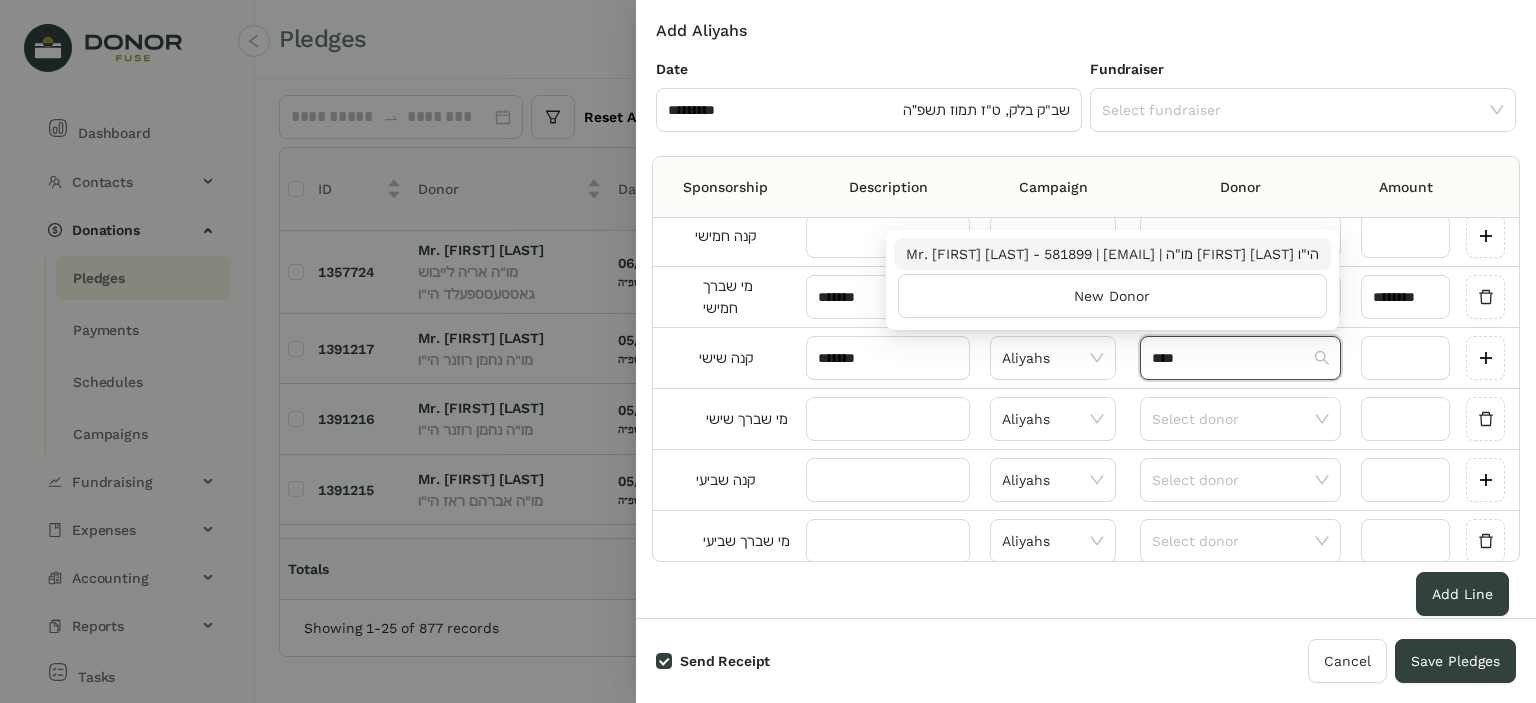 type on "****" 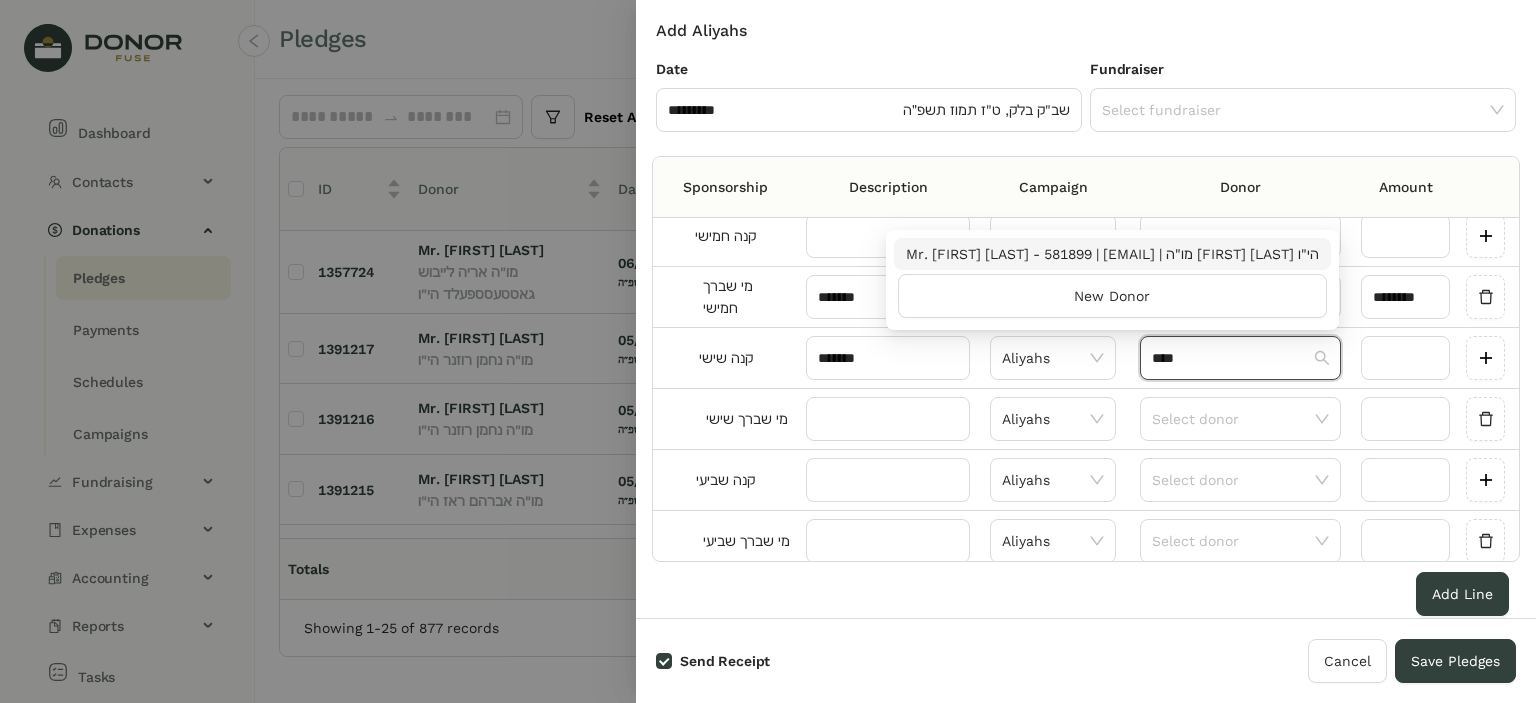 drag, startPoint x: 1048, startPoint y: 258, endPoint x: 1075, endPoint y: 275, distance: 31.906113 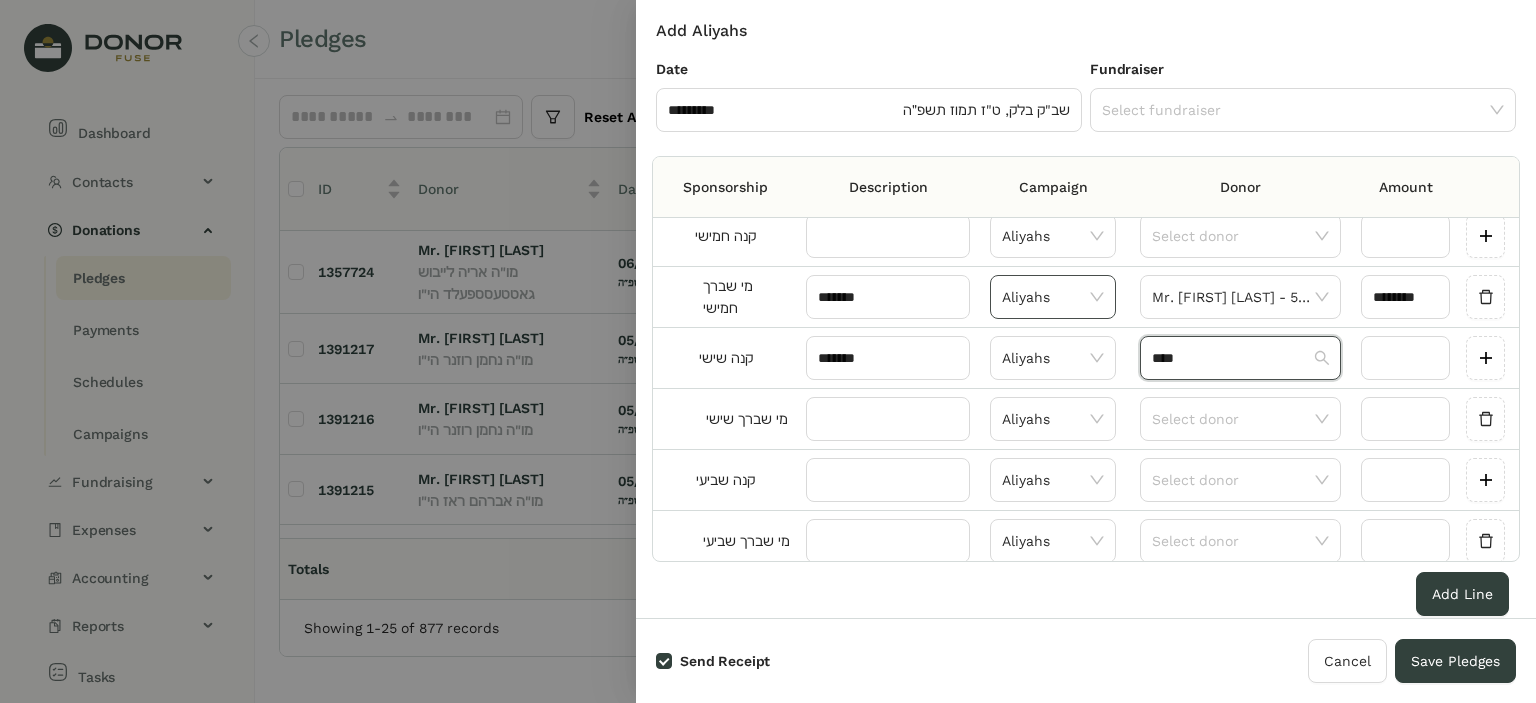 type 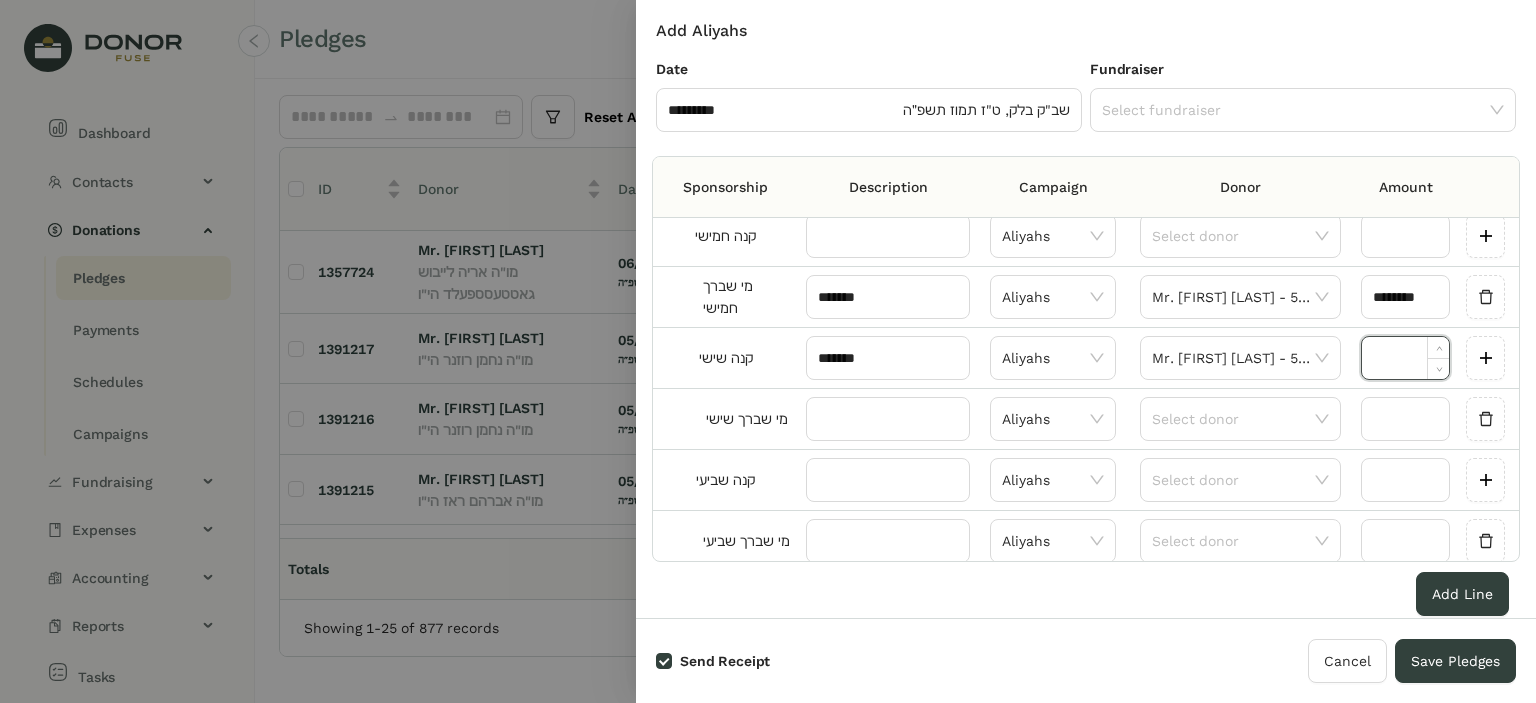 click at bounding box center [1405, 358] 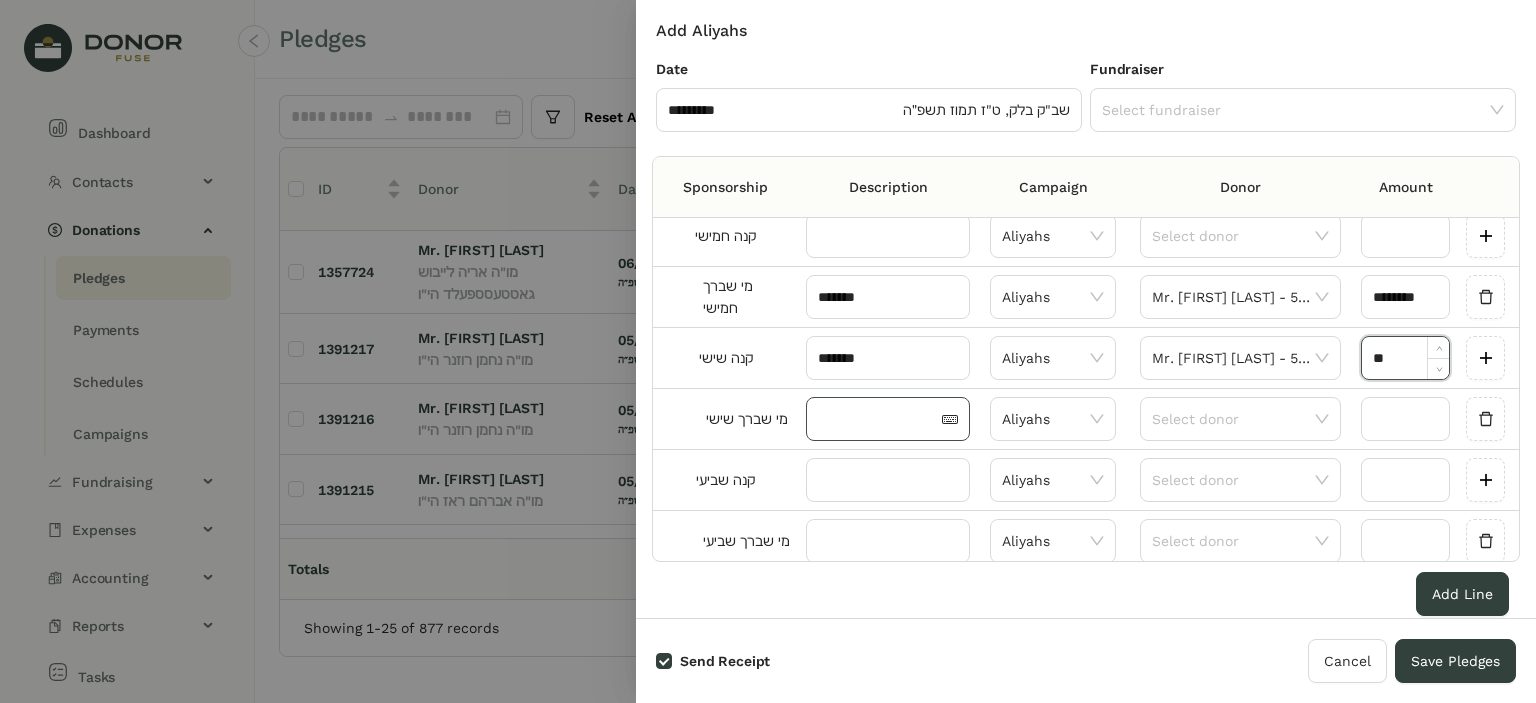 type on "********" 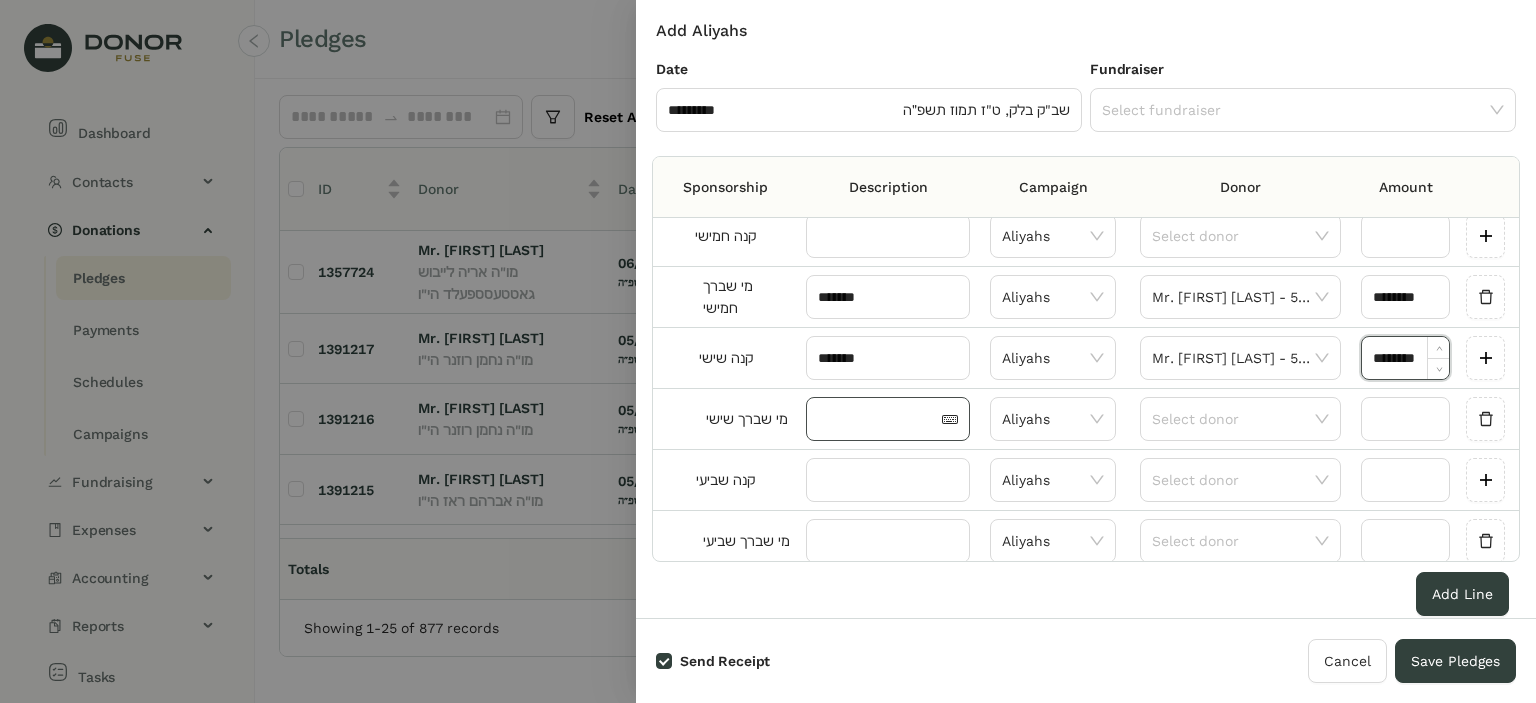 click at bounding box center [878, 419] 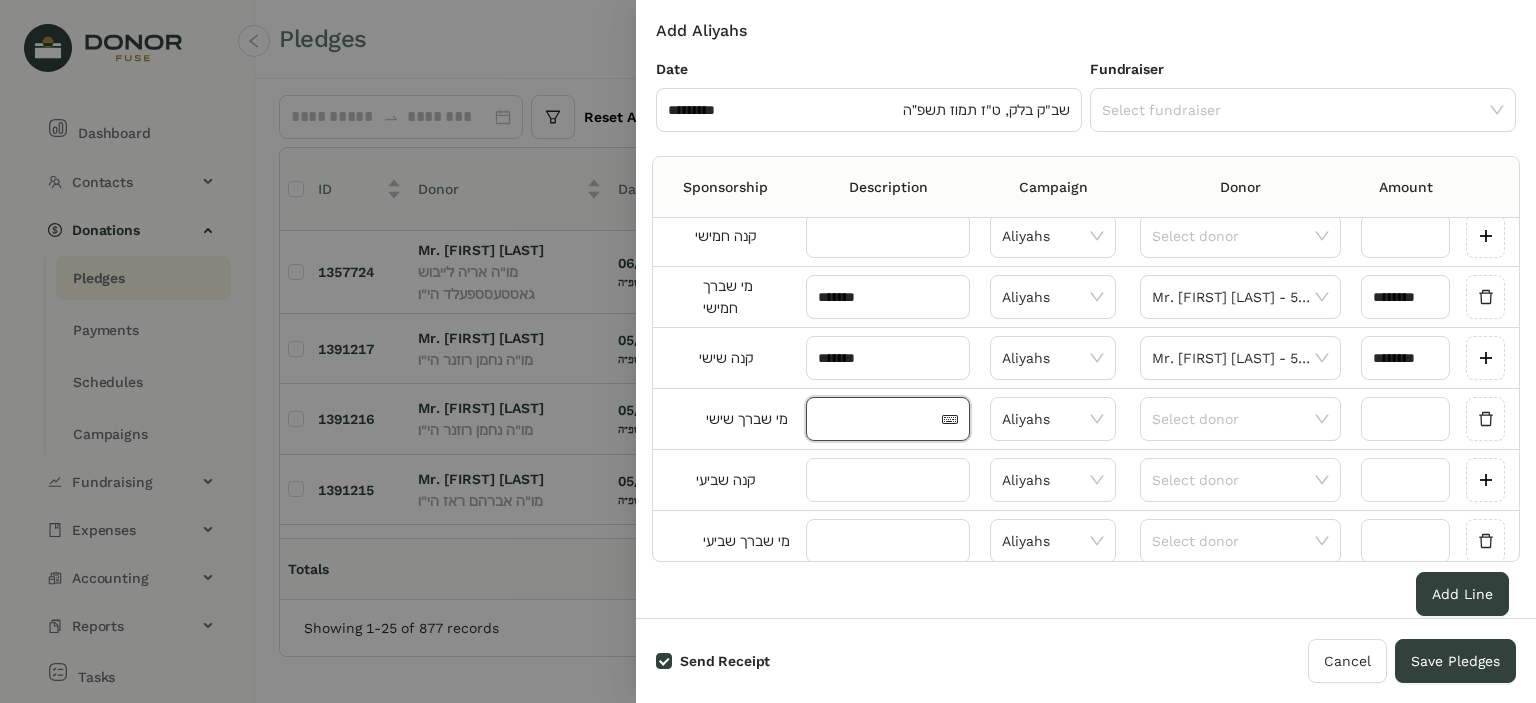 paste on "*******" 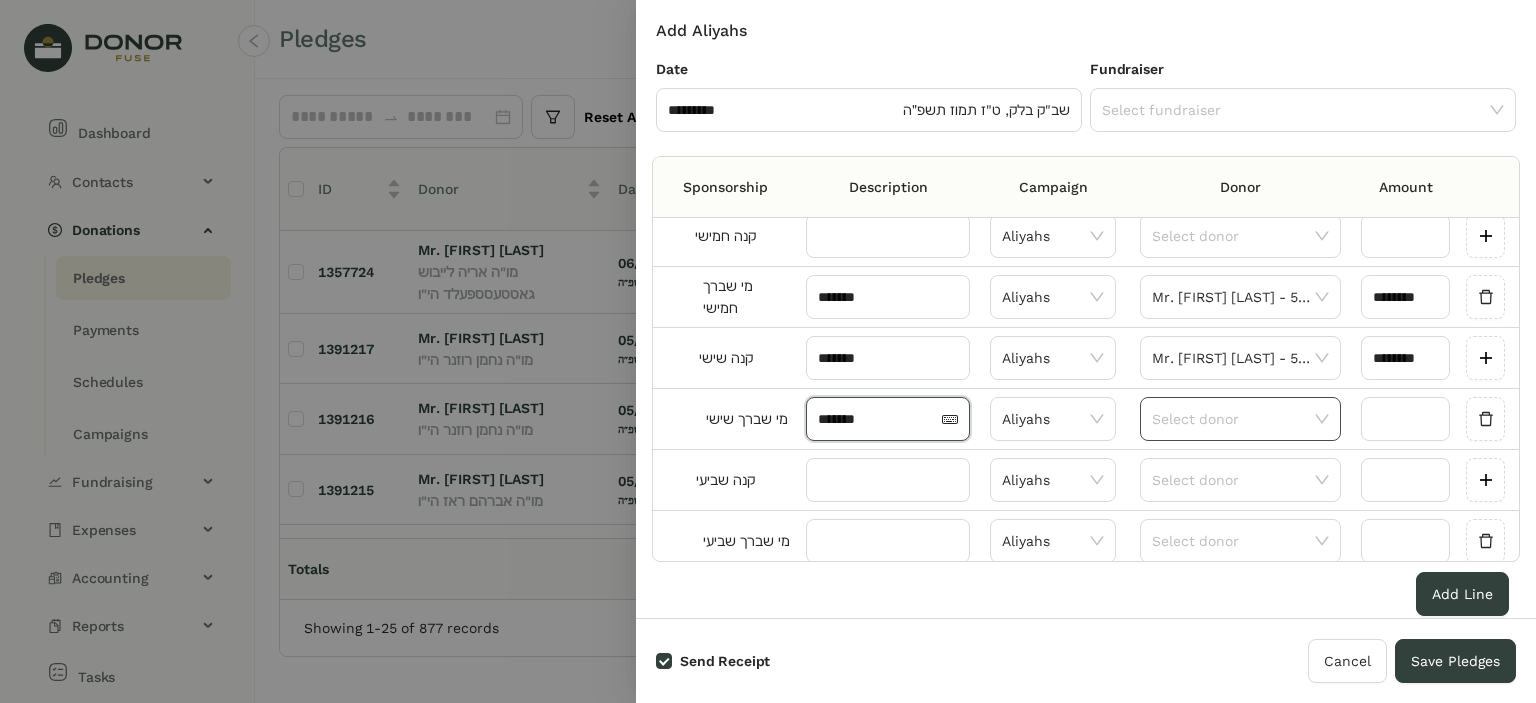 type on "*******" 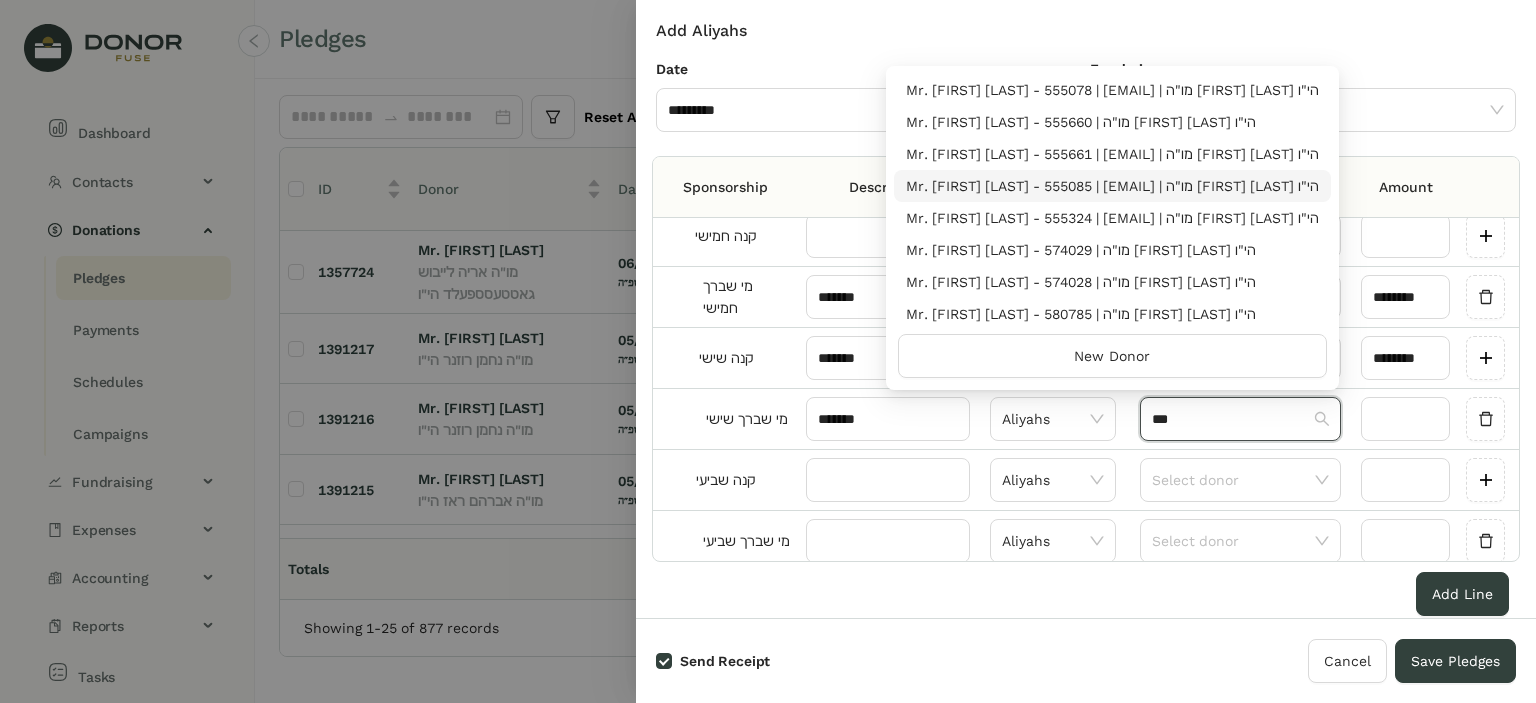 type on "***" 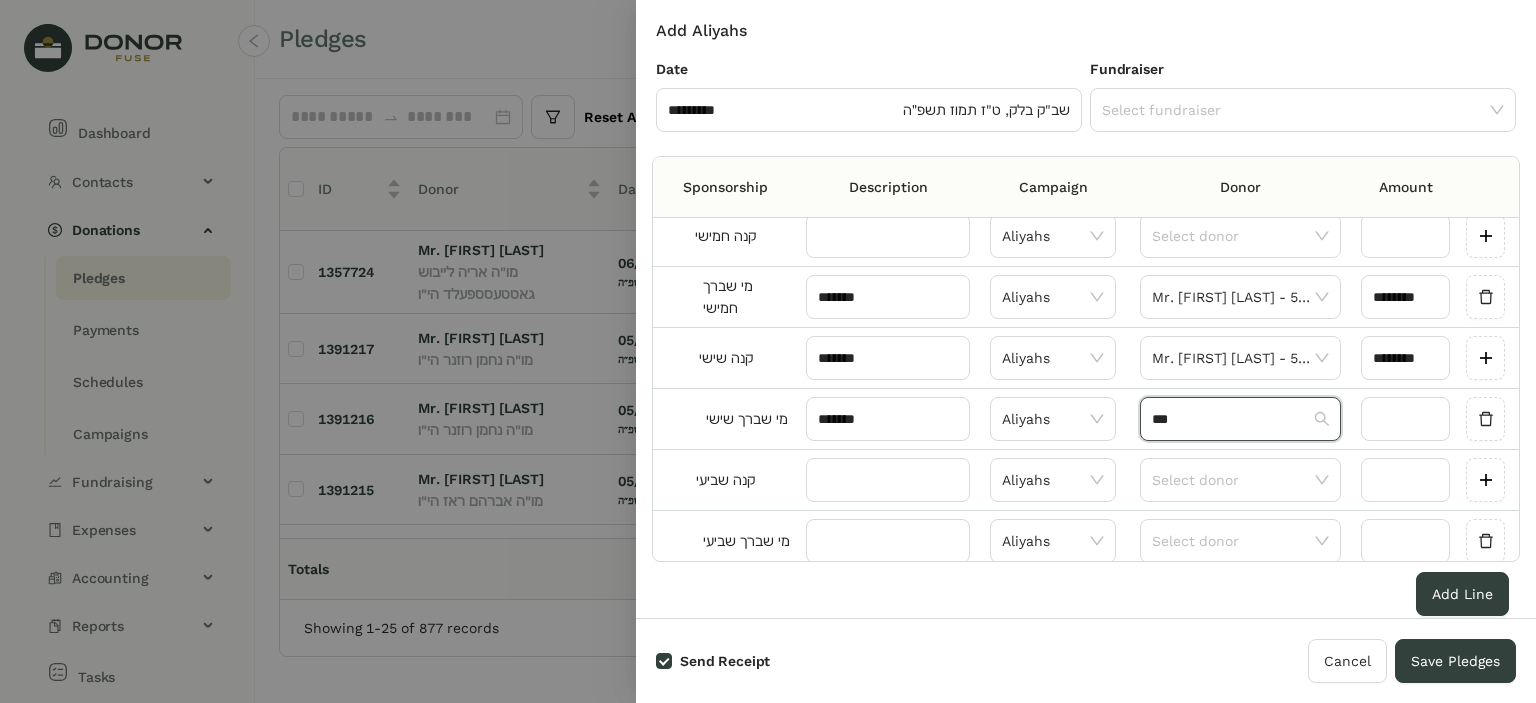 type 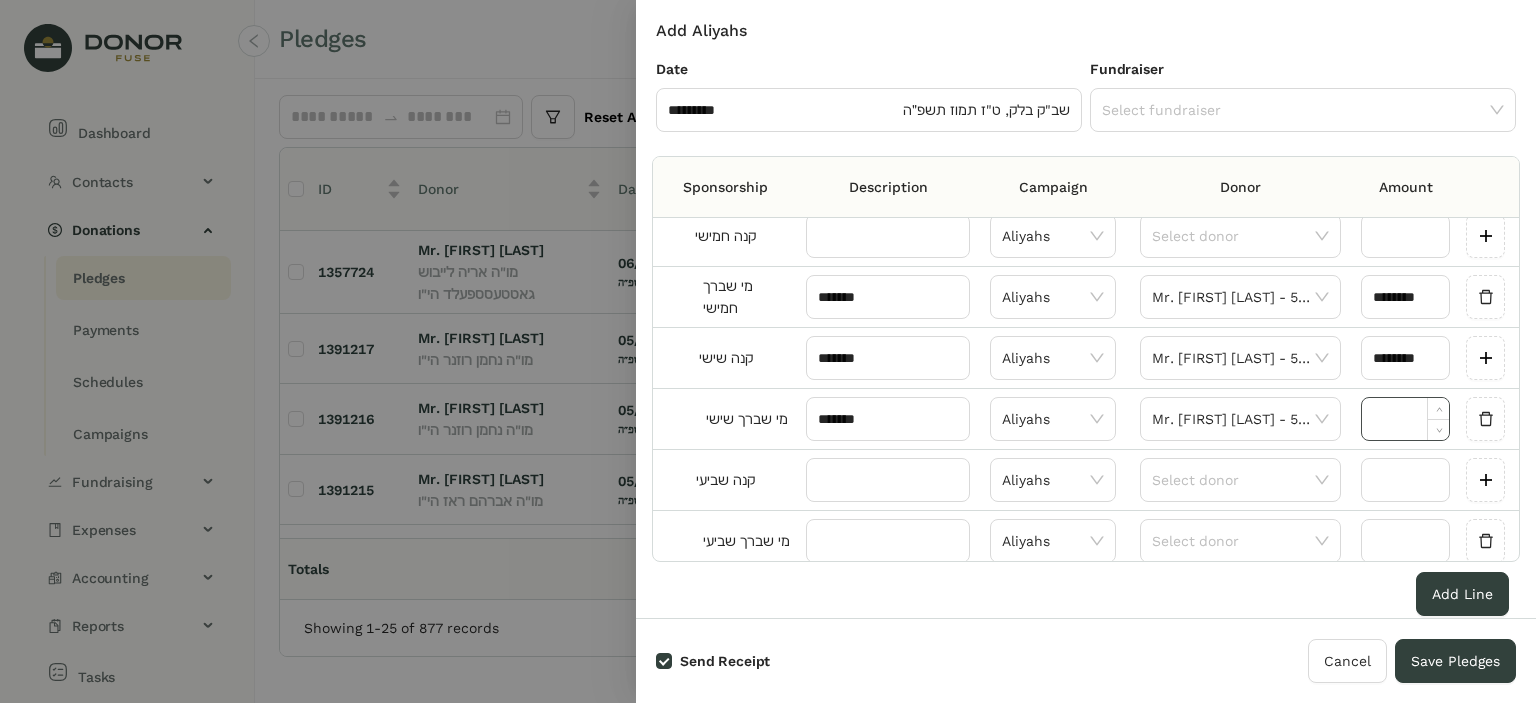 click at bounding box center (1405, 419) 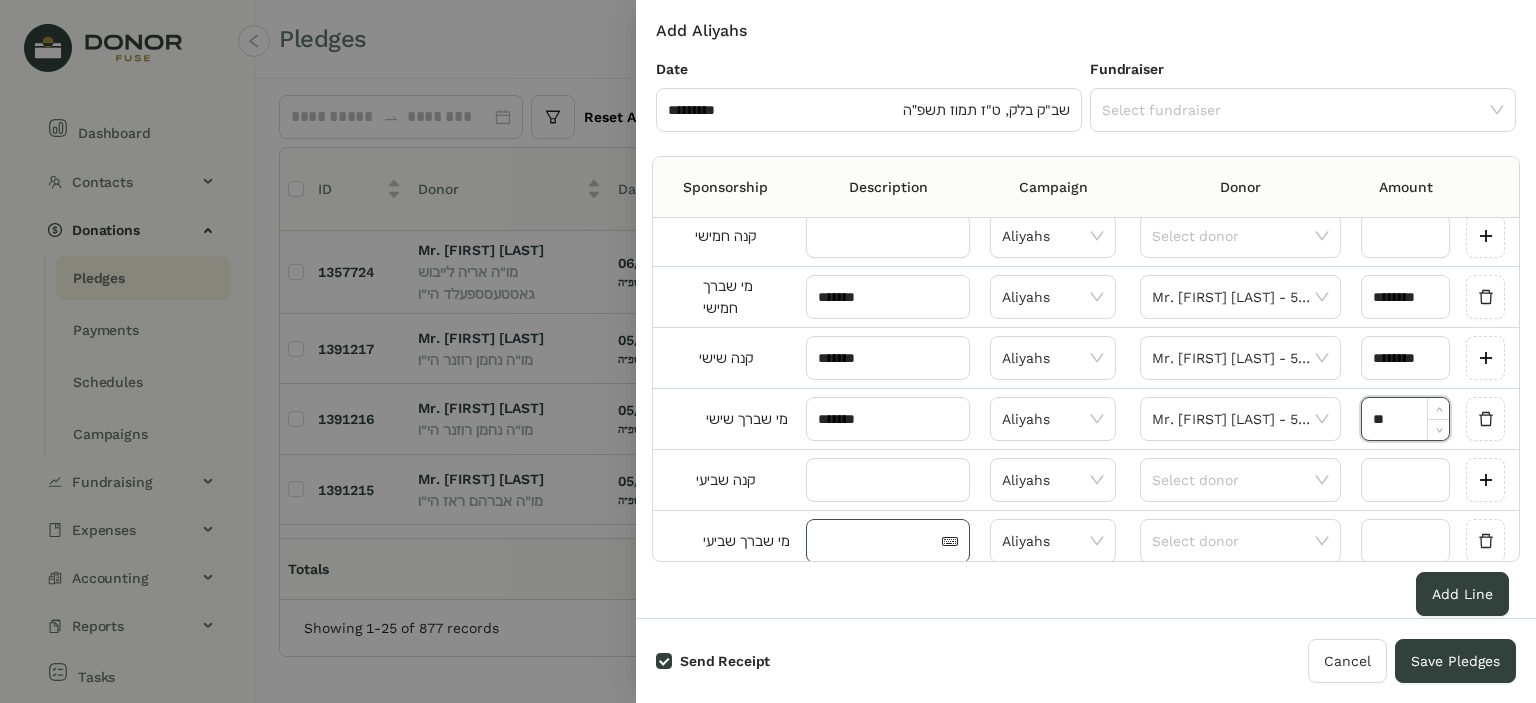 type on "********" 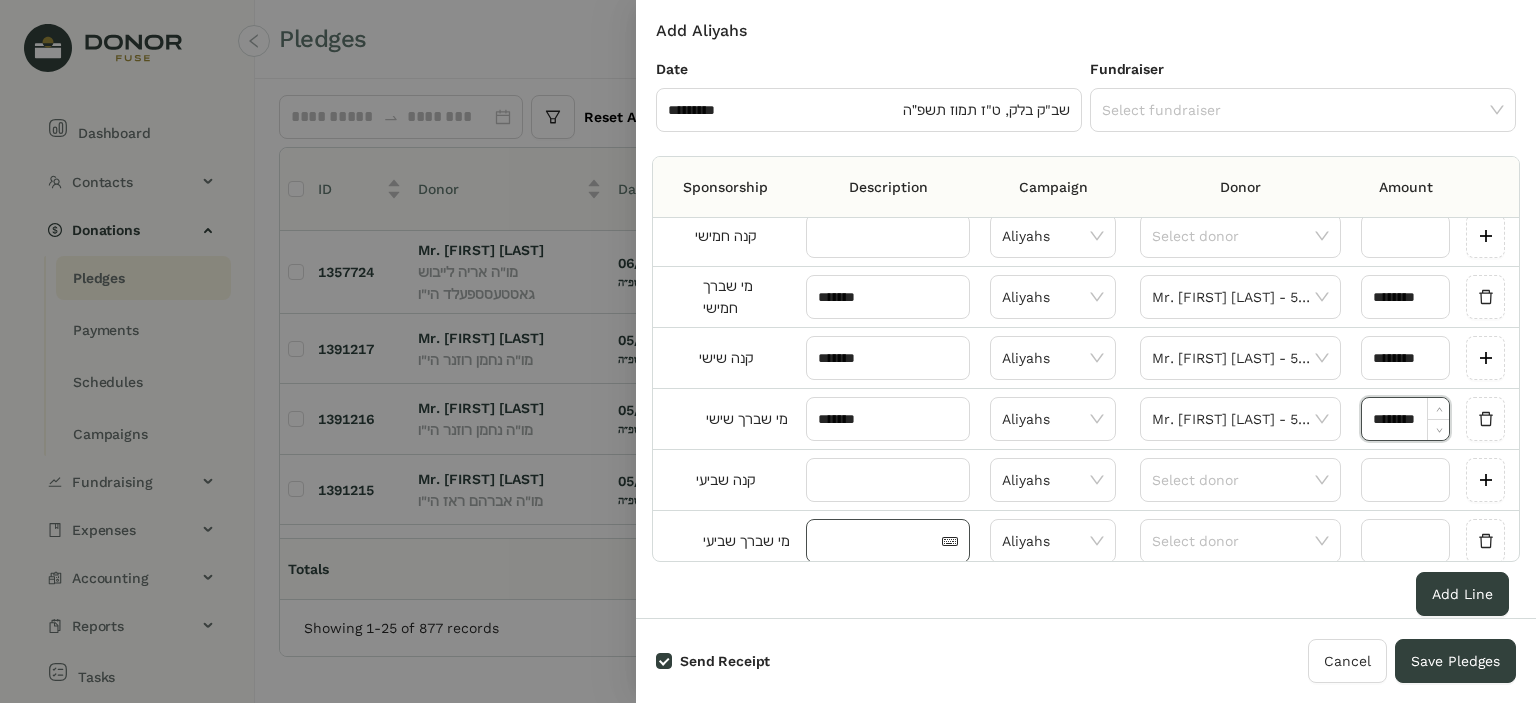 click at bounding box center [878, 541] 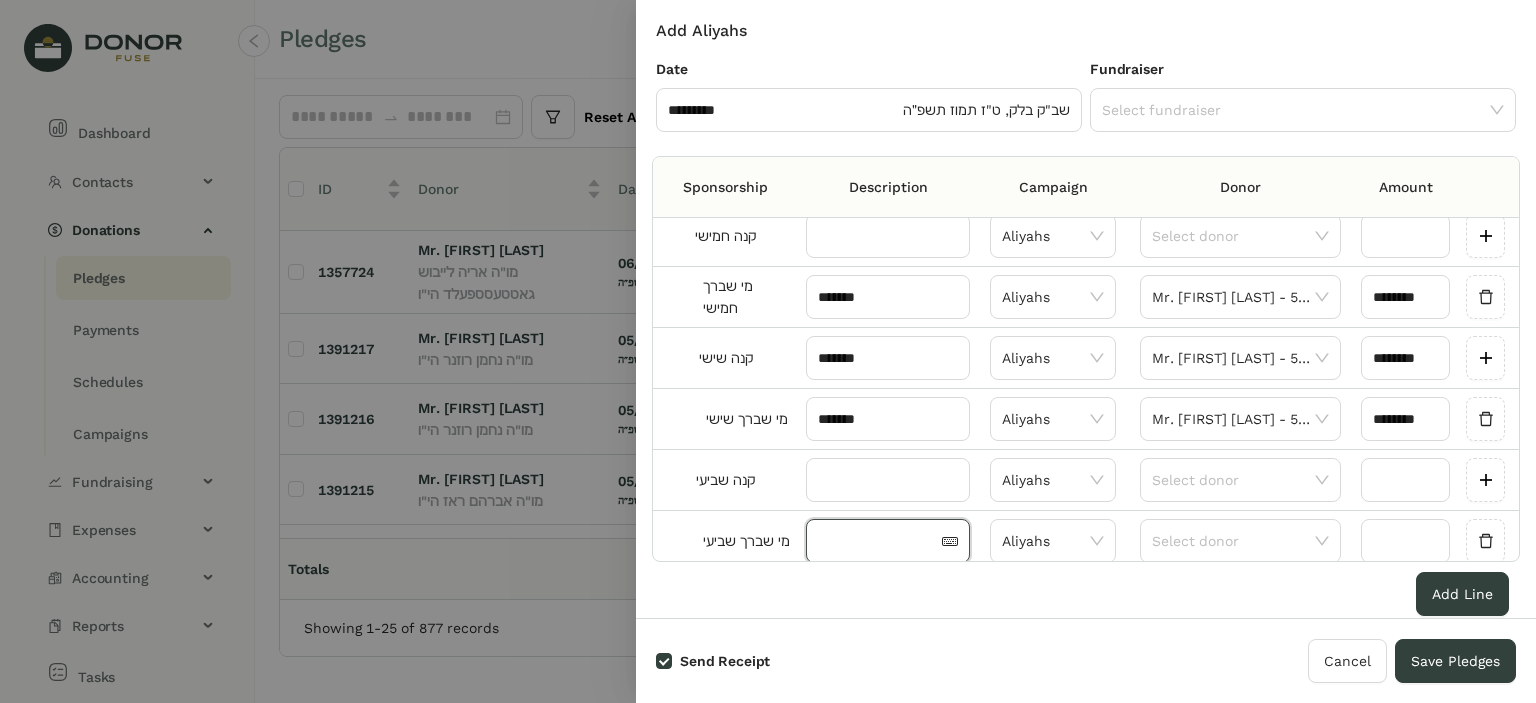 paste on "*******" 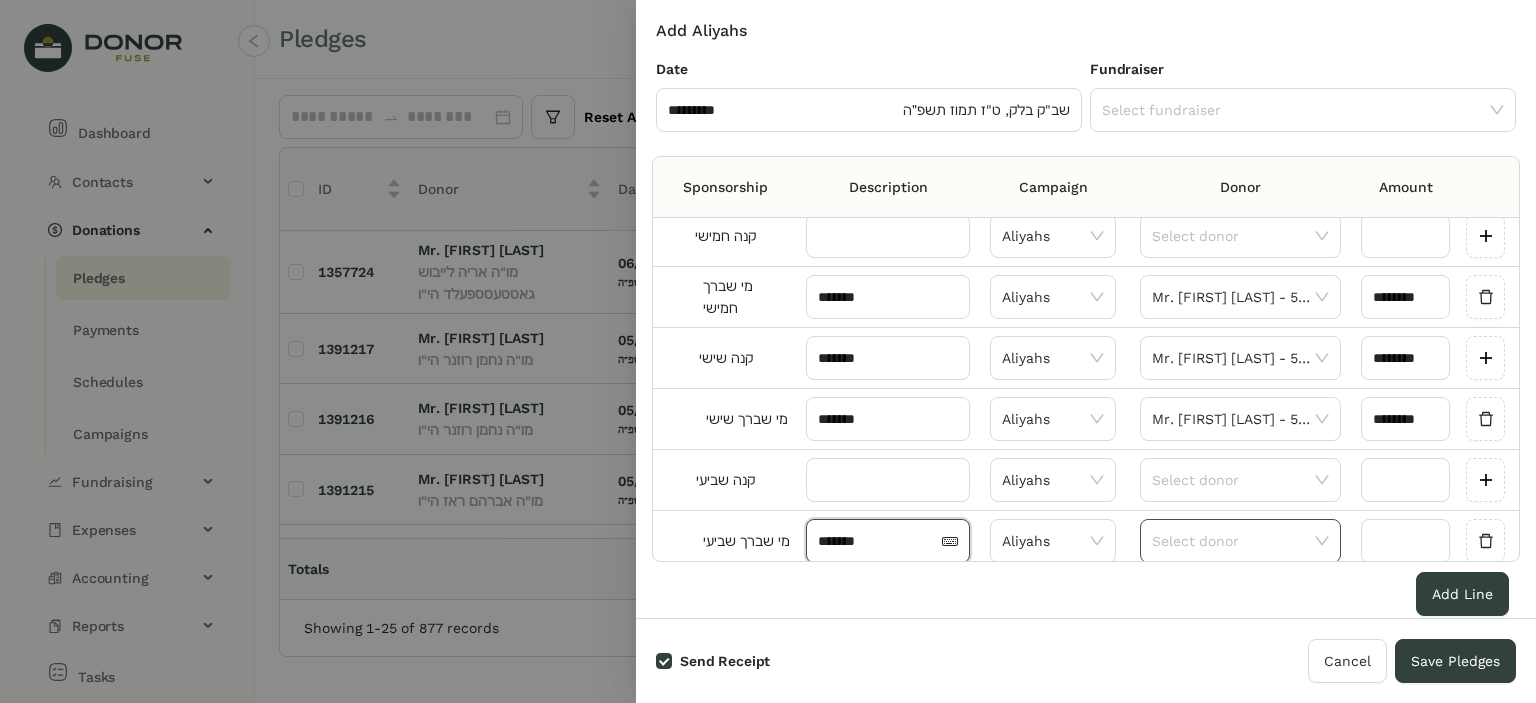 type on "*******" 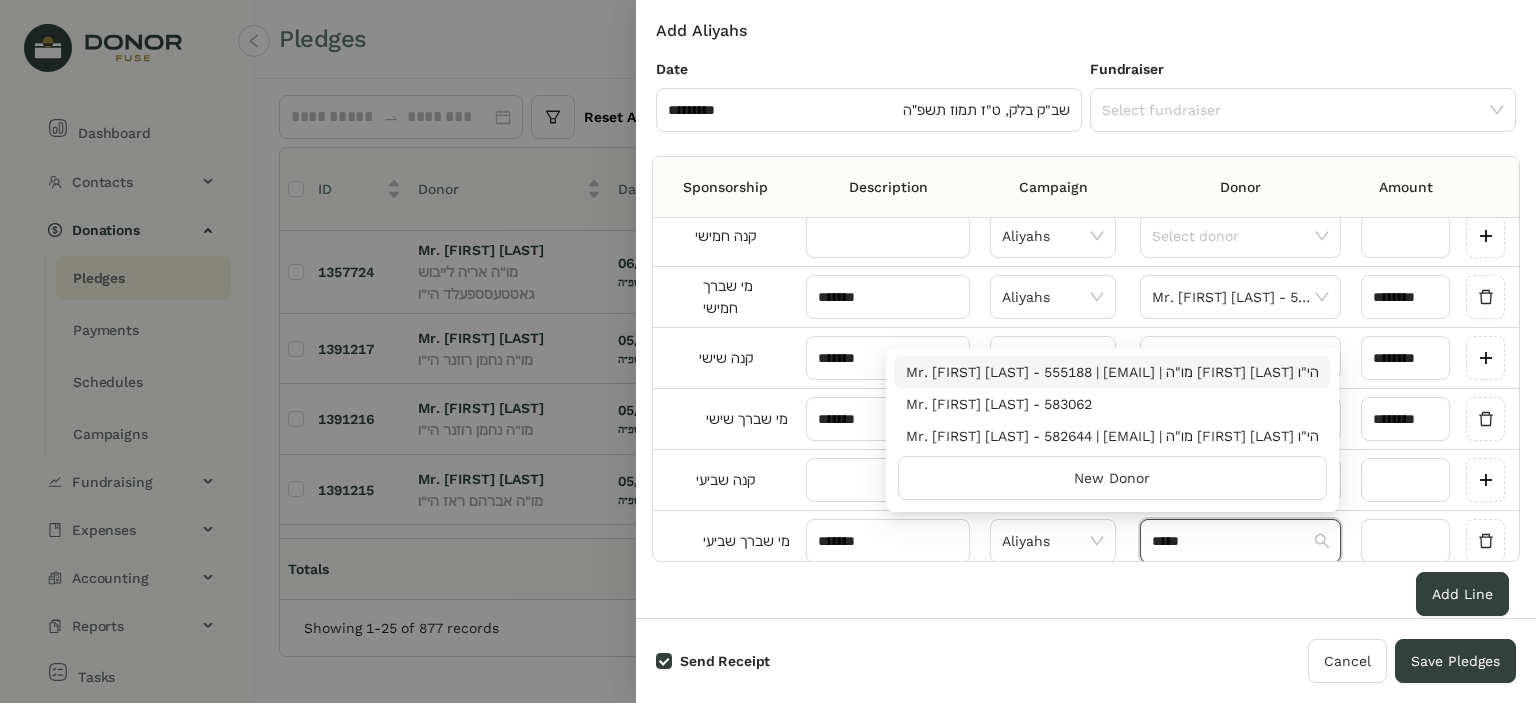 type on "*****" 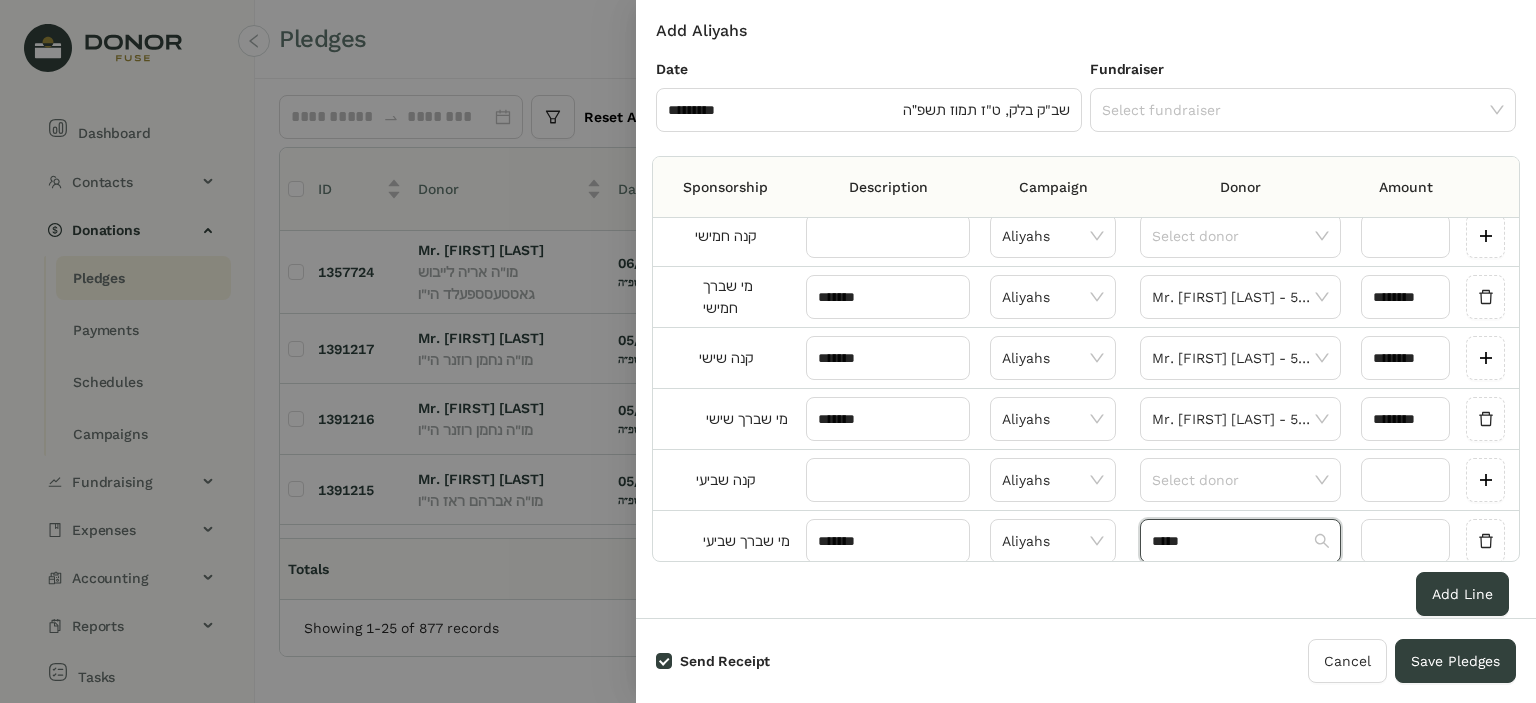 type 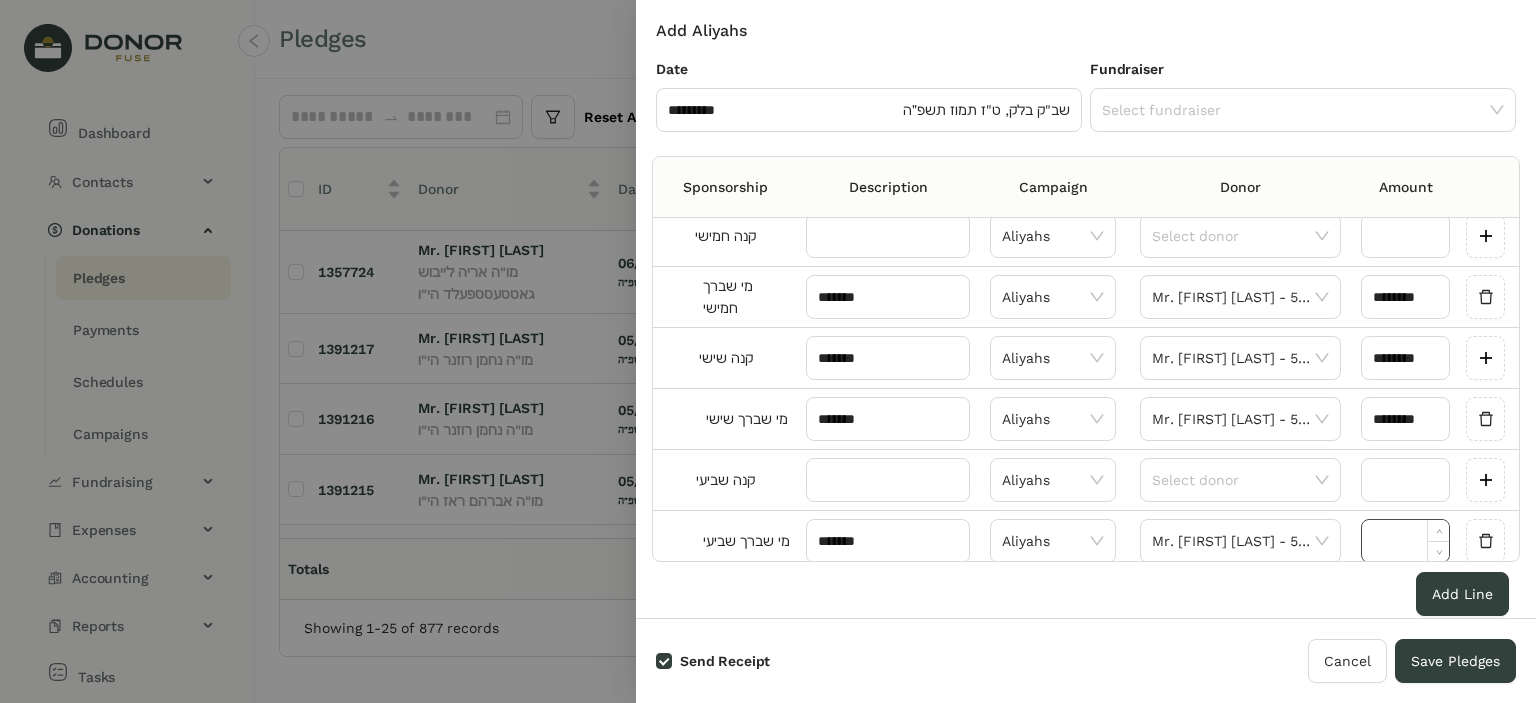 click at bounding box center [1405, 541] 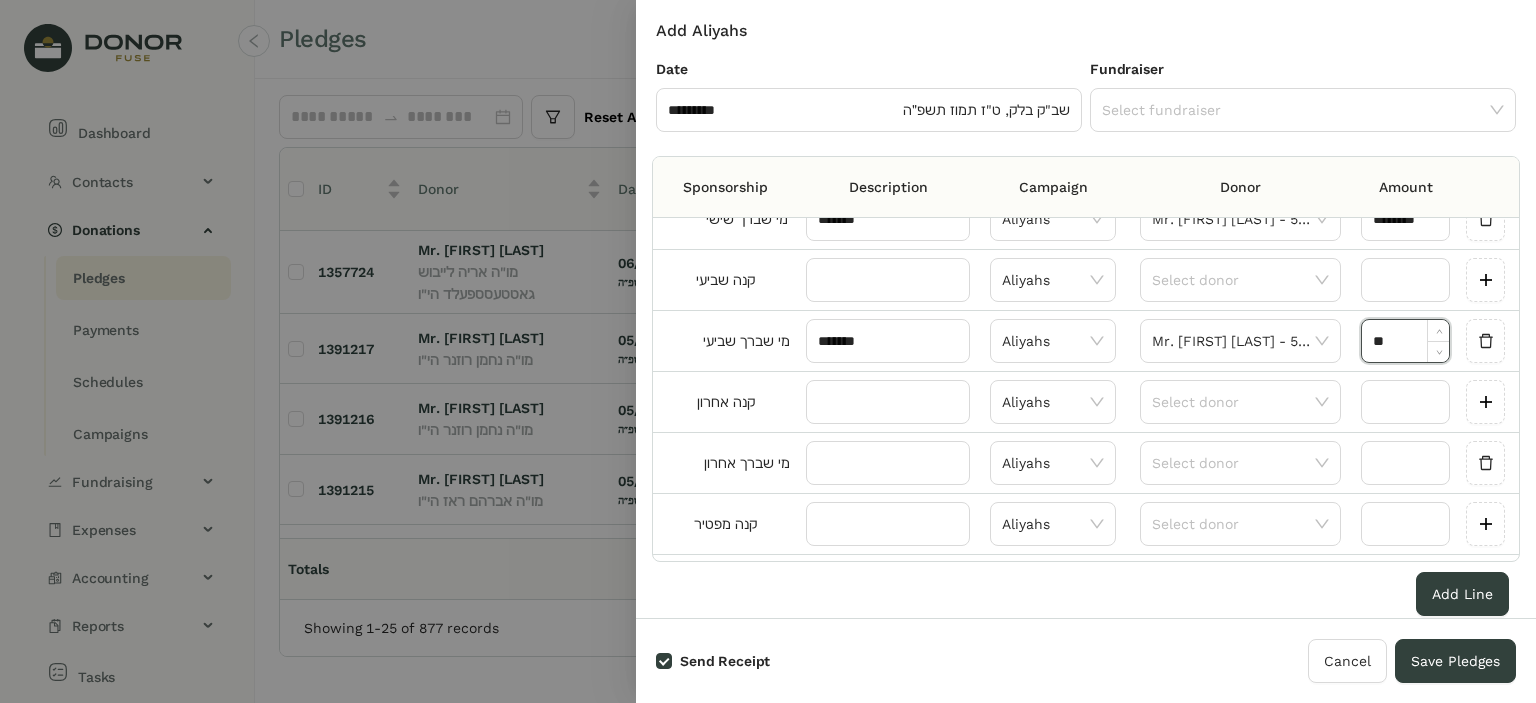 scroll, scrollTop: 800, scrollLeft: 0, axis: vertical 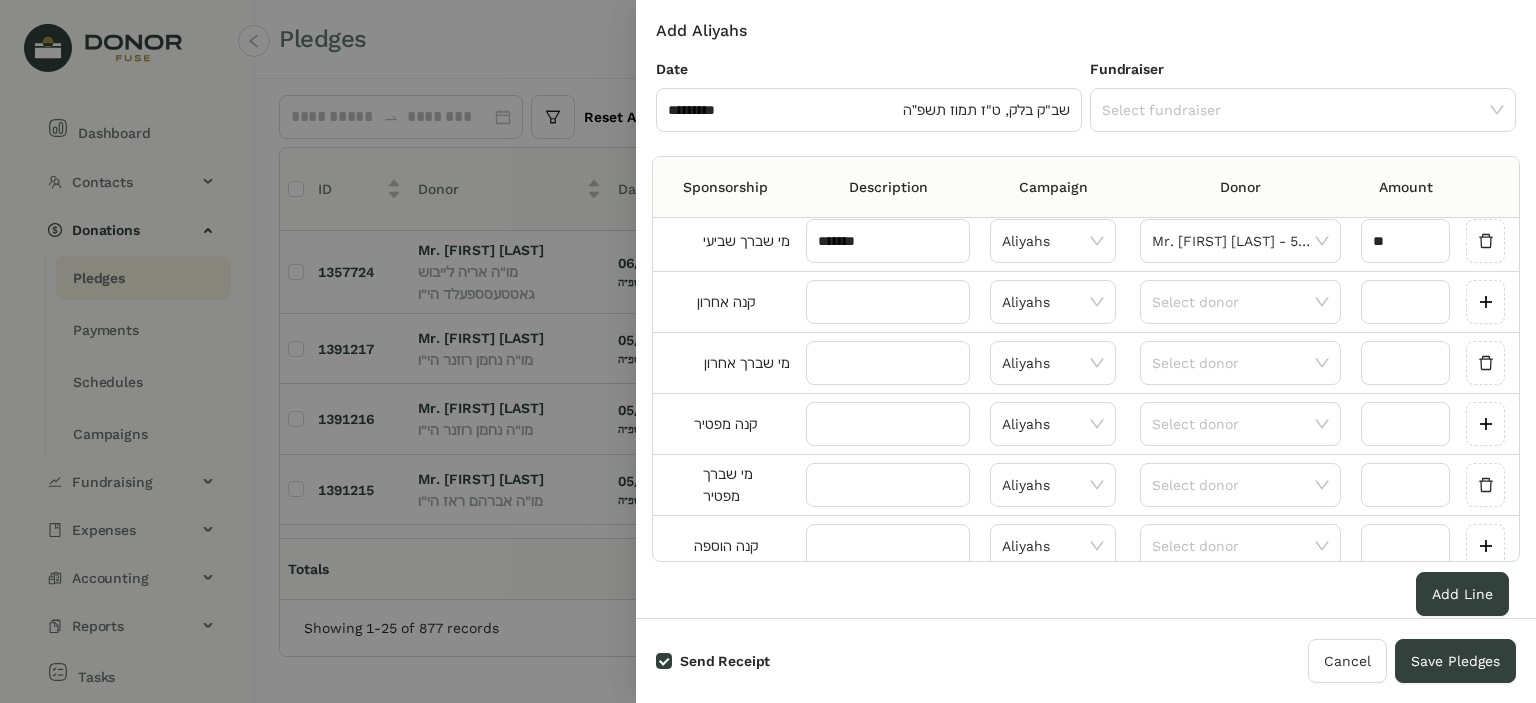 type on "********" 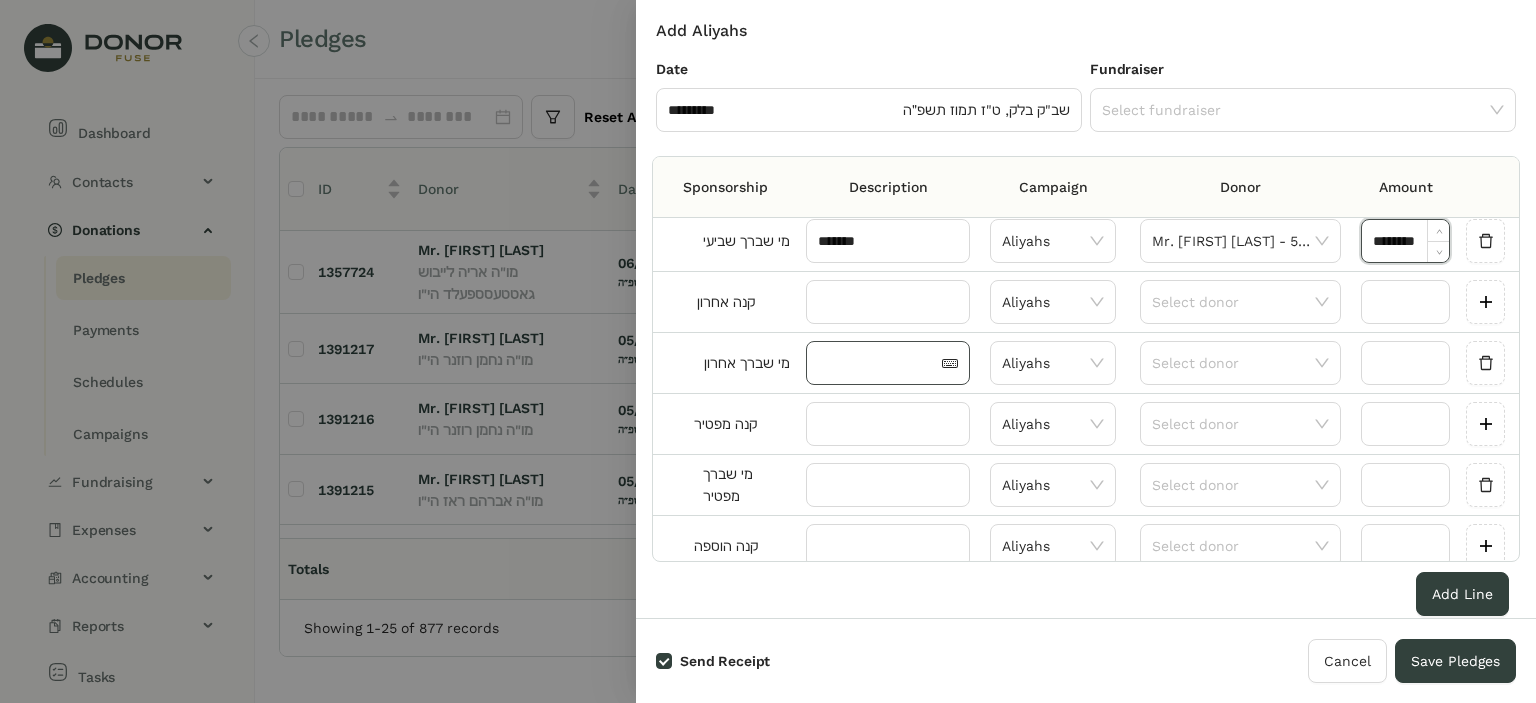 click at bounding box center (888, 363) 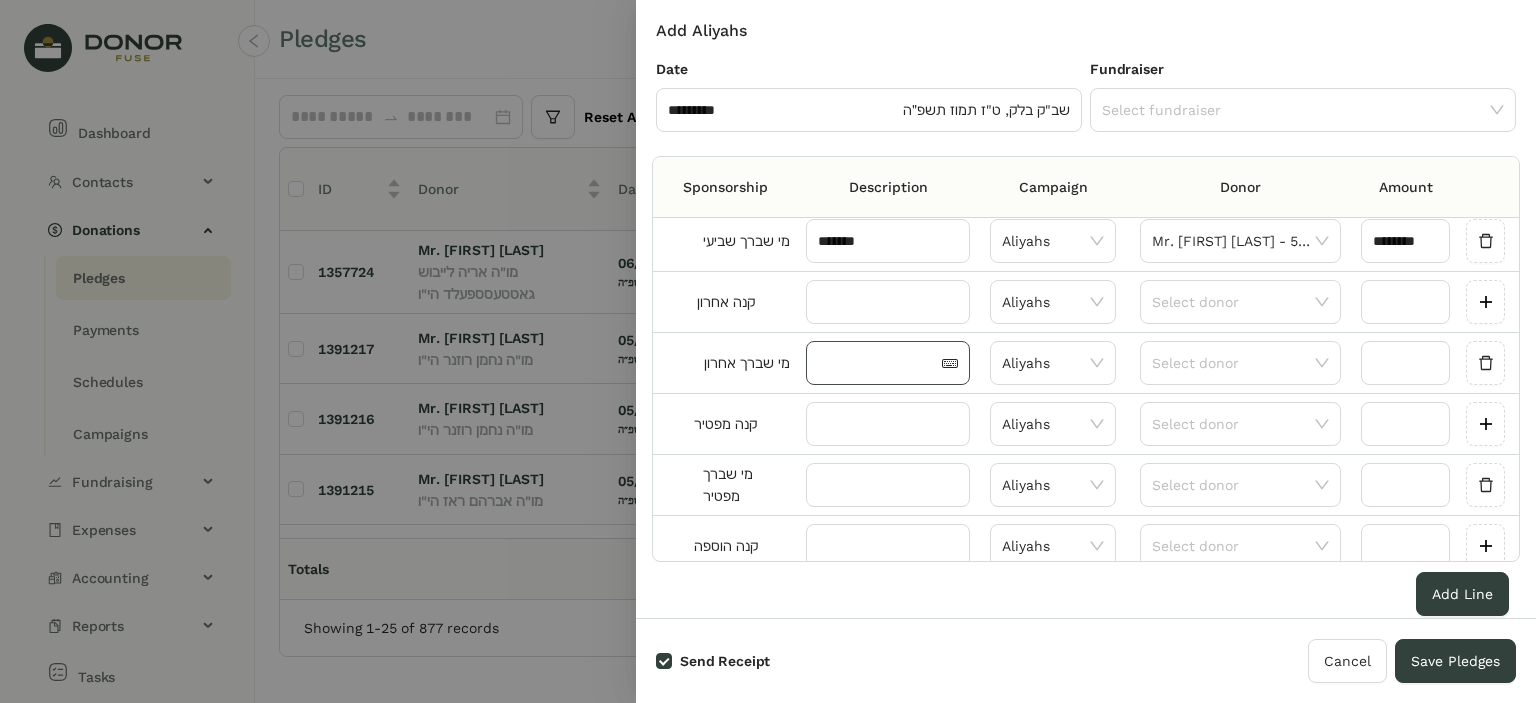 click at bounding box center (878, 363) 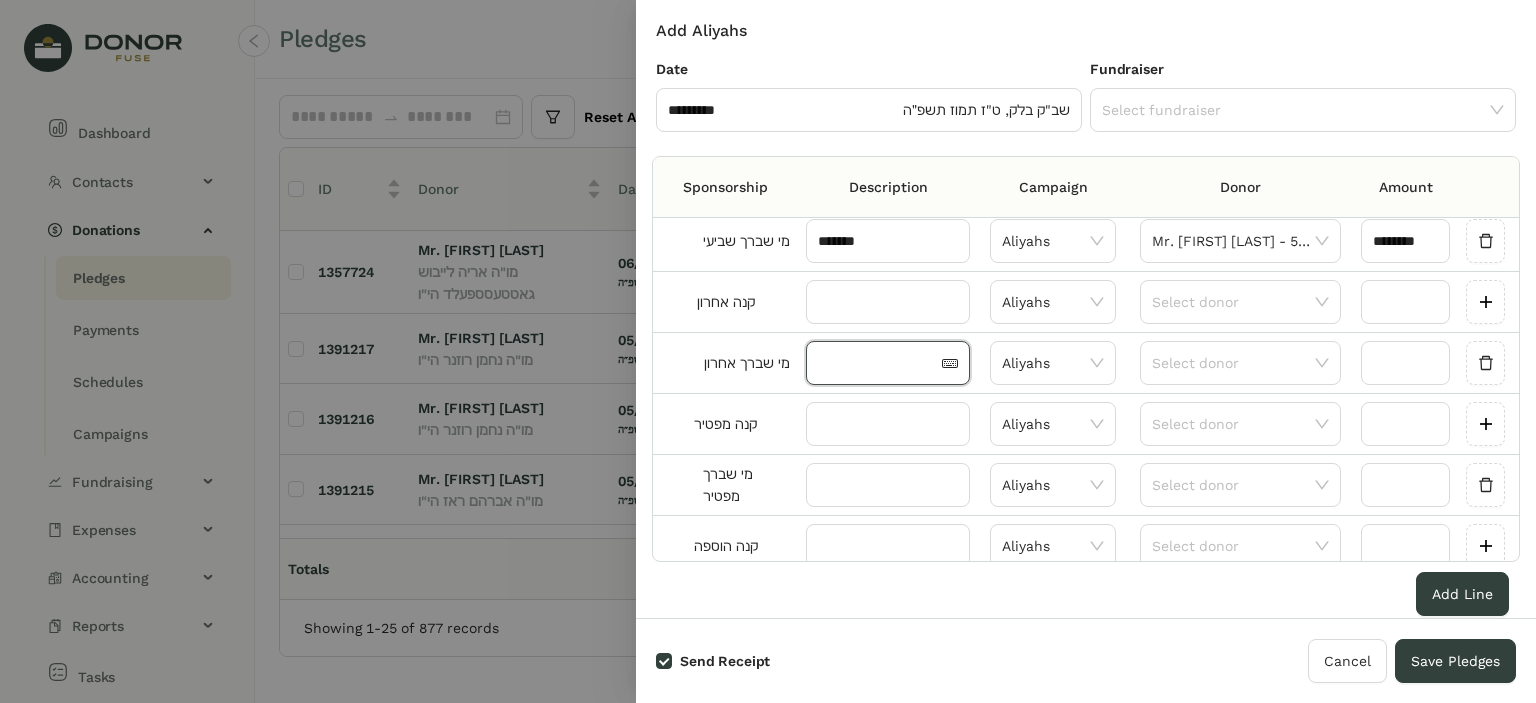 paste on "*******" 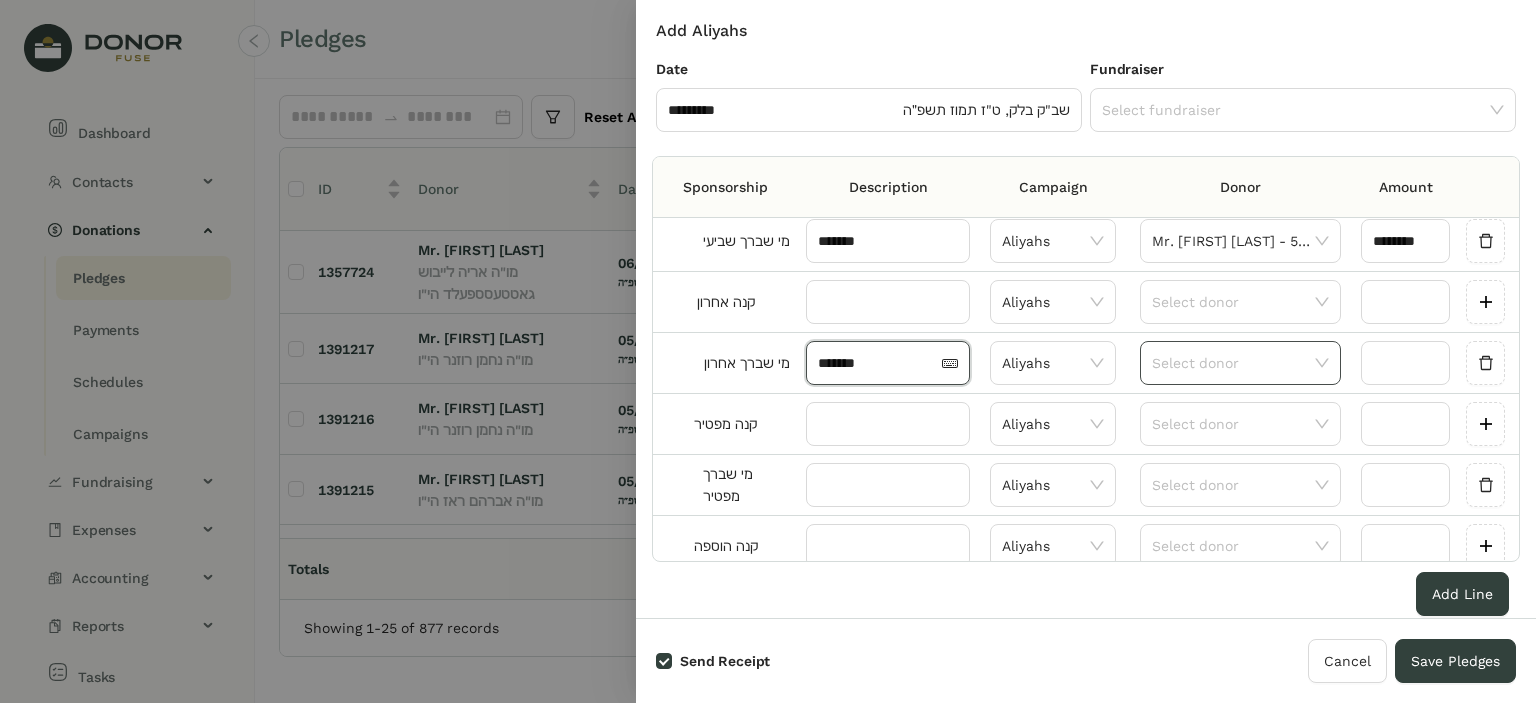 type on "*******" 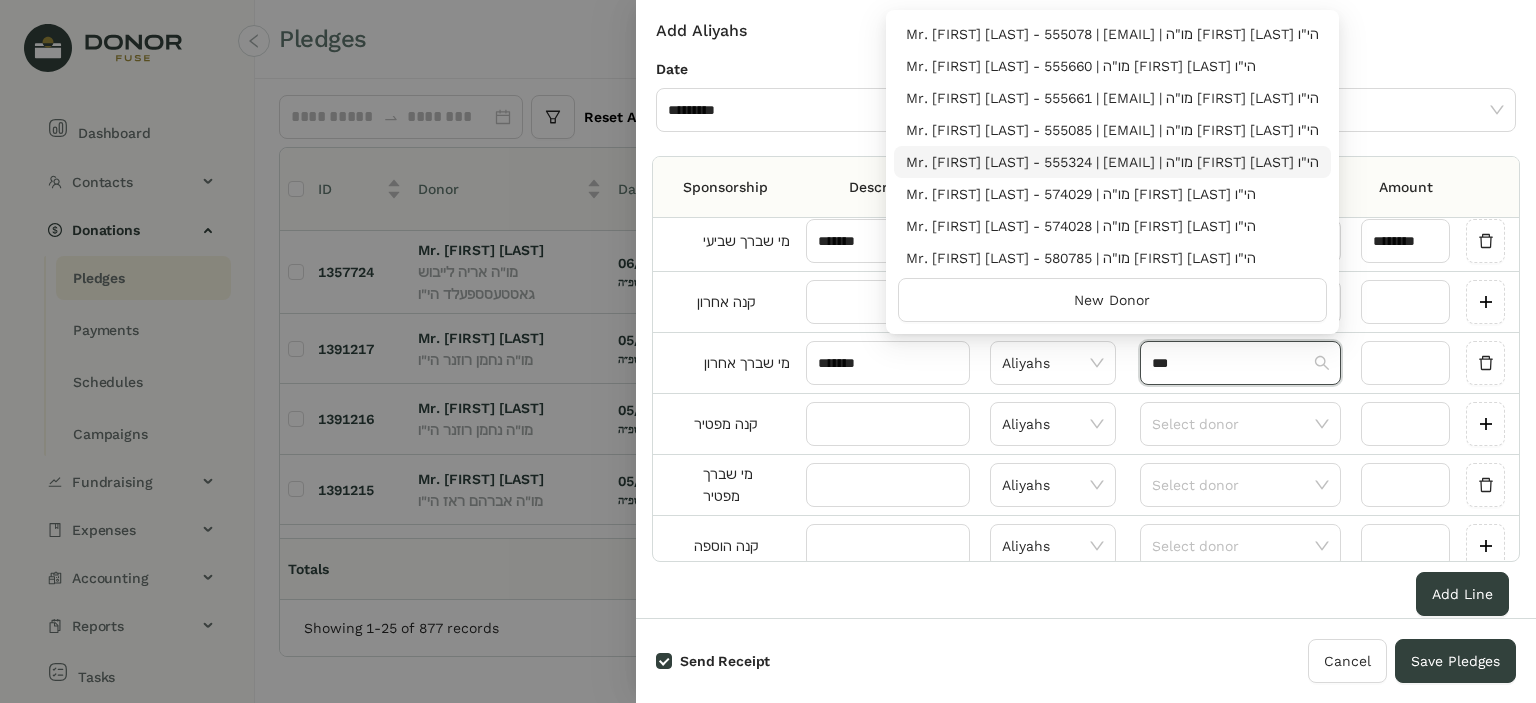 type on "***" 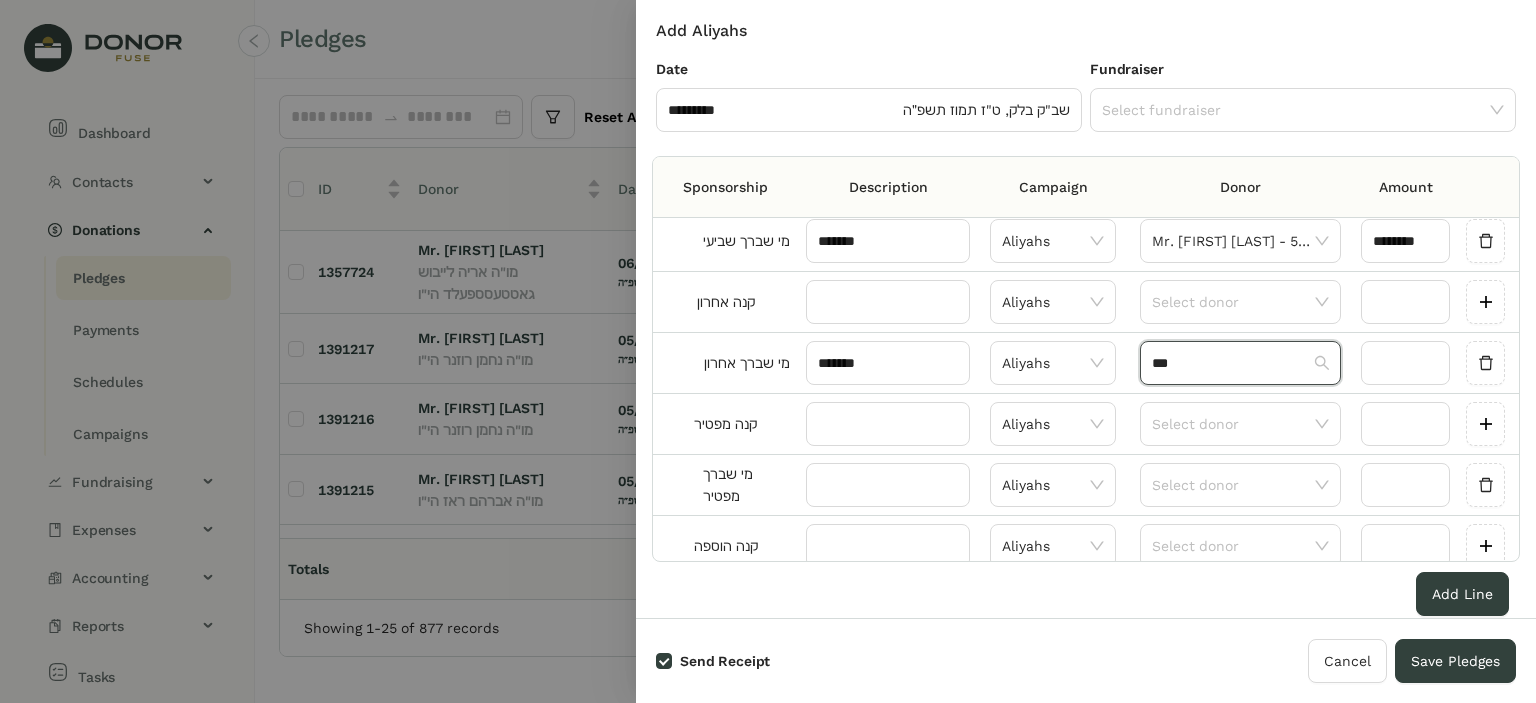type 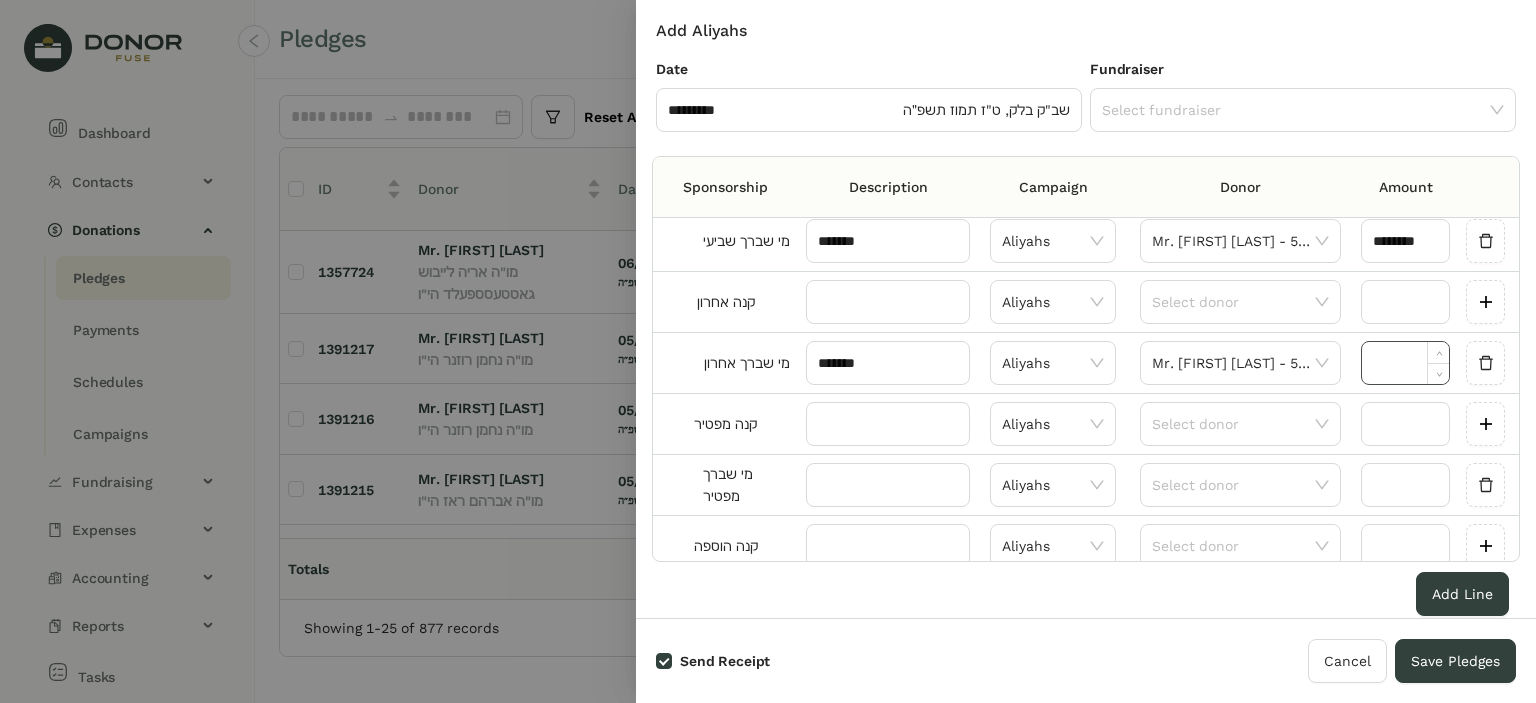 click at bounding box center [1405, 363] 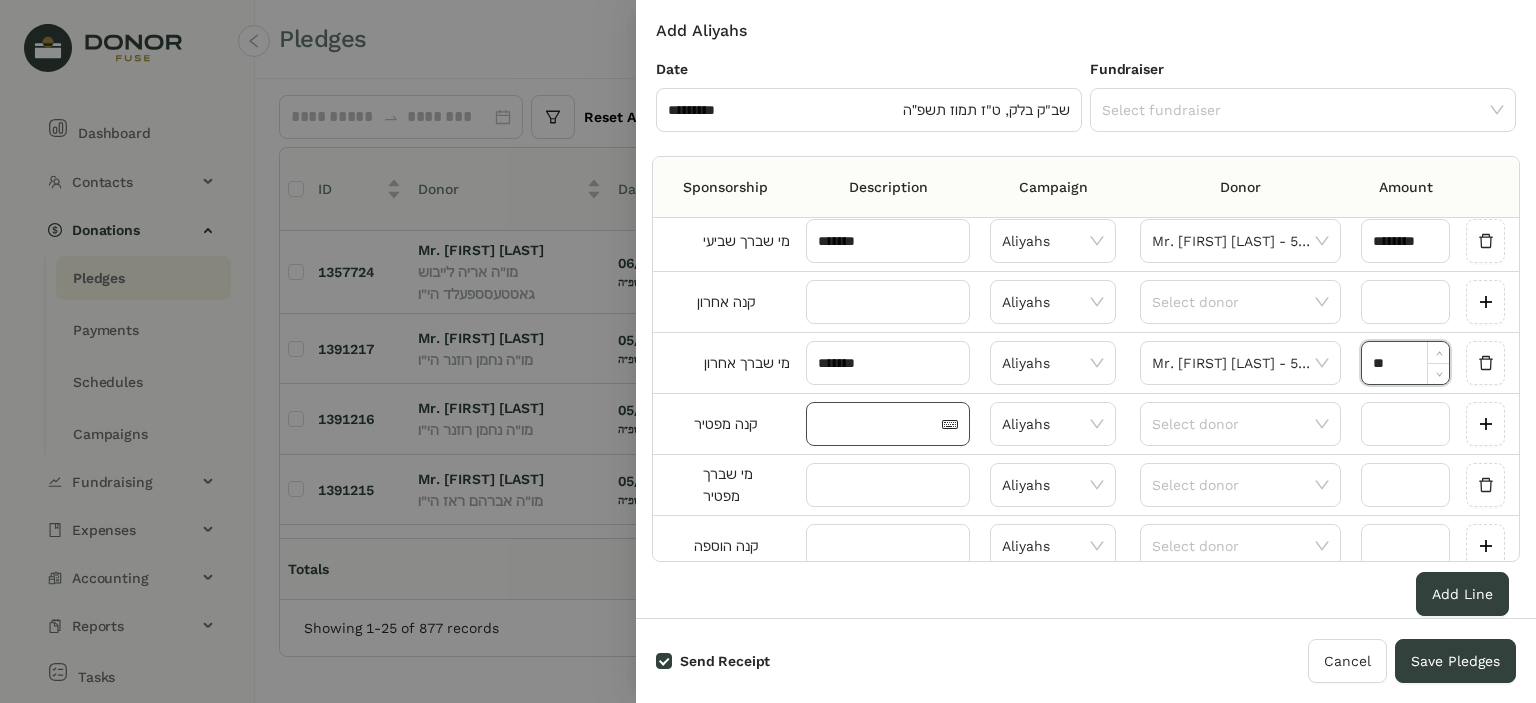 click at bounding box center [878, 424] 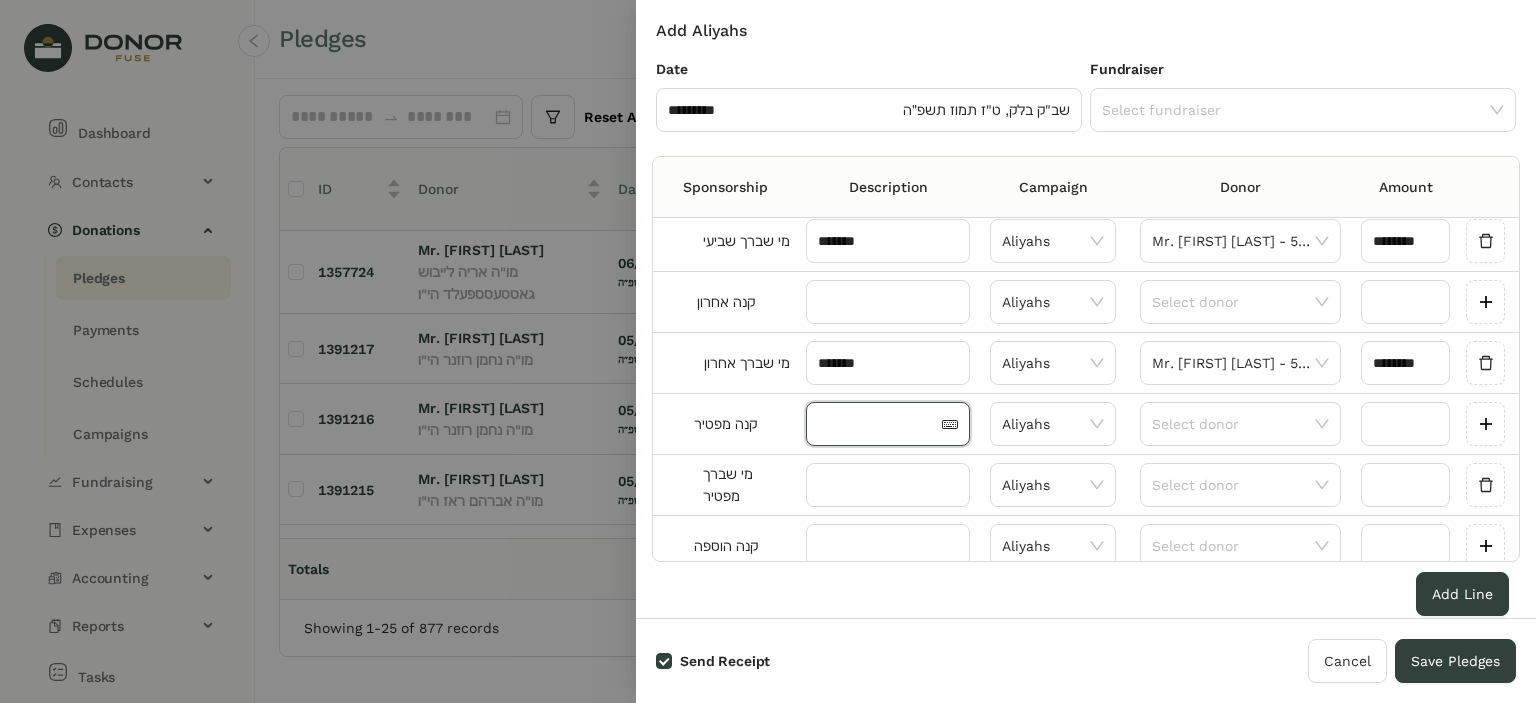 paste on "*******" 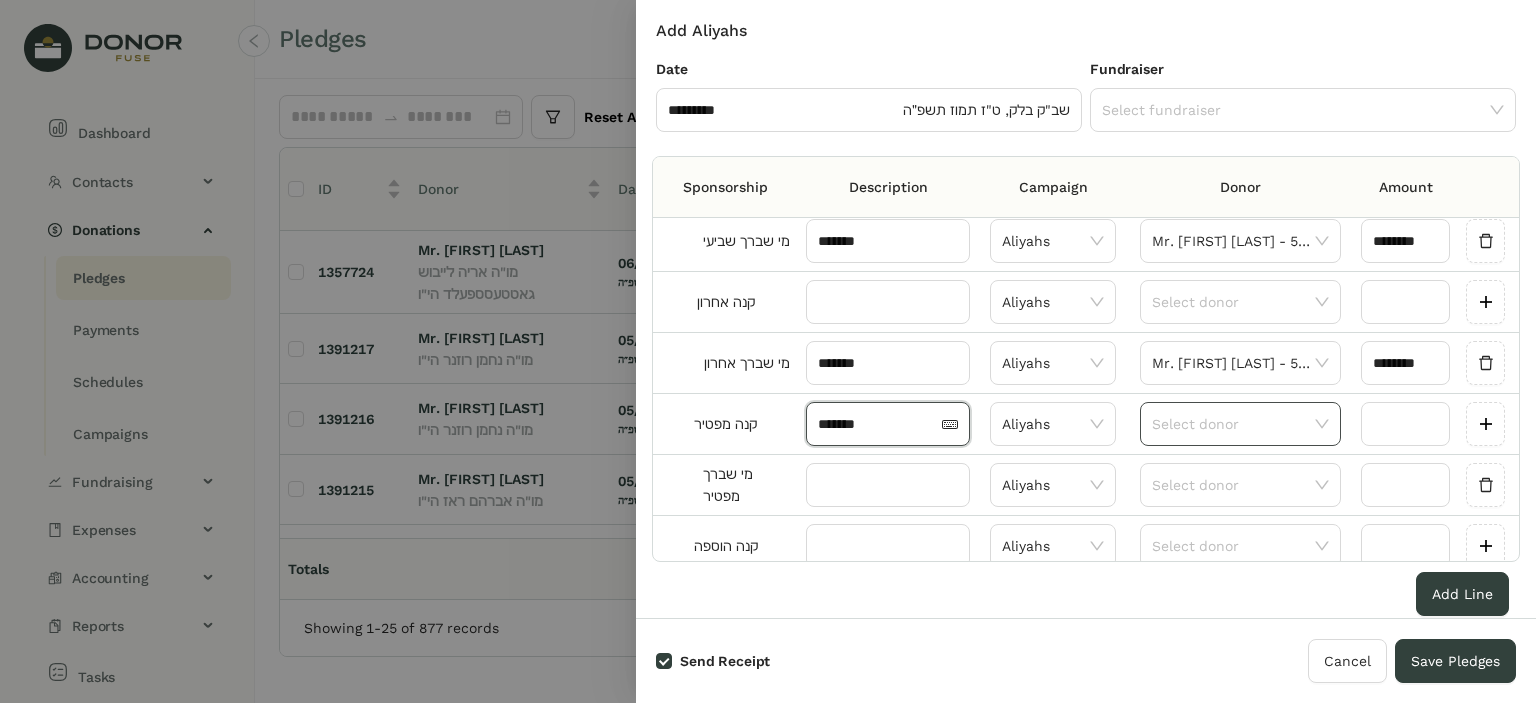 type on "*******" 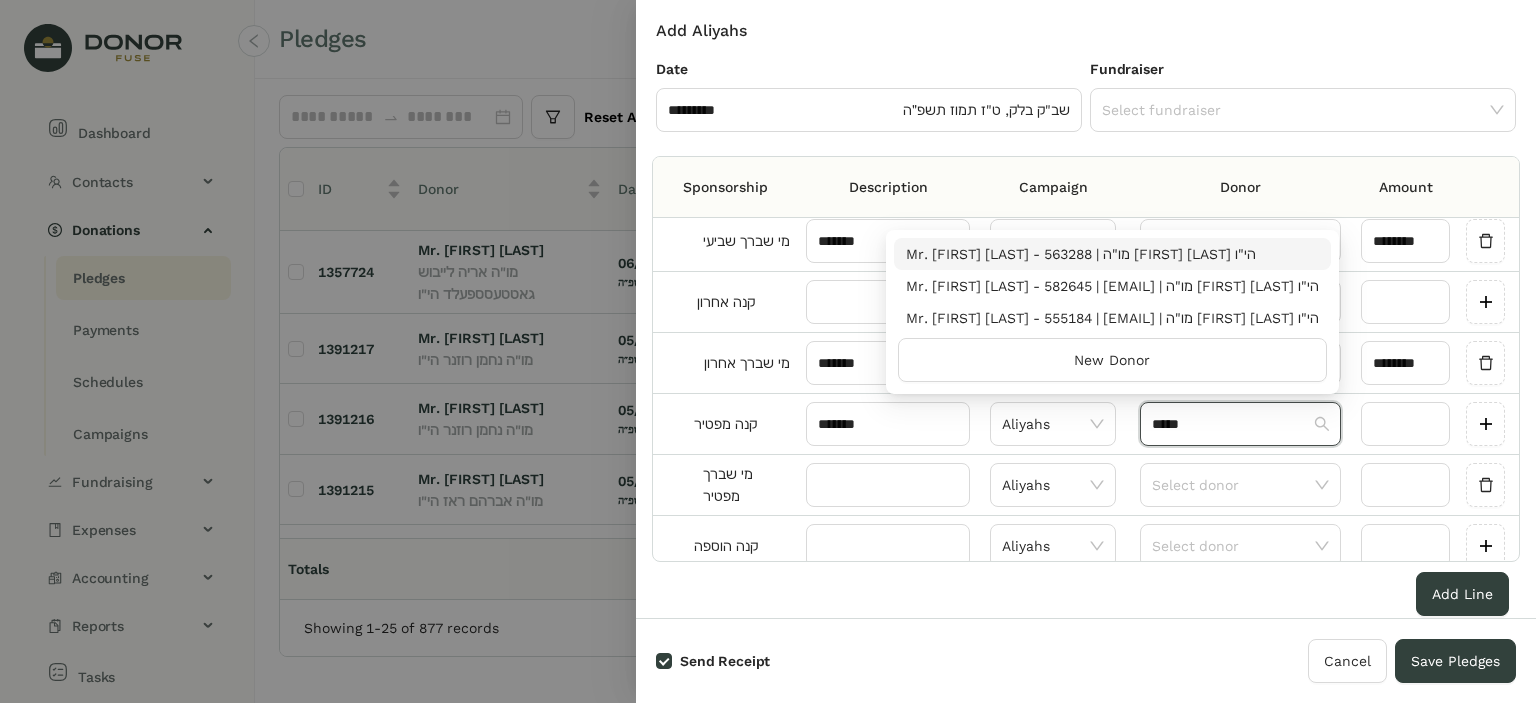 type on "*****" 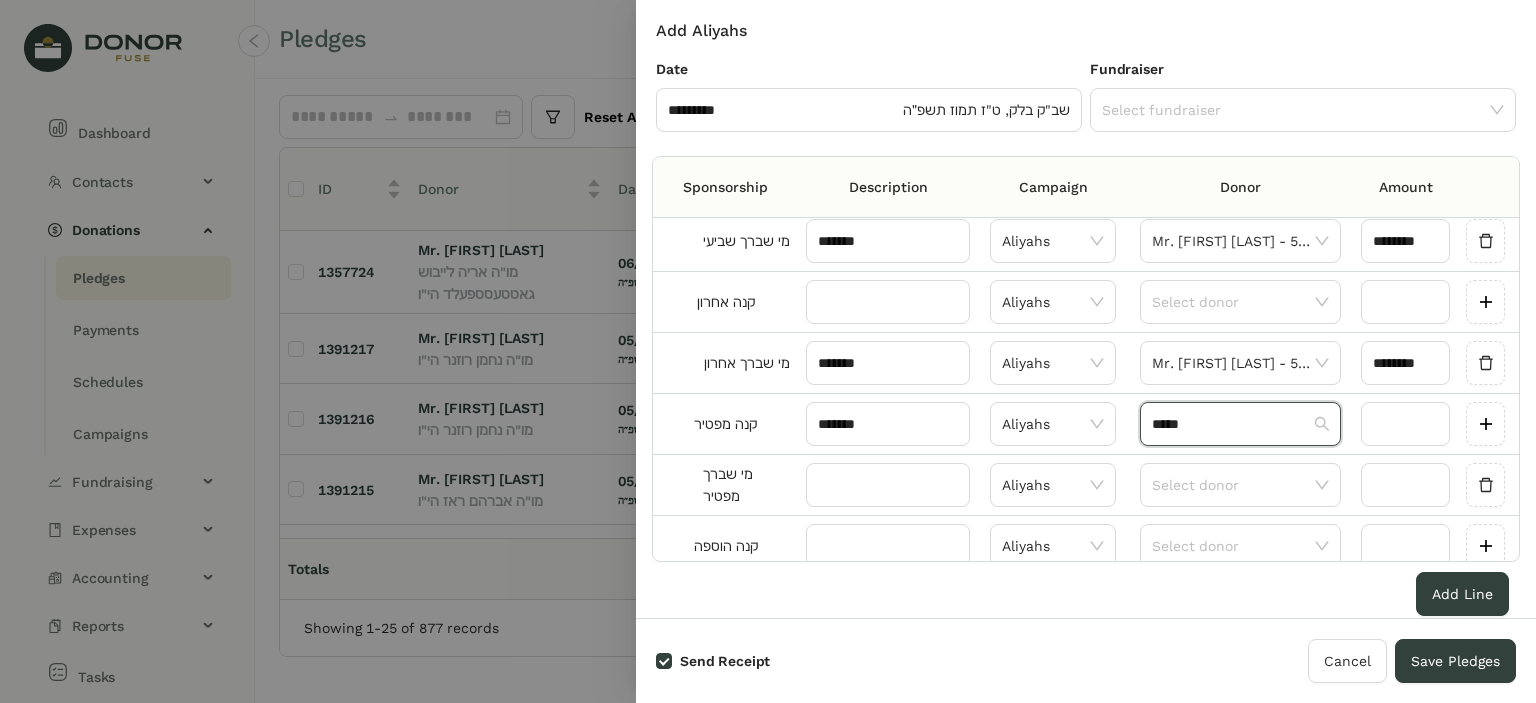 type 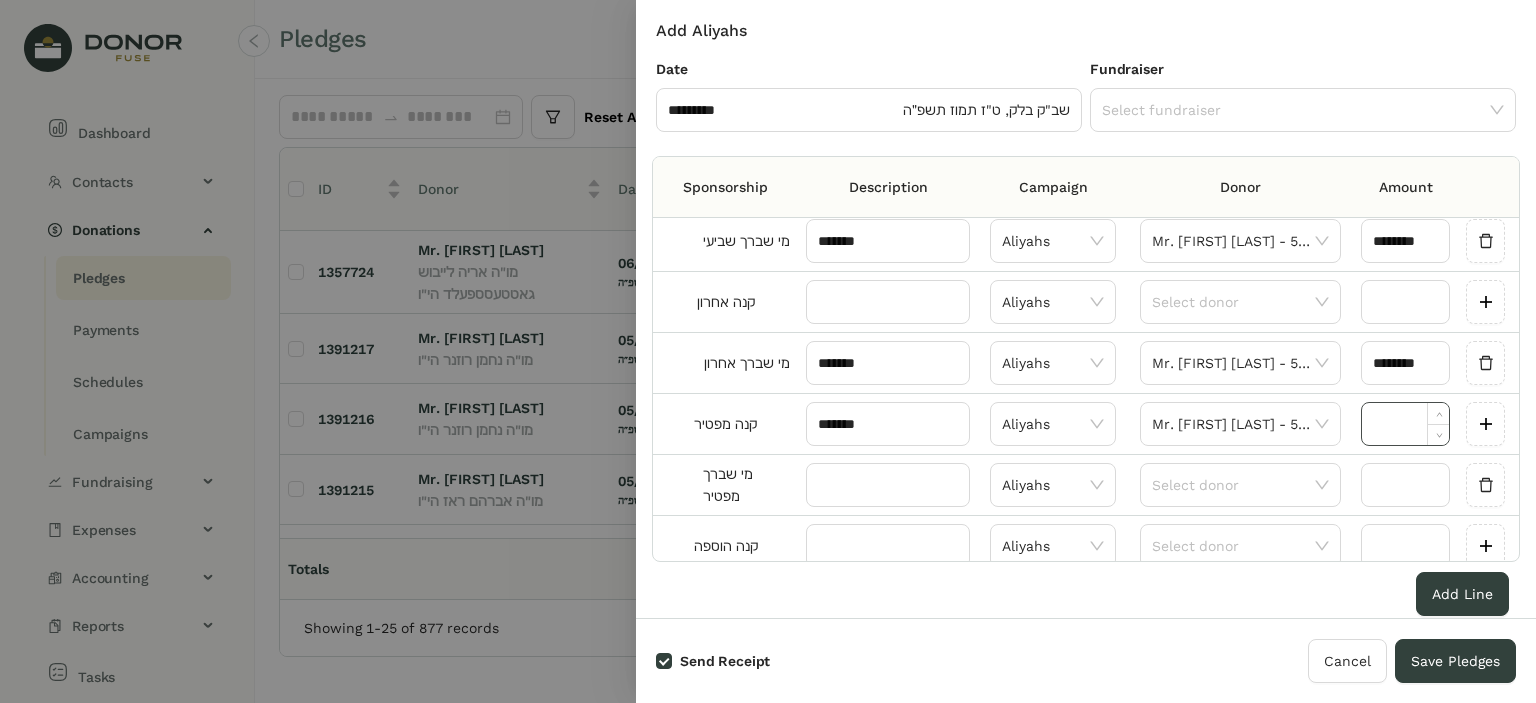 click at bounding box center [1405, 424] 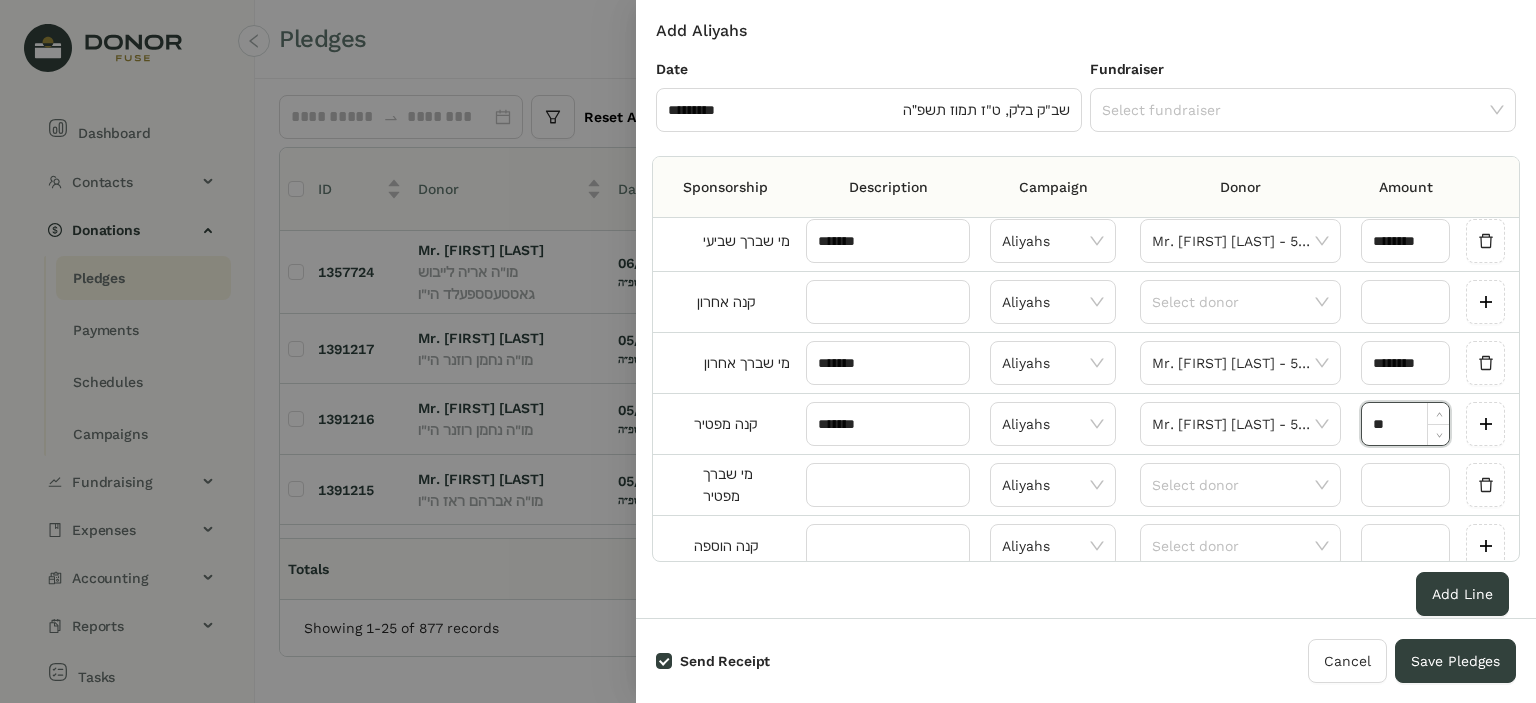 type on "********" 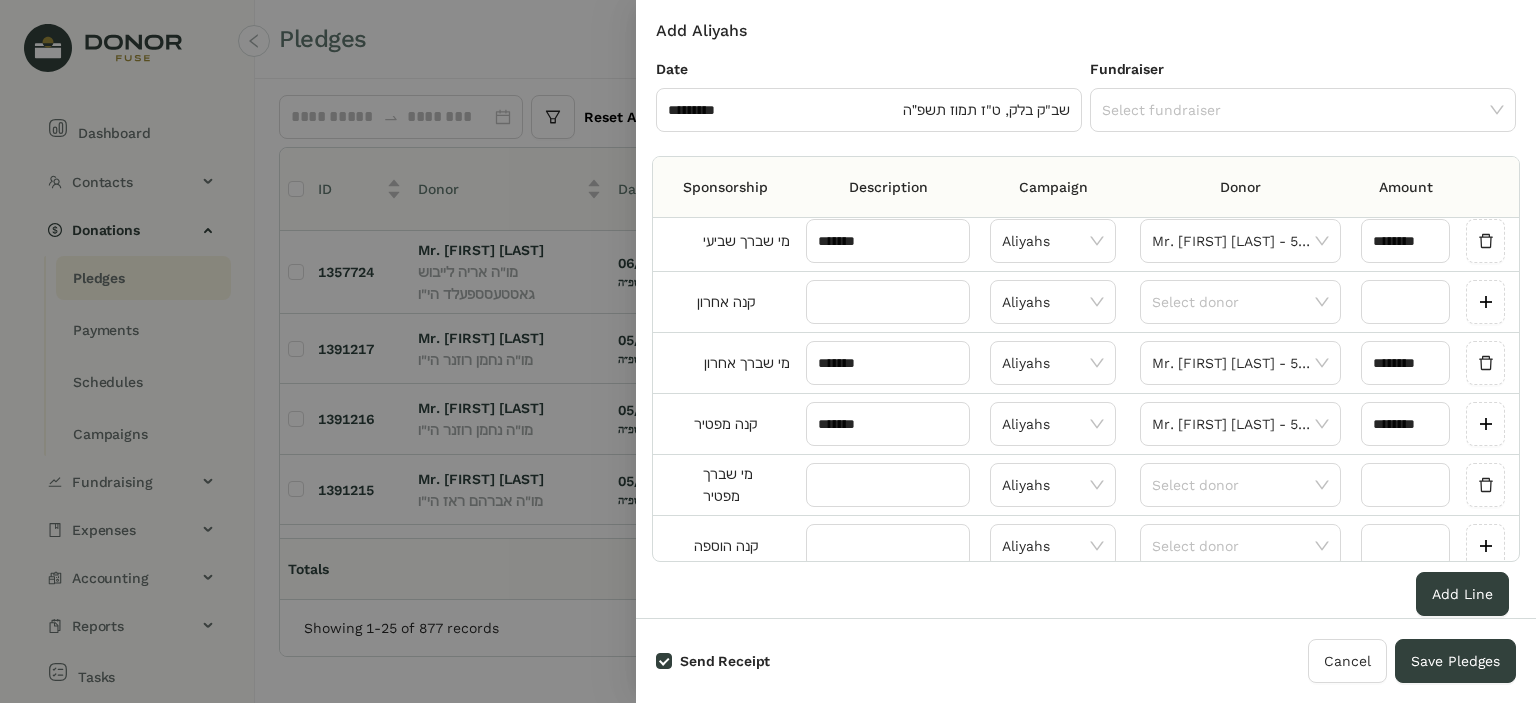 click on "קנה הוספה" at bounding box center (725, 546) 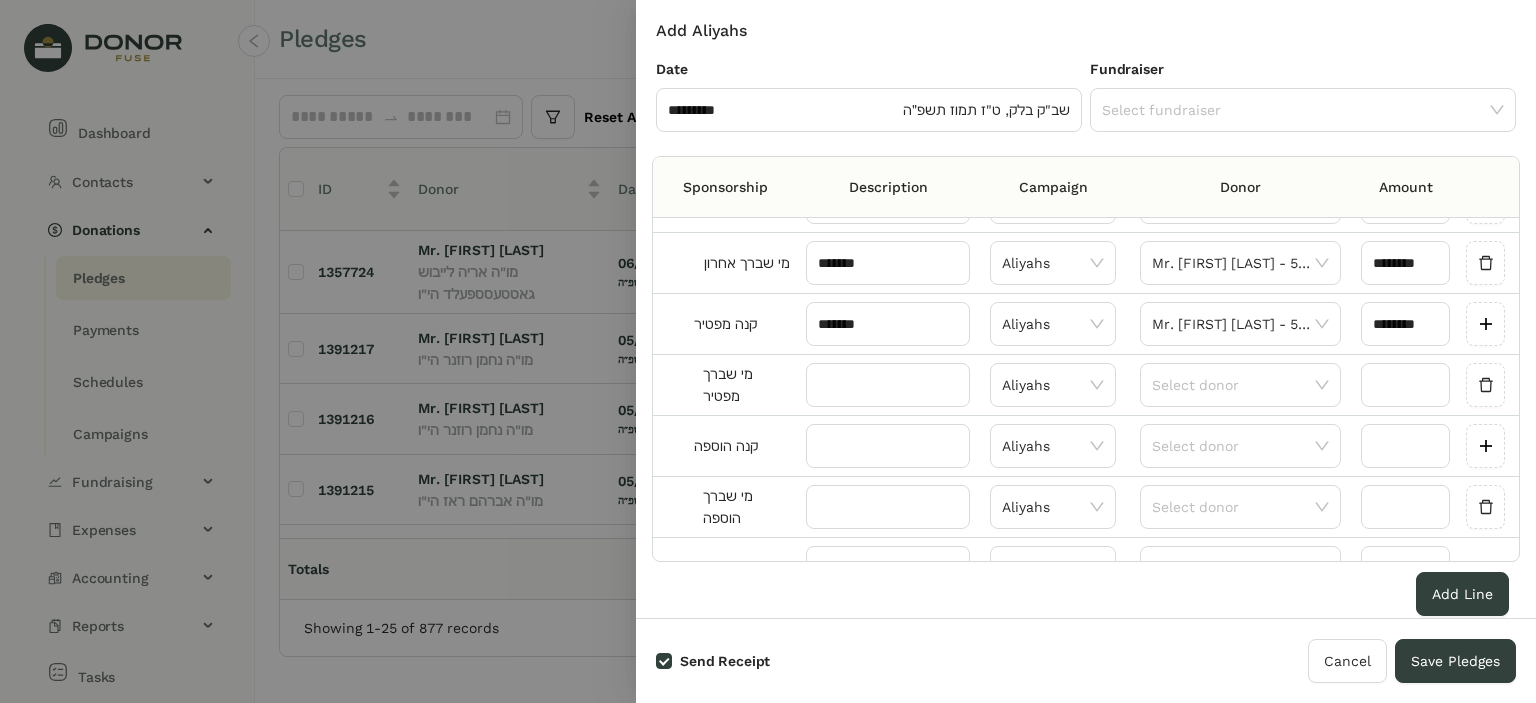 scroll, scrollTop: 993, scrollLeft: 0, axis: vertical 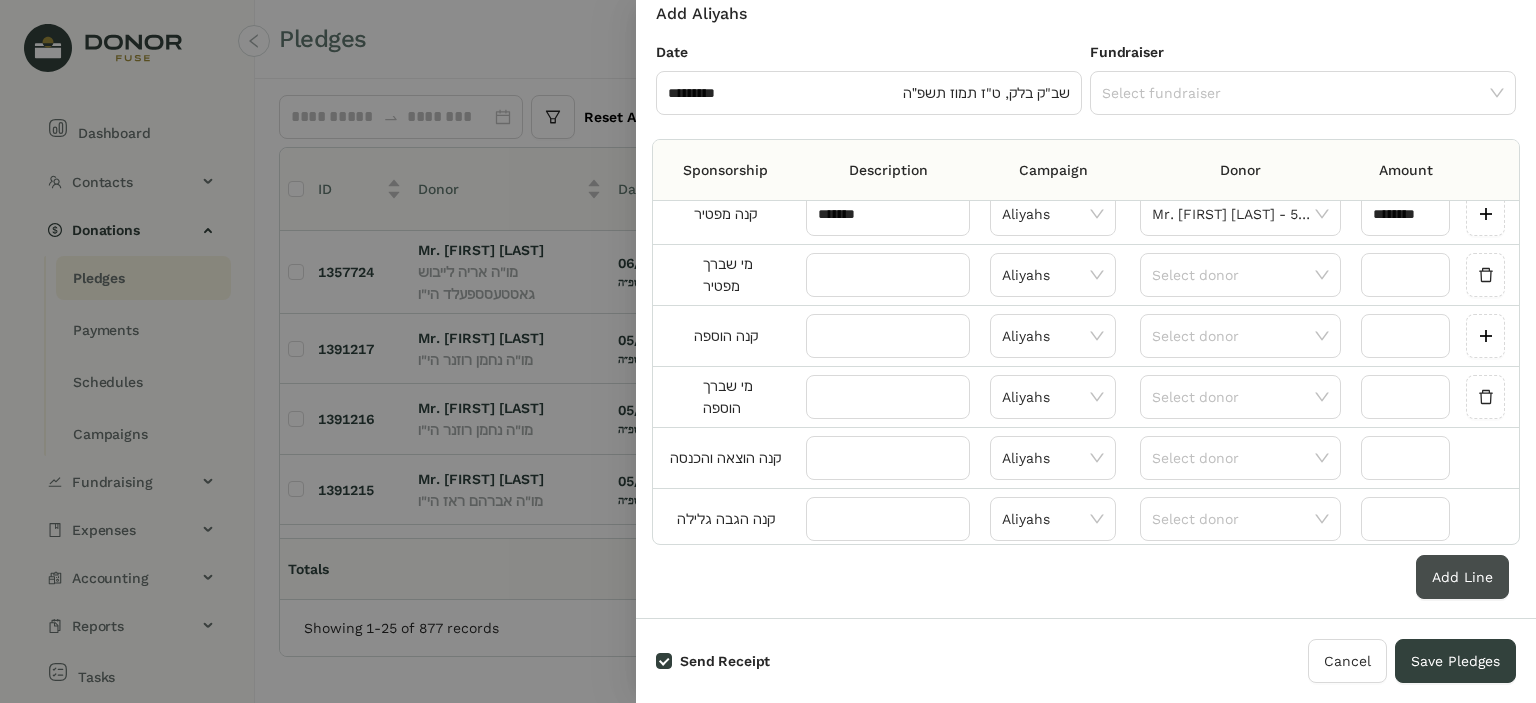 click on "Add Line" at bounding box center [1462, 577] 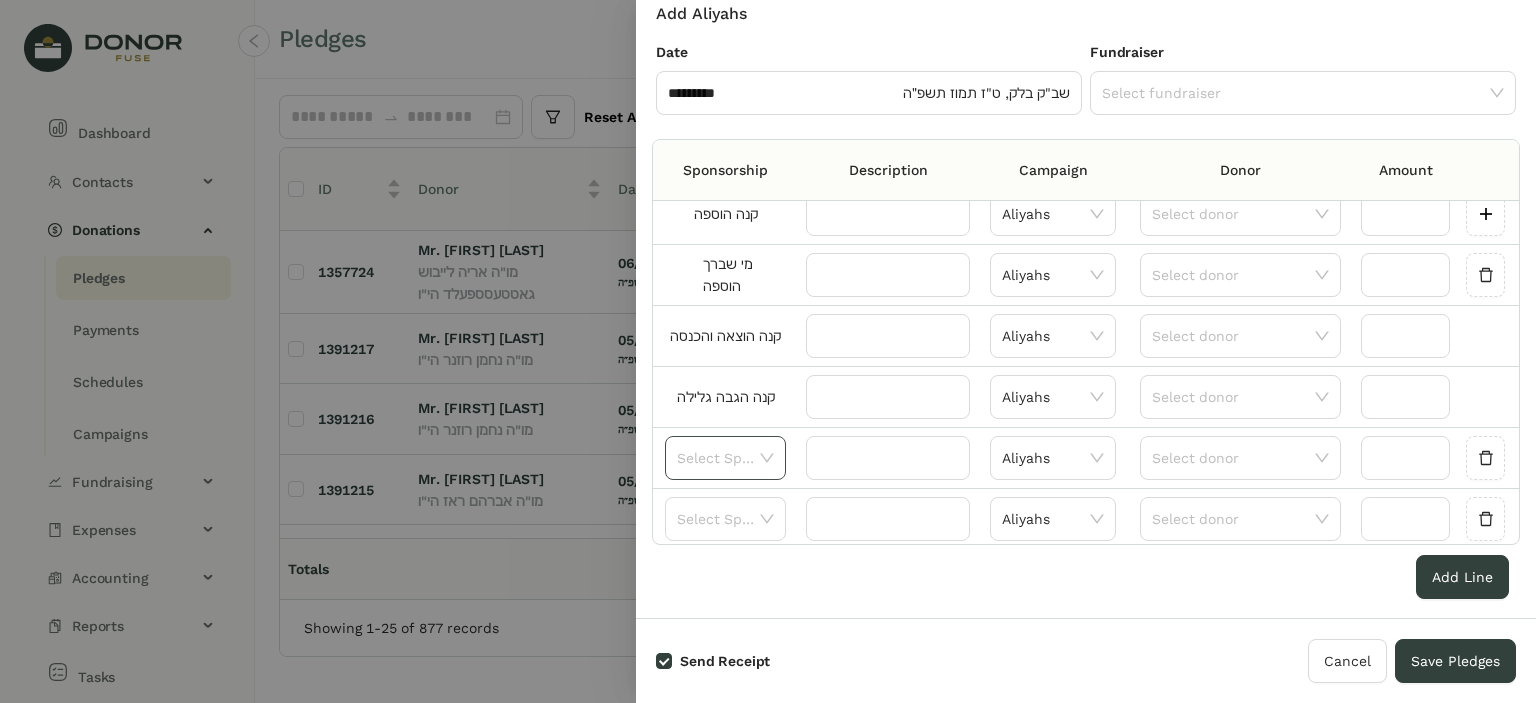 click at bounding box center (718, 458) 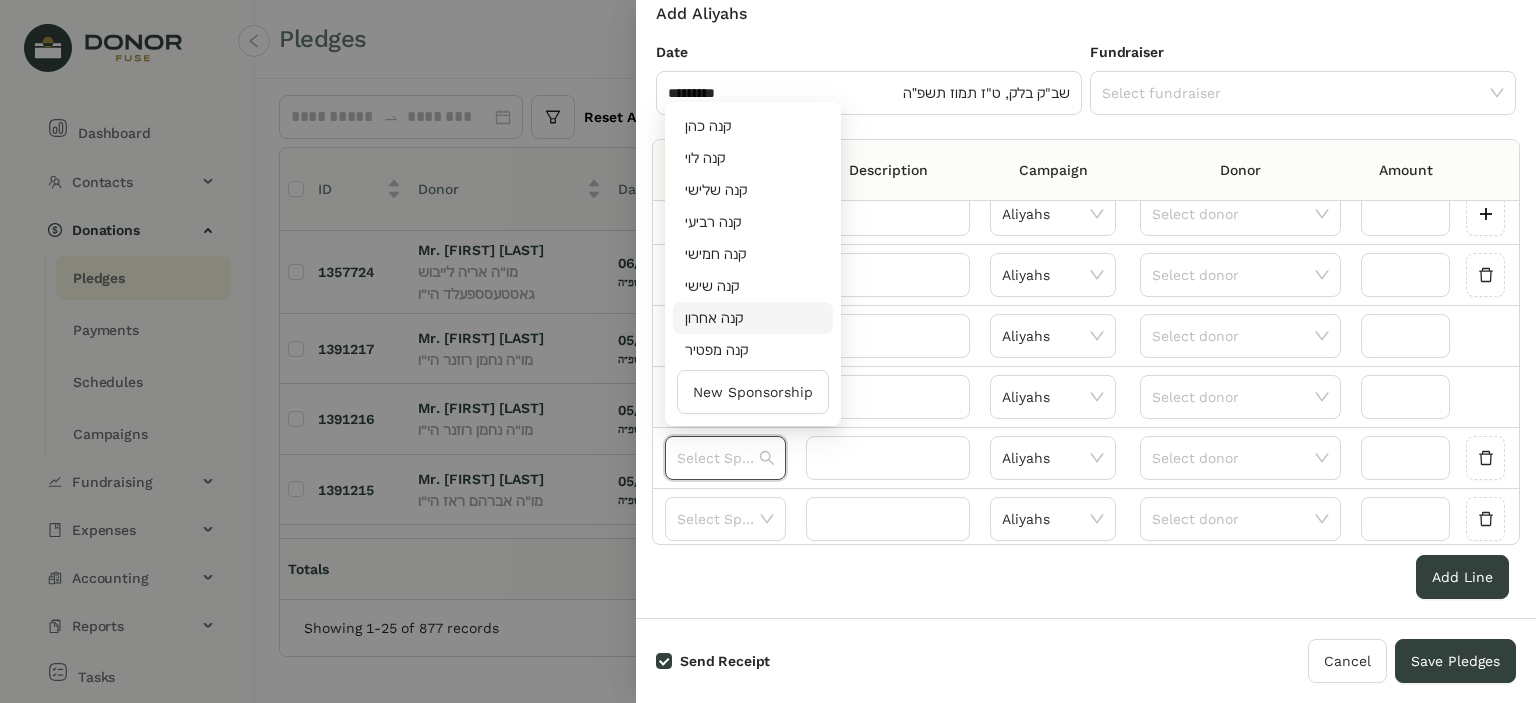 scroll, scrollTop: 600, scrollLeft: 0, axis: vertical 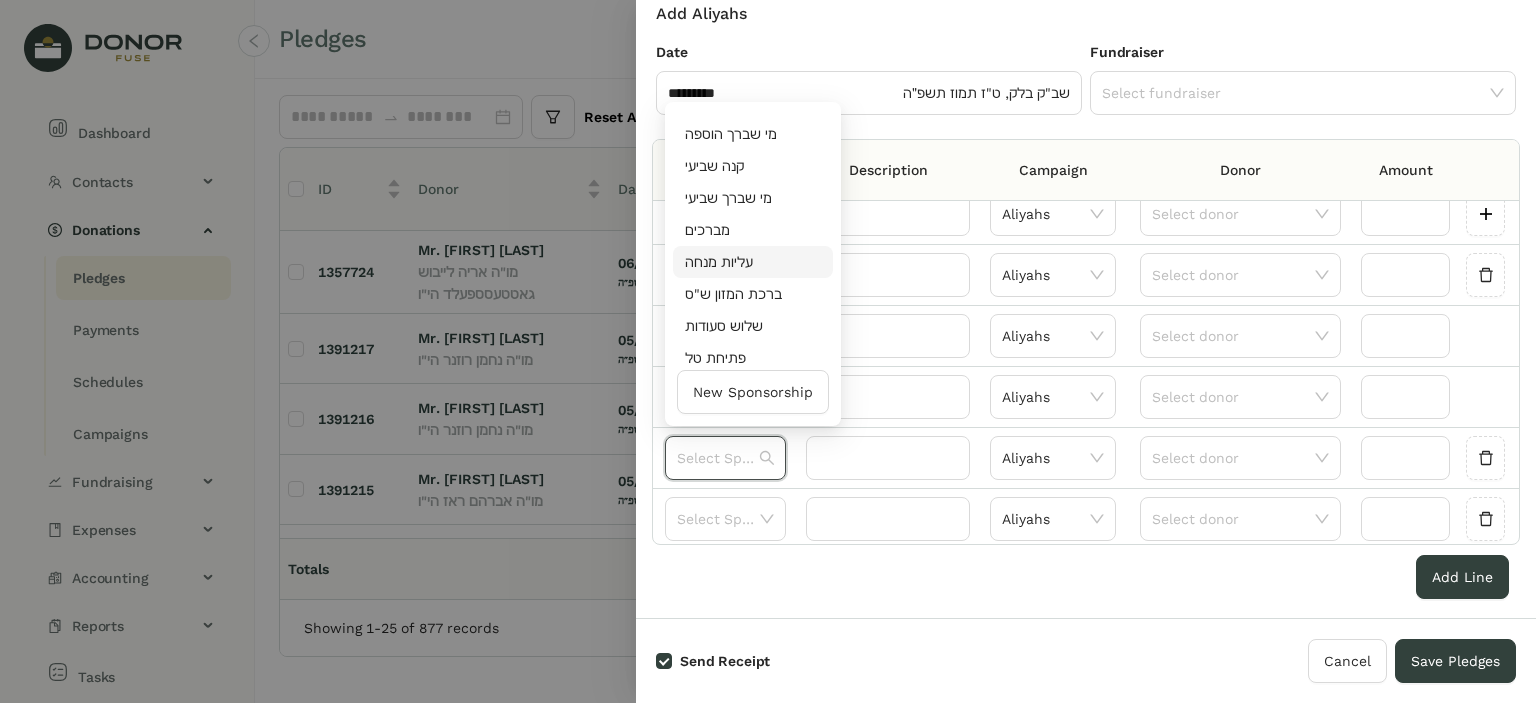 click on "עליות מנחה" at bounding box center [753, 262] 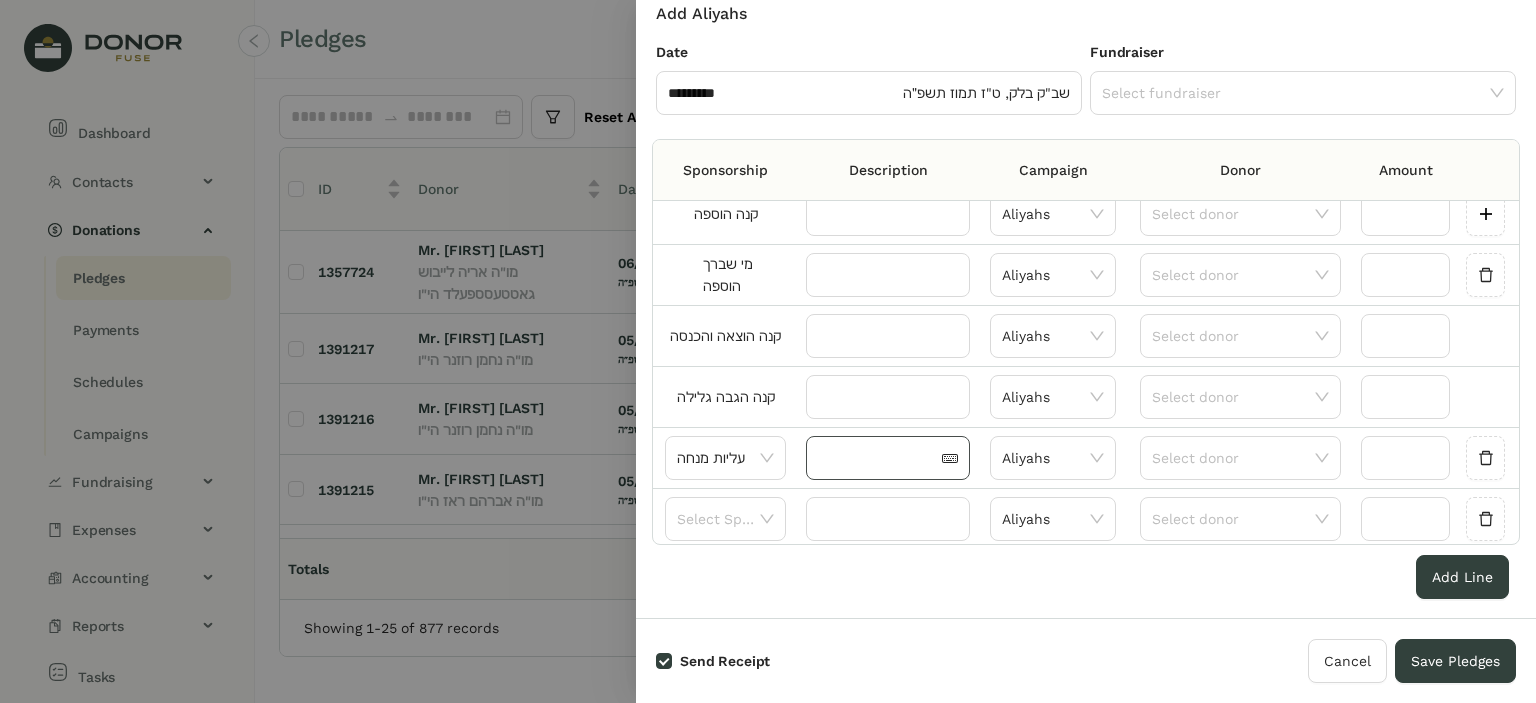 click at bounding box center [888, 458] 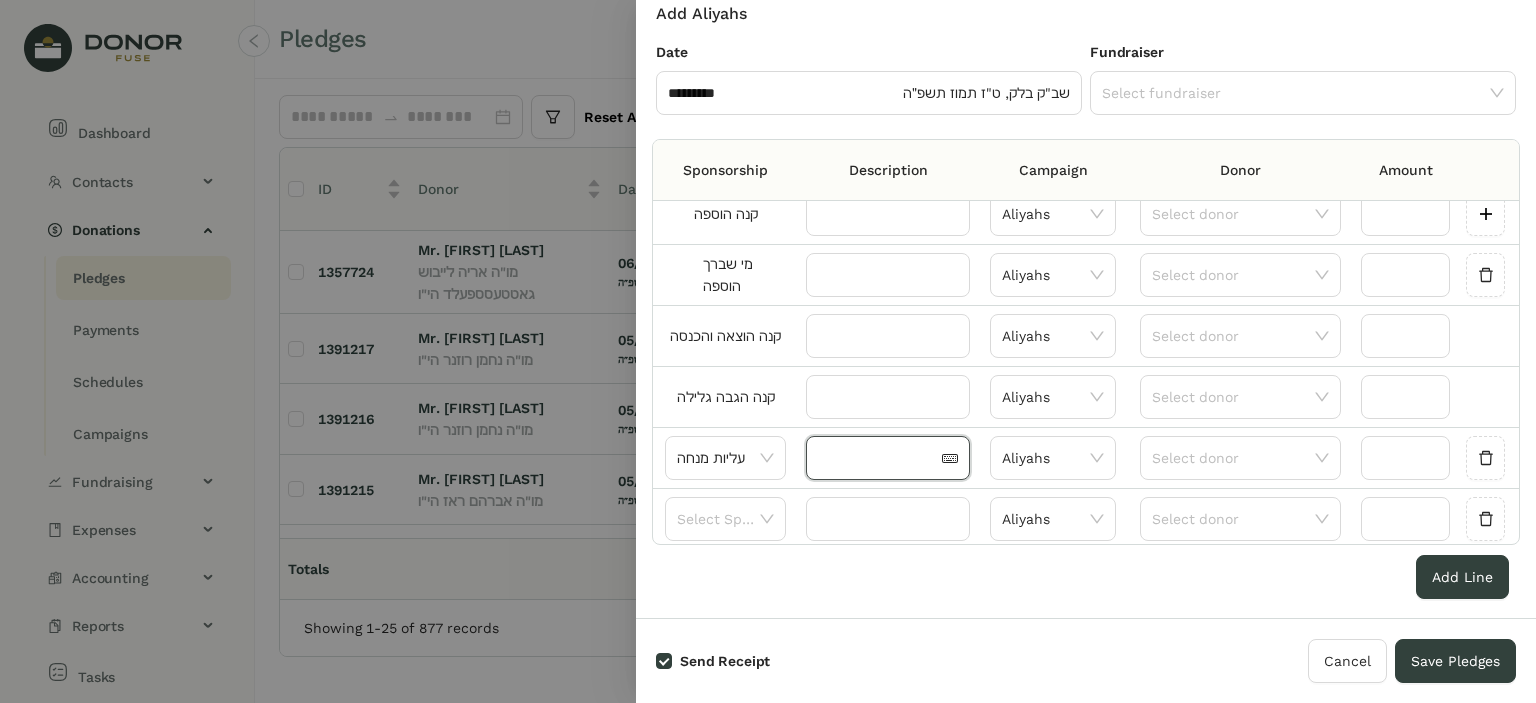 paste on "*******" 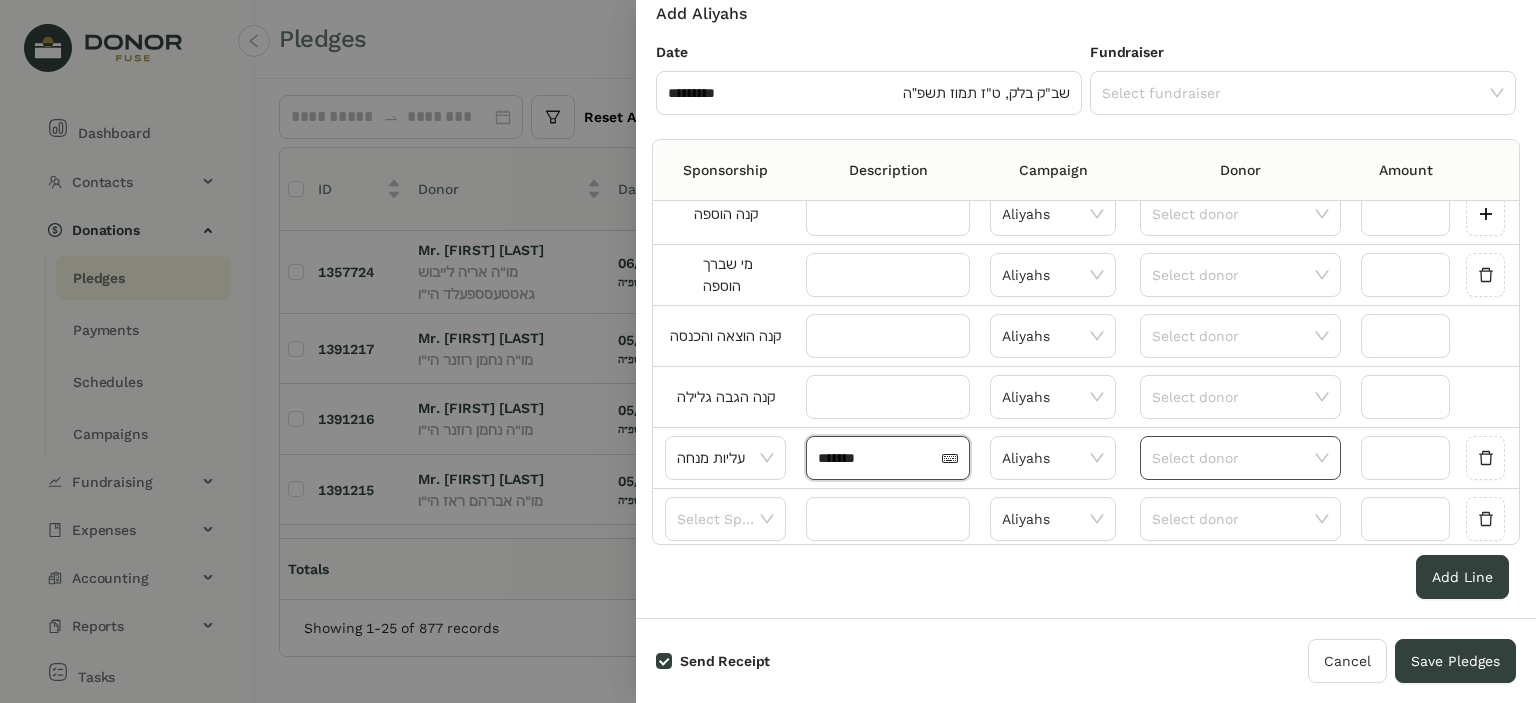 type on "*******" 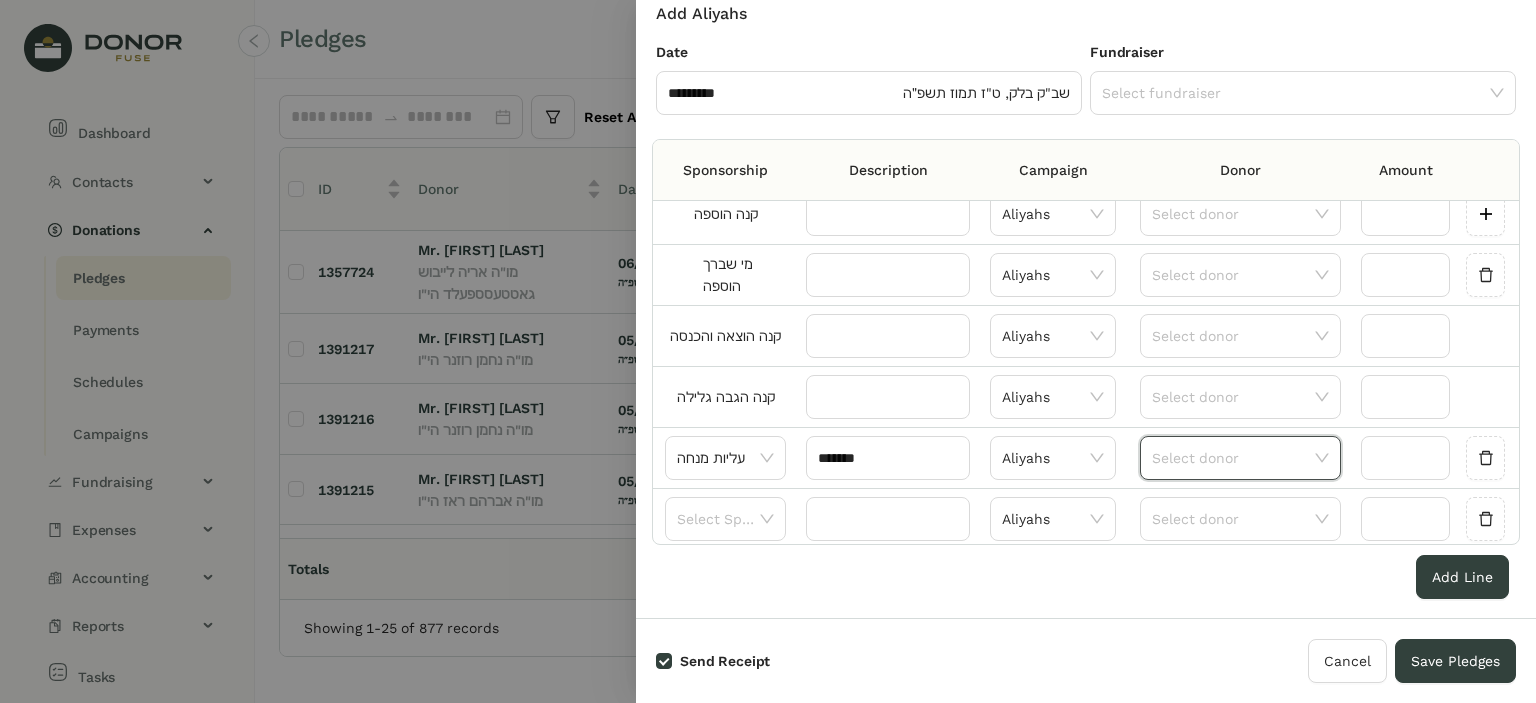 click at bounding box center [1233, 458] 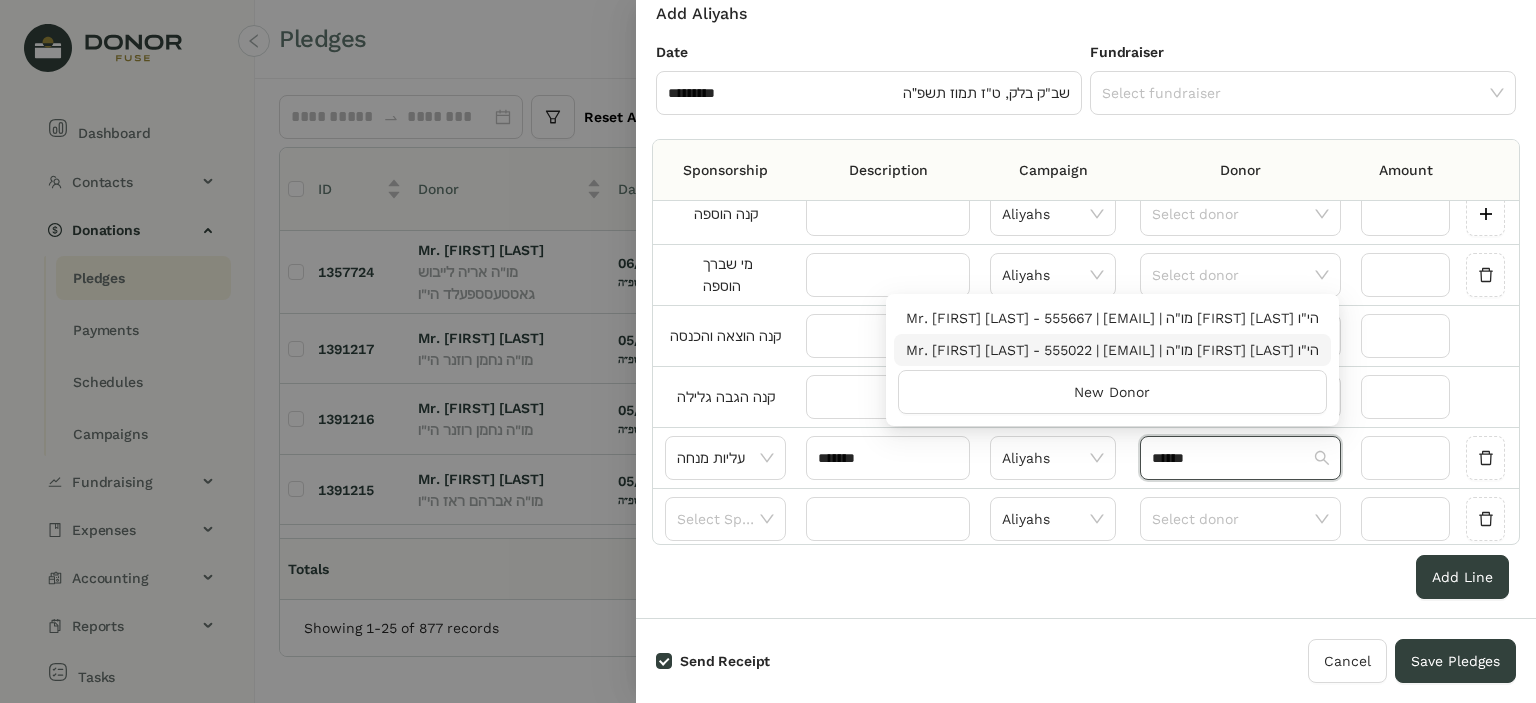 type on "******" 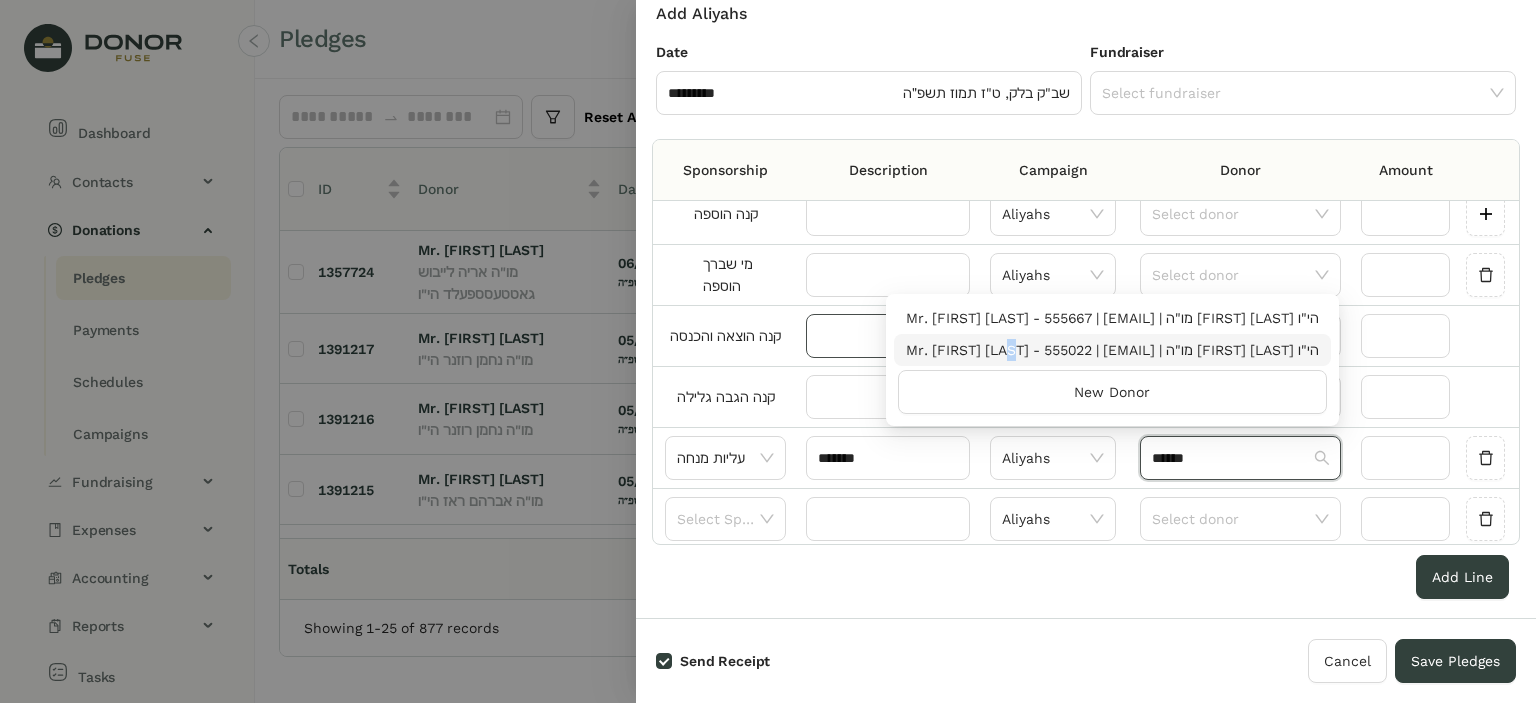 drag, startPoint x: 872, startPoint y: 347, endPoint x: 886, endPoint y: 350, distance: 14.3178215 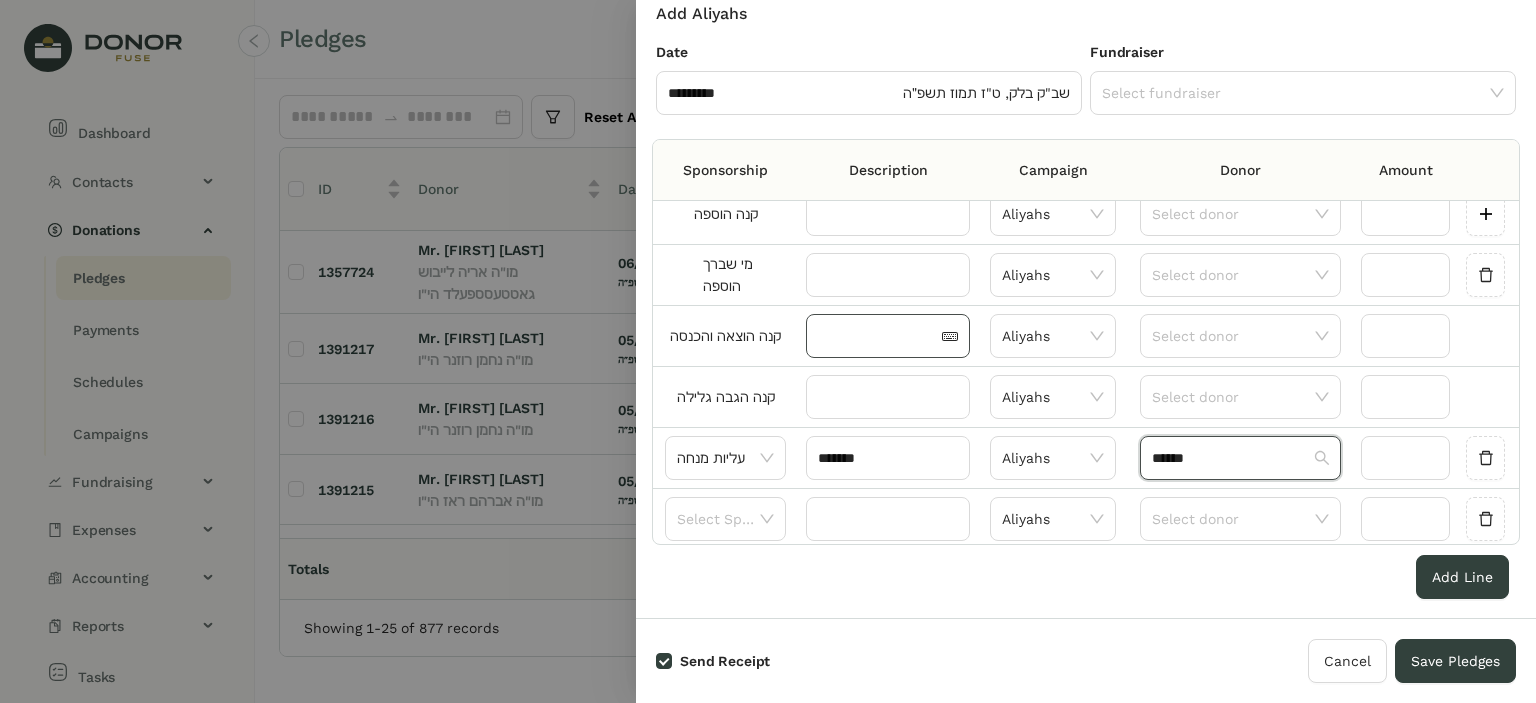 type 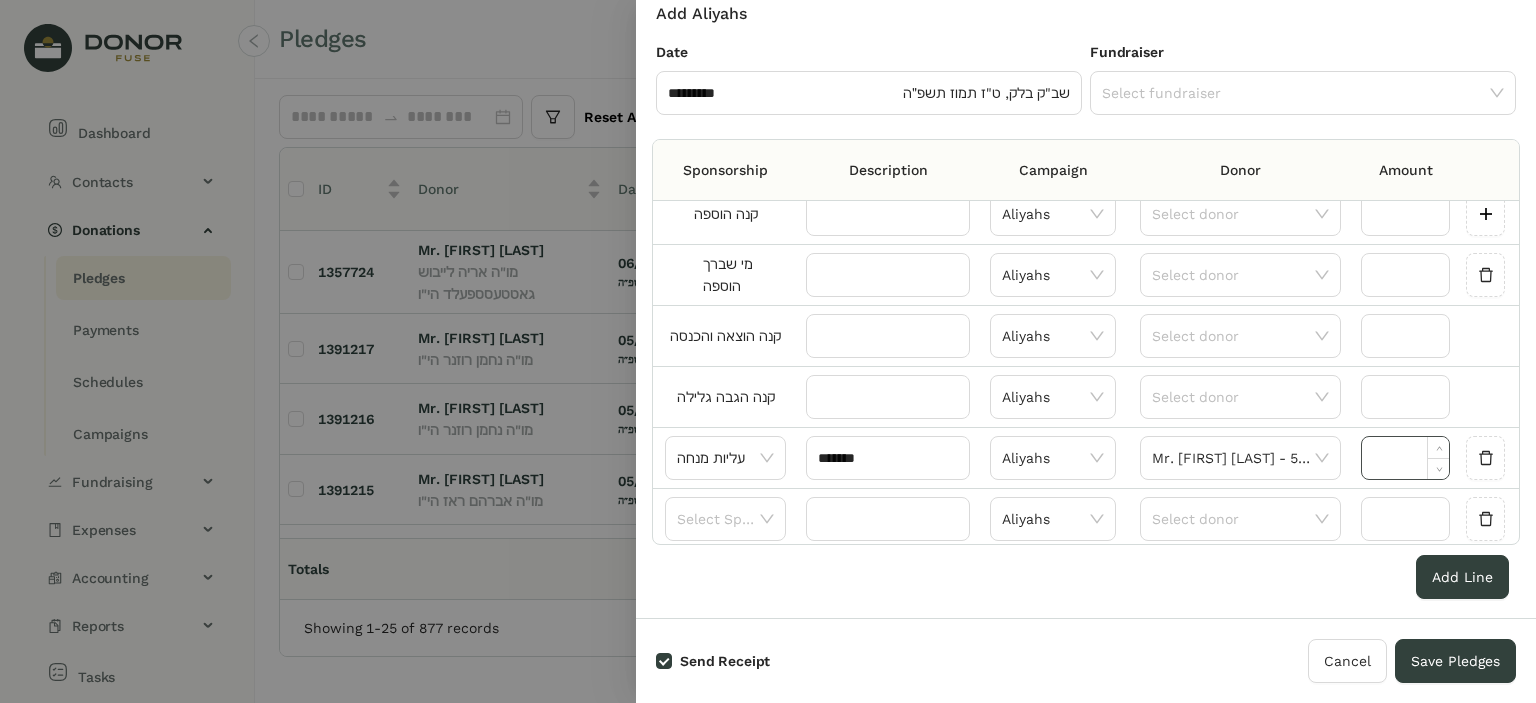 click at bounding box center [1405, 458] 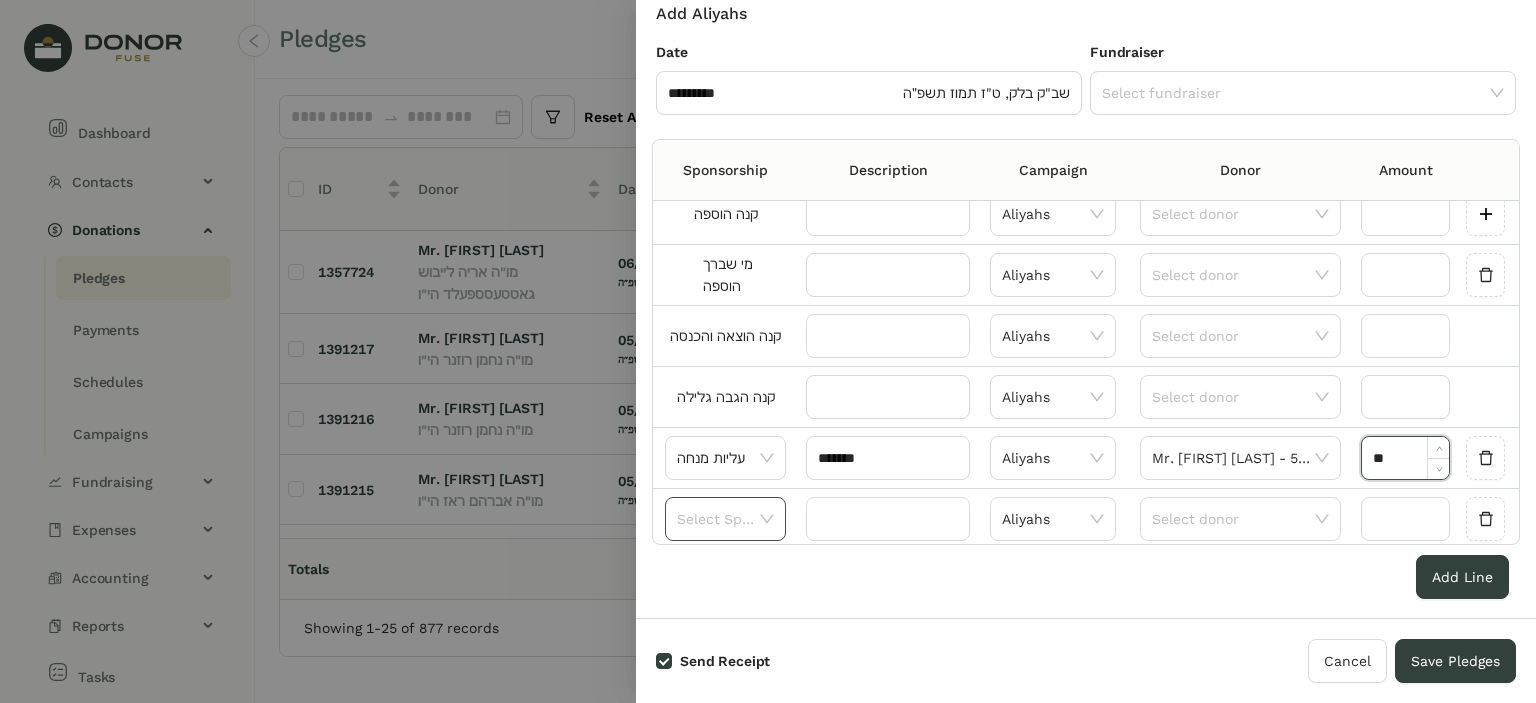 type on "********" 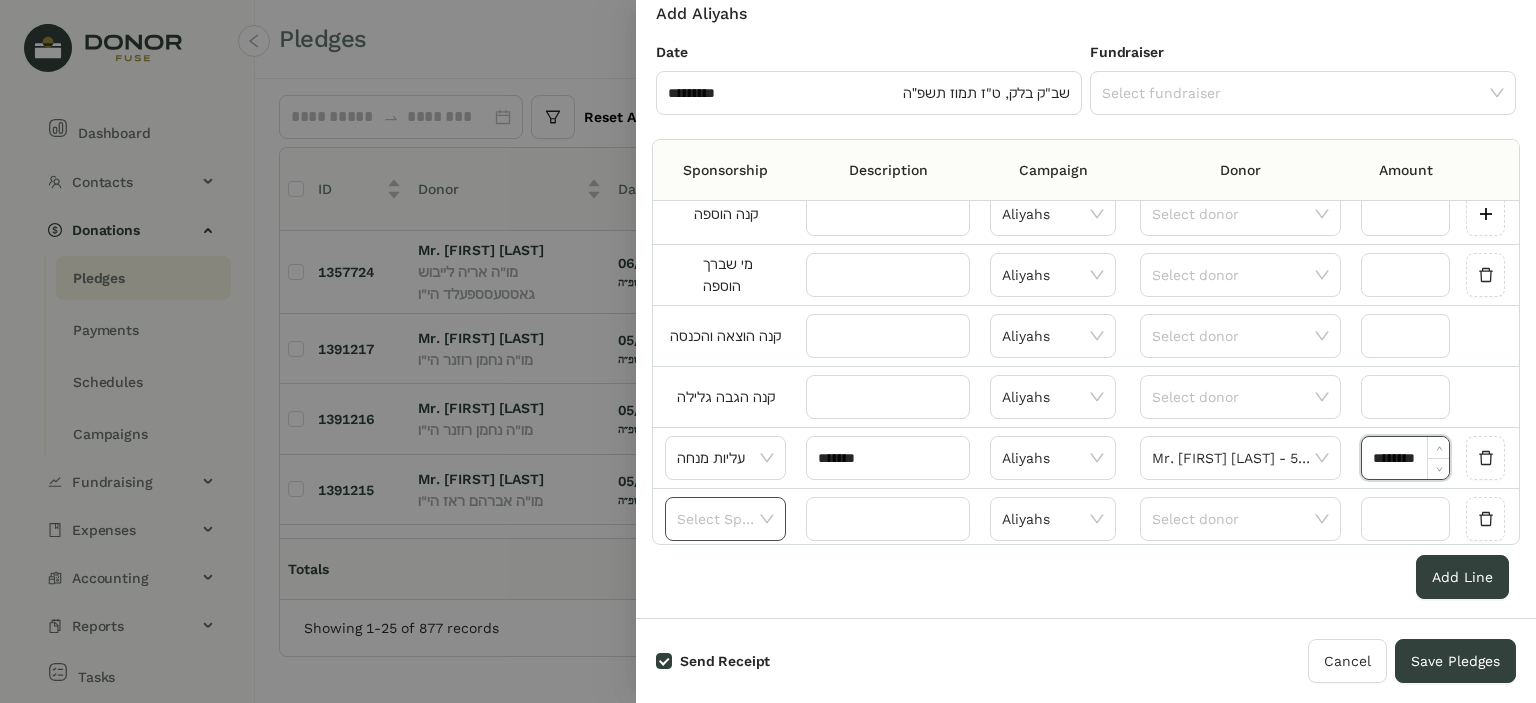 click at bounding box center (718, 519) 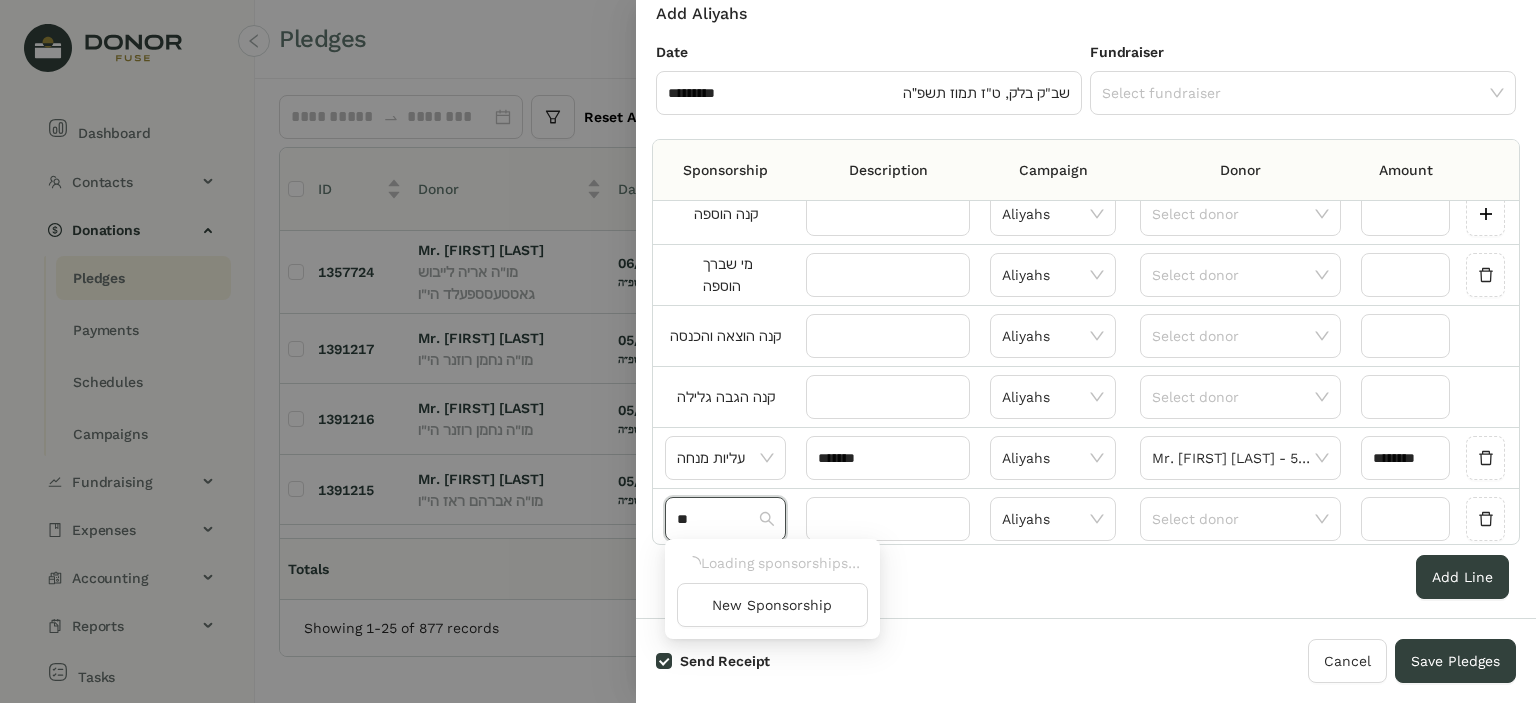type on "*" 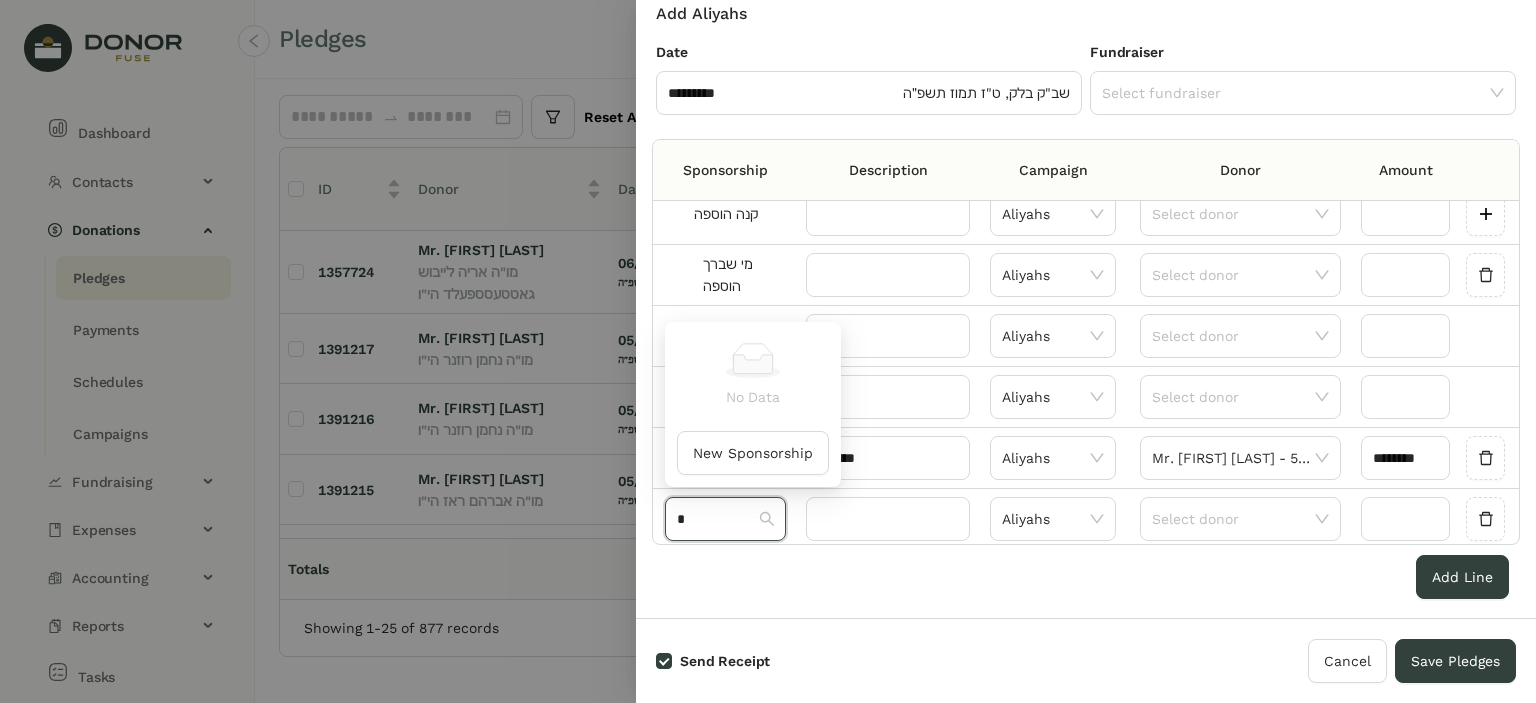 type 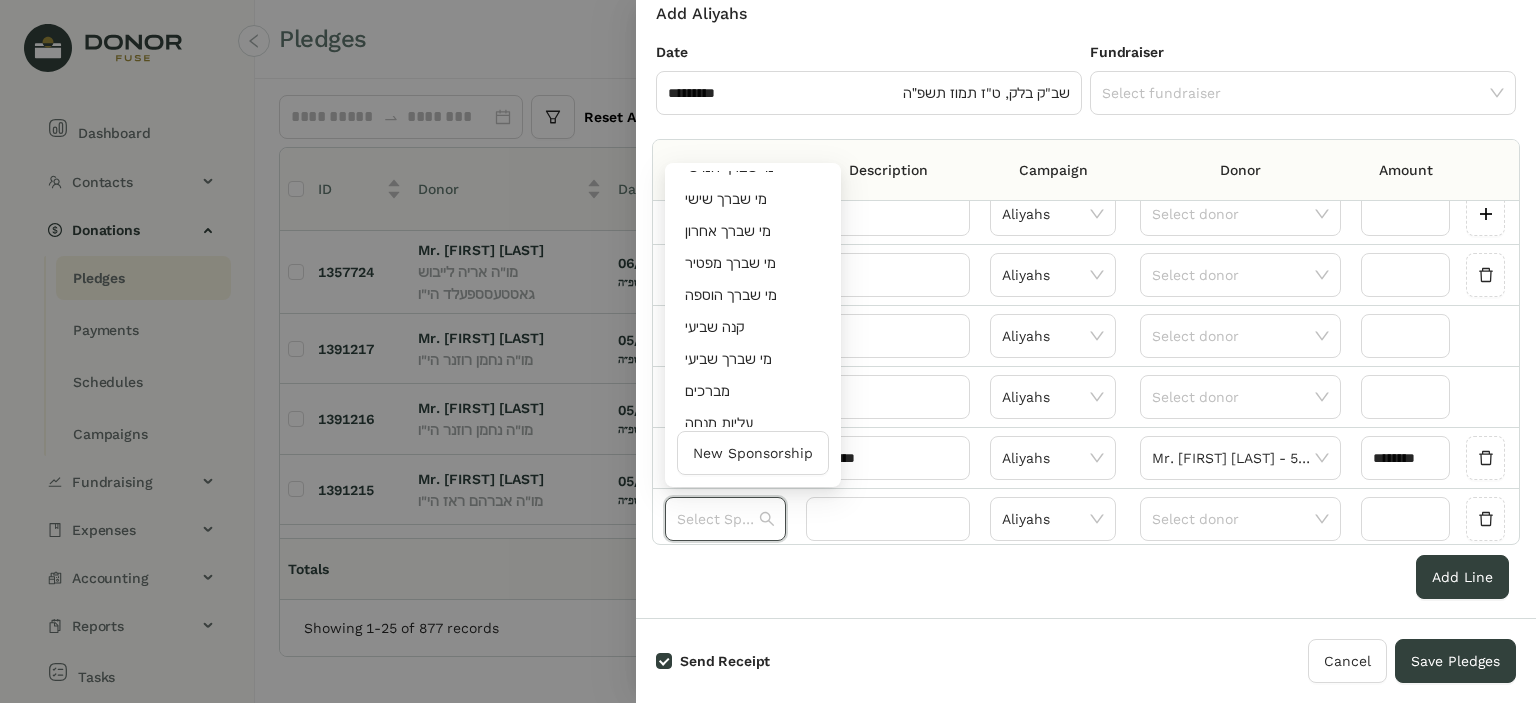 scroll, scrollTop: 600, scrollLeft: 0, axis: vertical 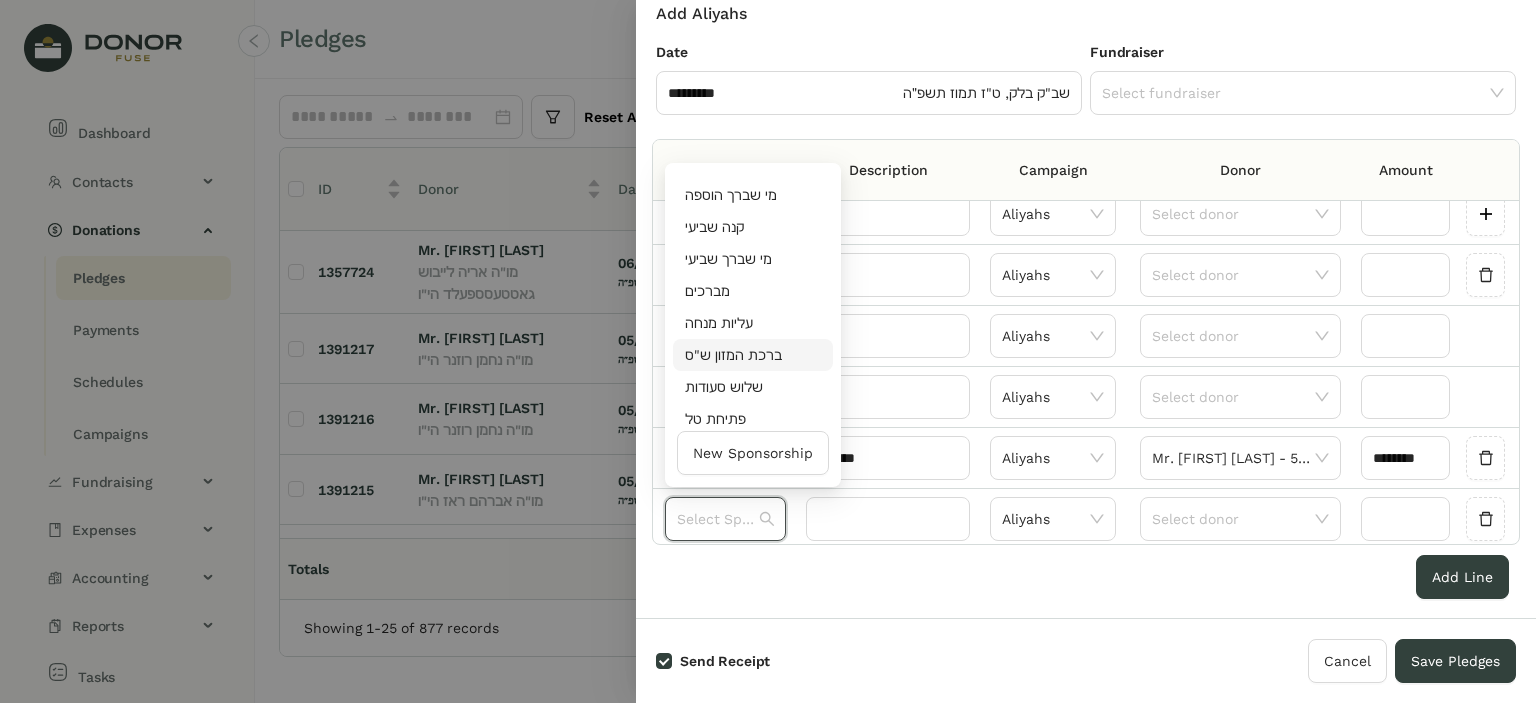click on "ברכת המזון ש"ס" at bounding box center [753, 355] 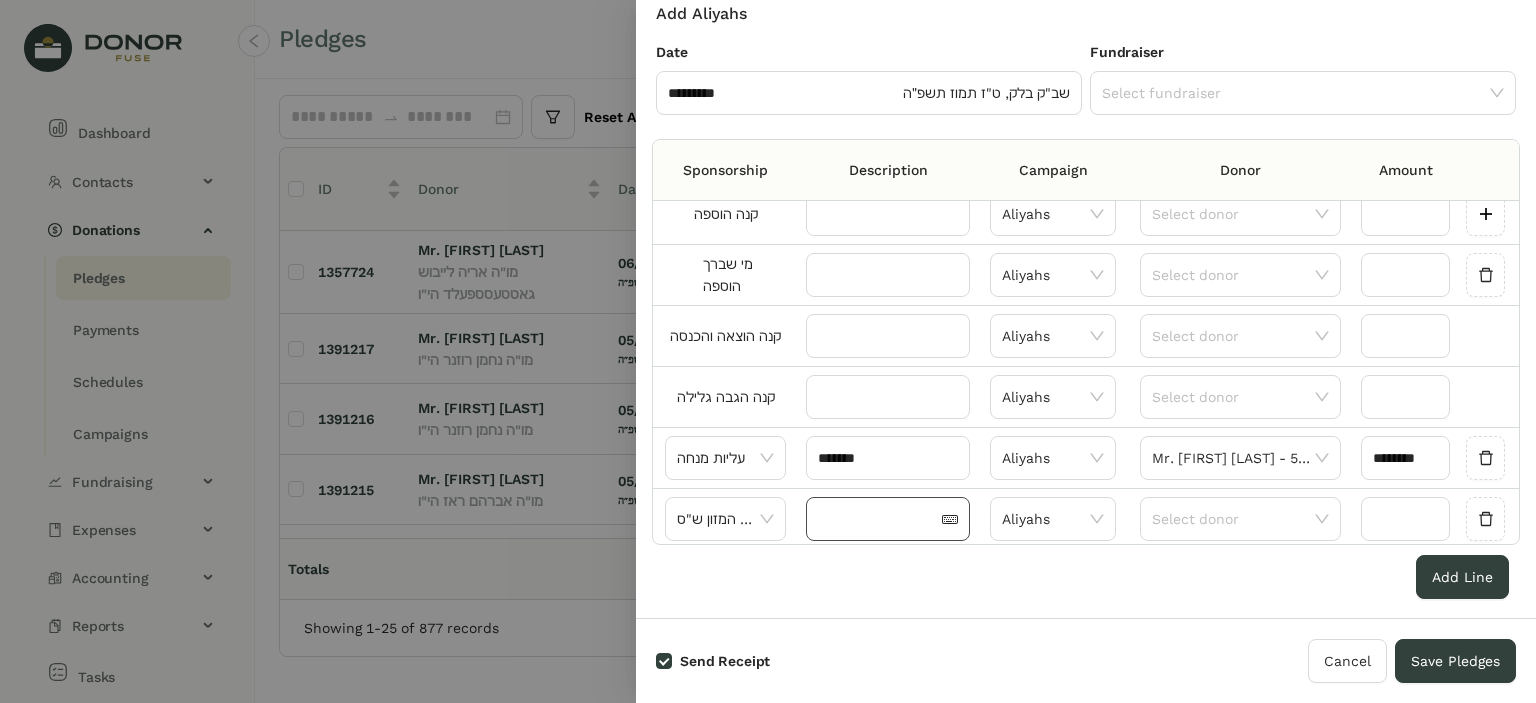click at bounding box center [888, 519] 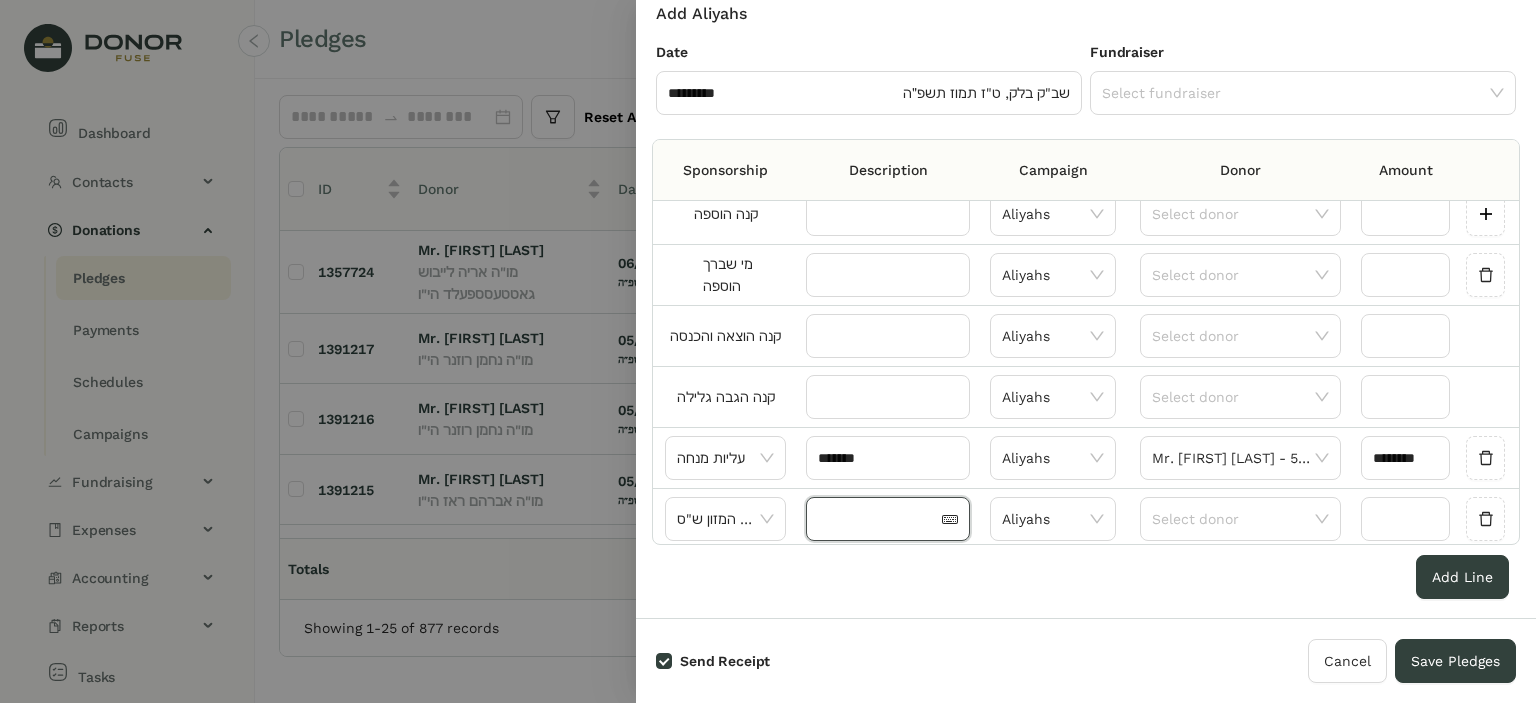 click at bounding box center [878, 519] 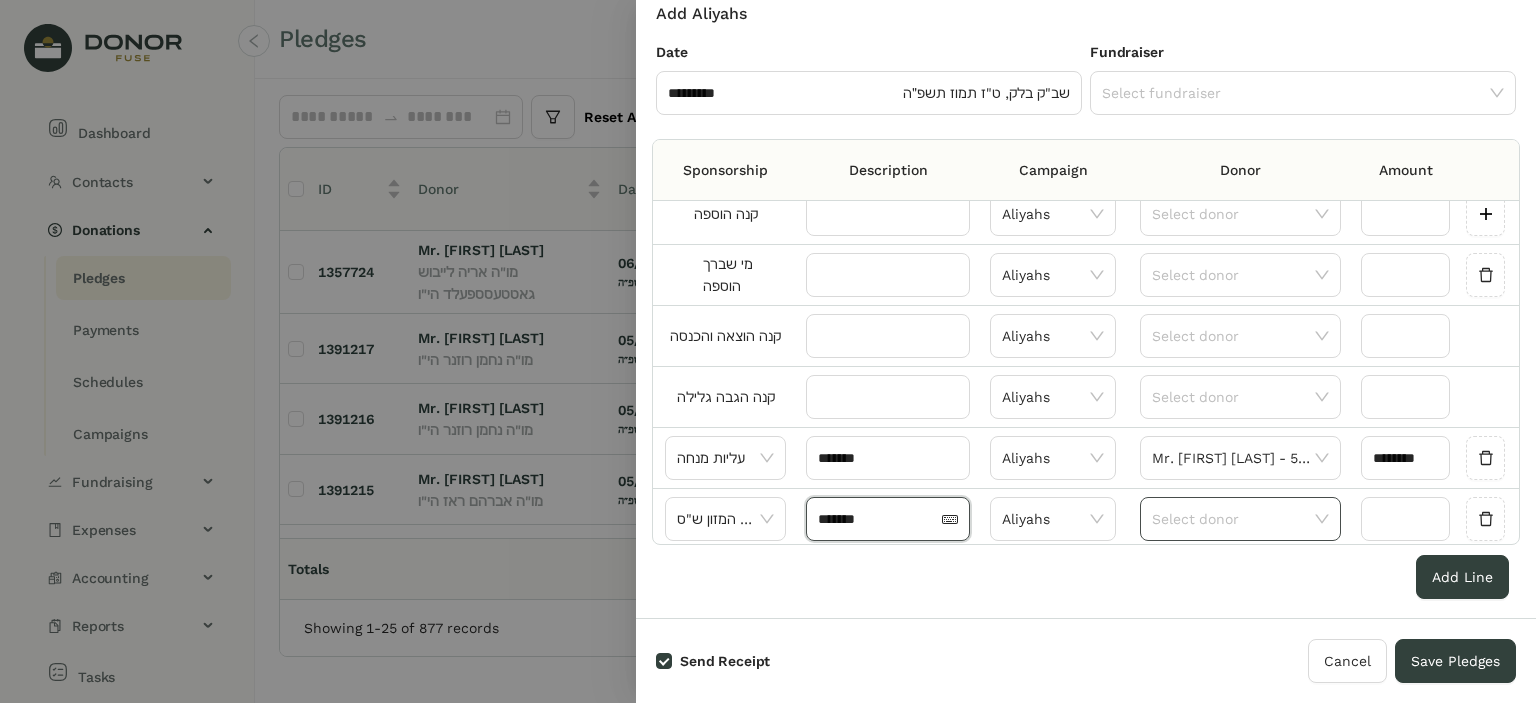 type on "*******" 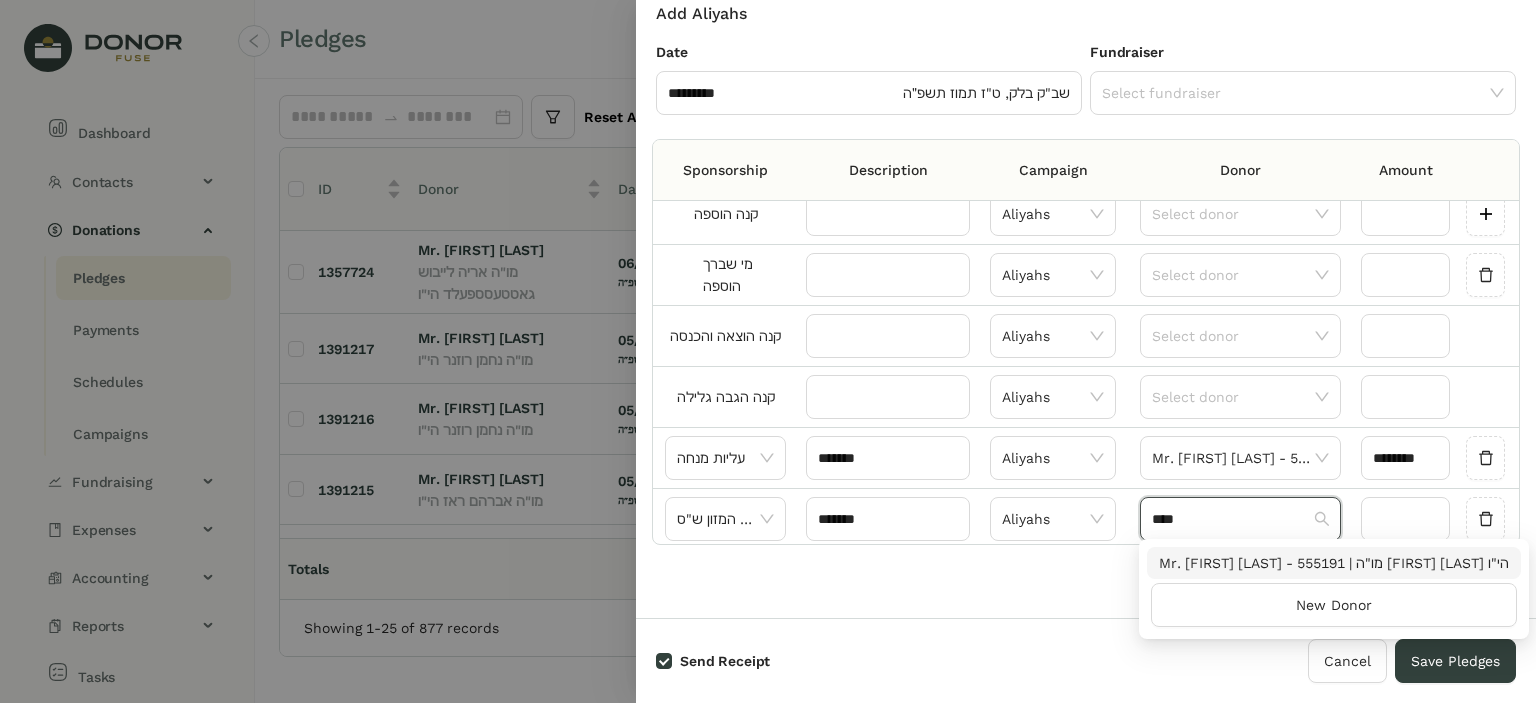 type on "****" 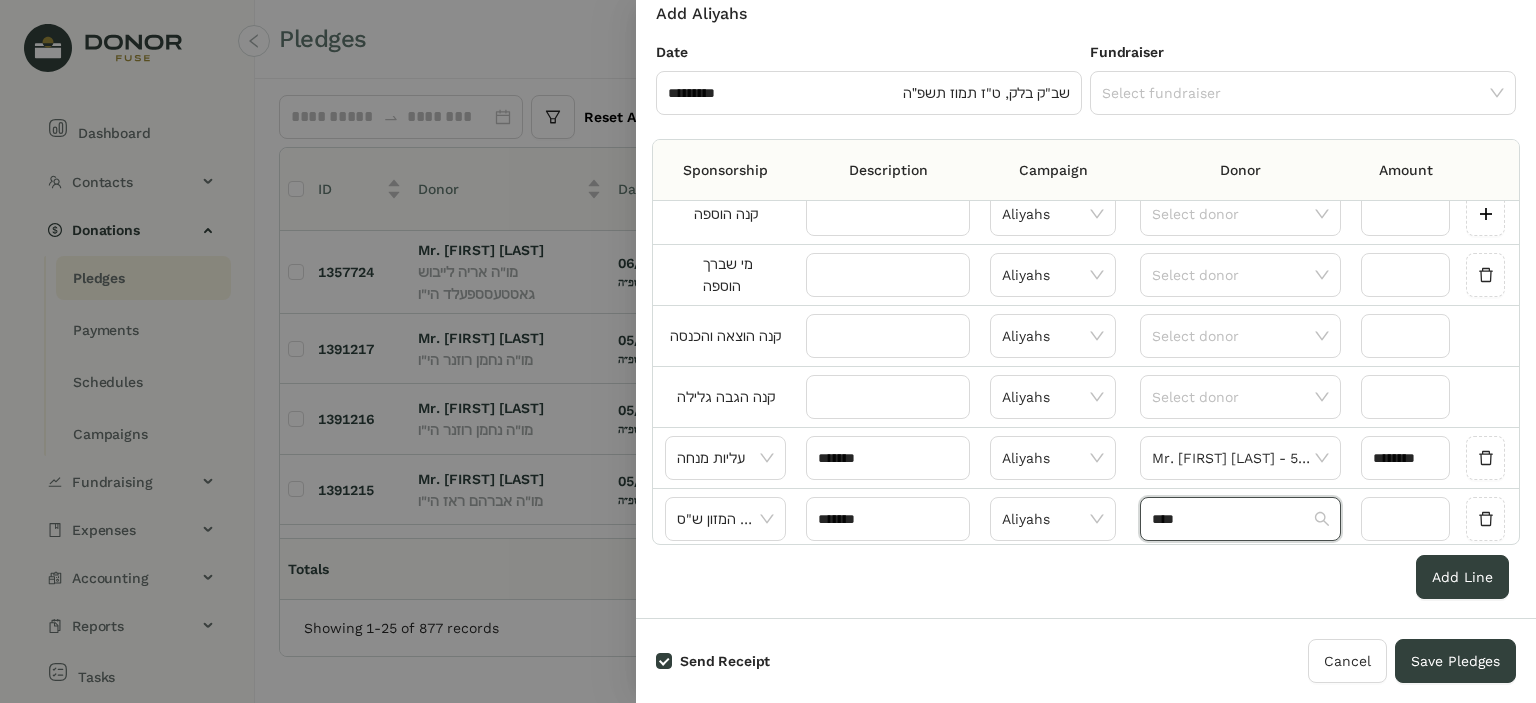 type 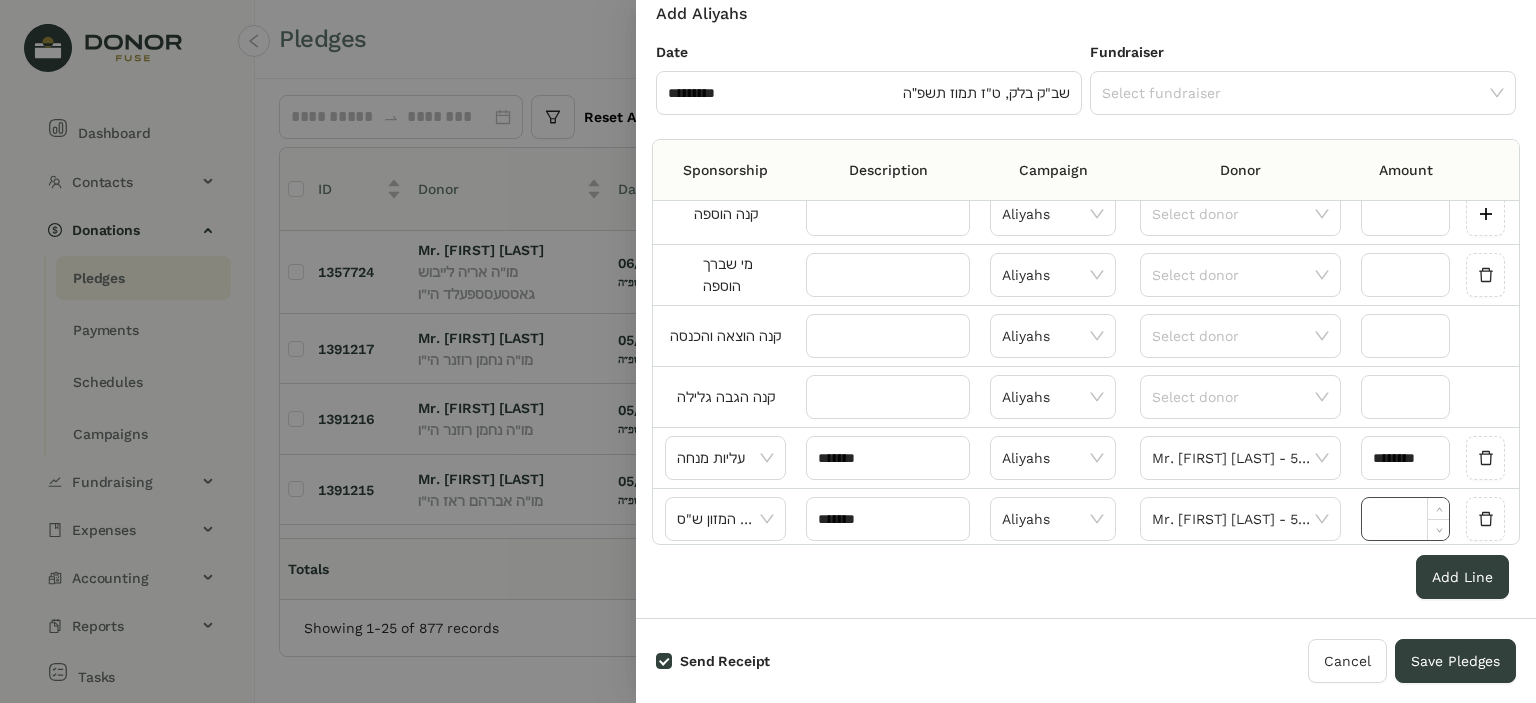 click at bounding box center [1405, 519] 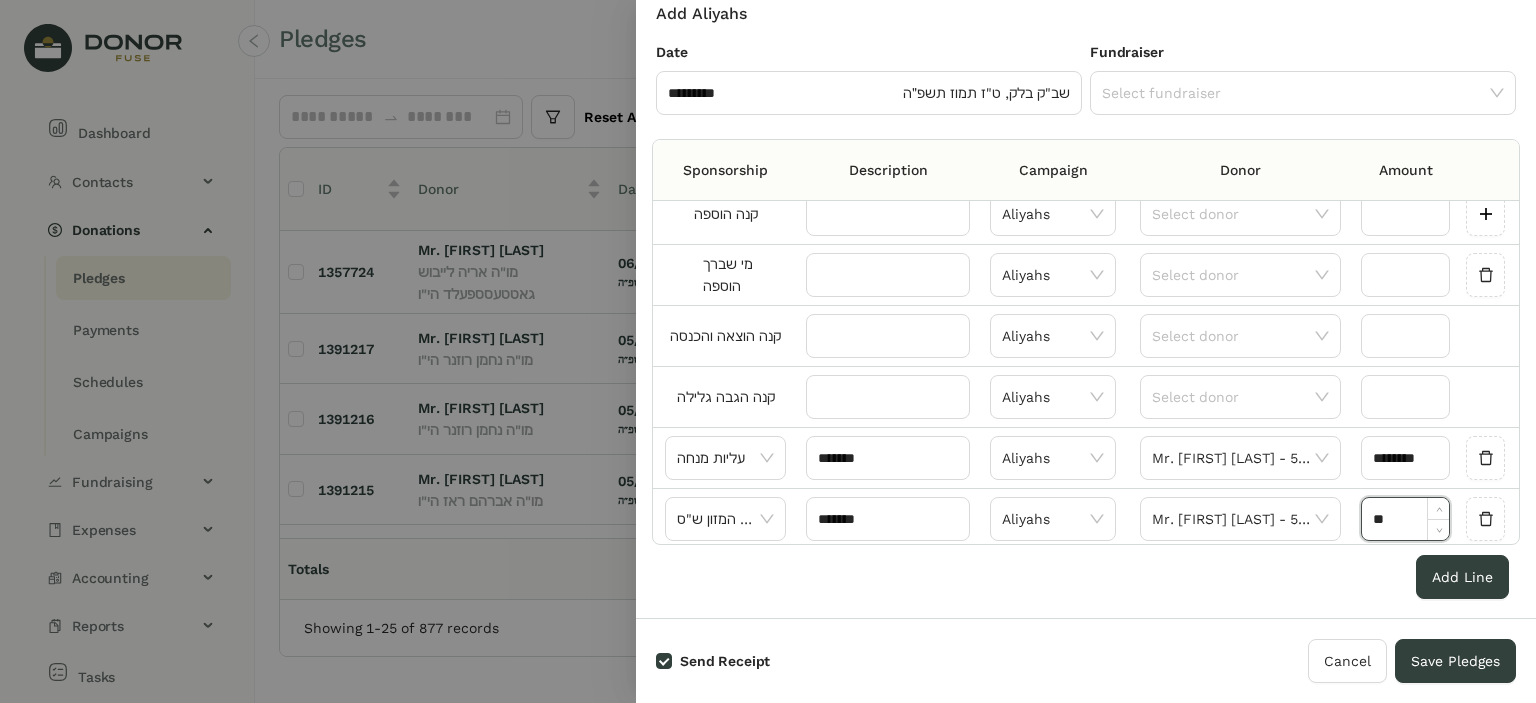 type on "********" 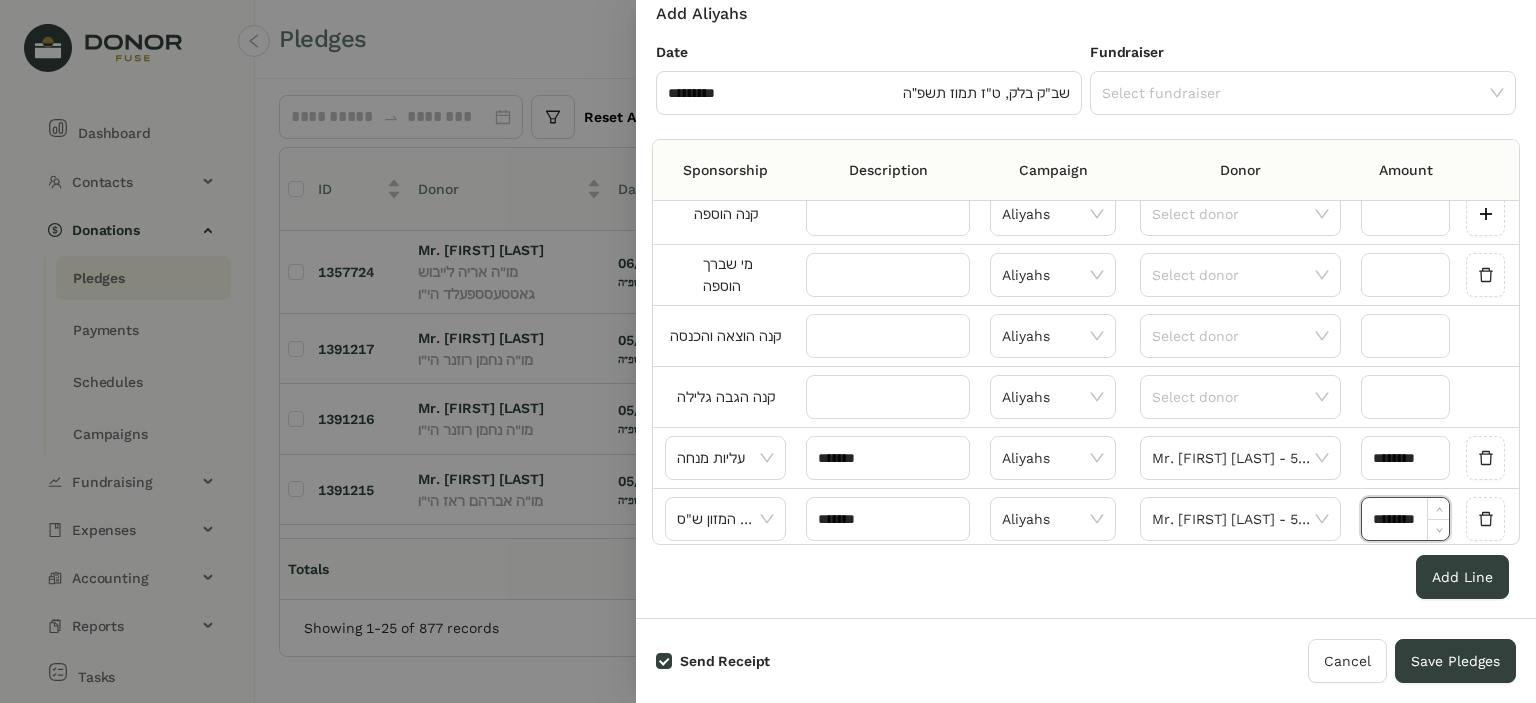 click on "Add Line" at bounding box center (1086, 577) 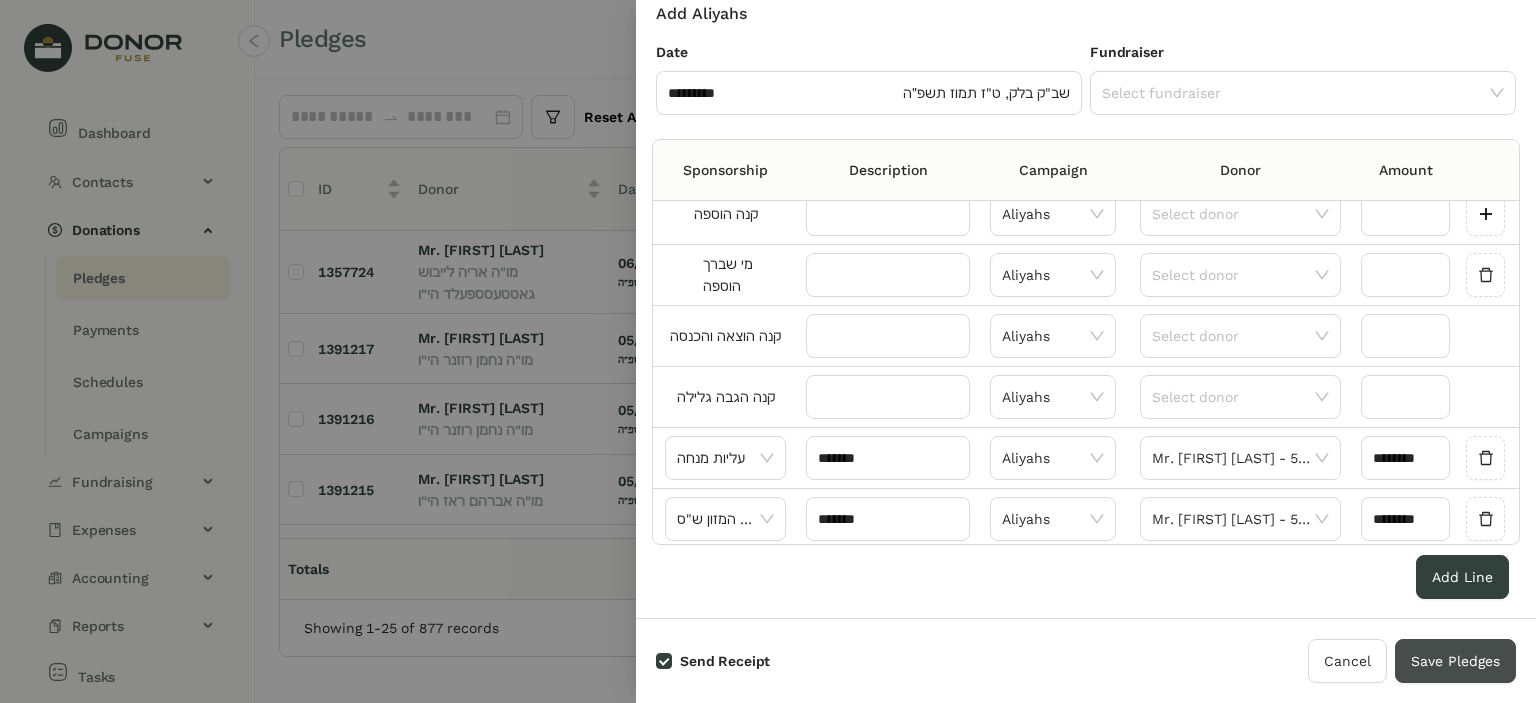 click on "Save Pledges" at bounding box center (1455, 661) 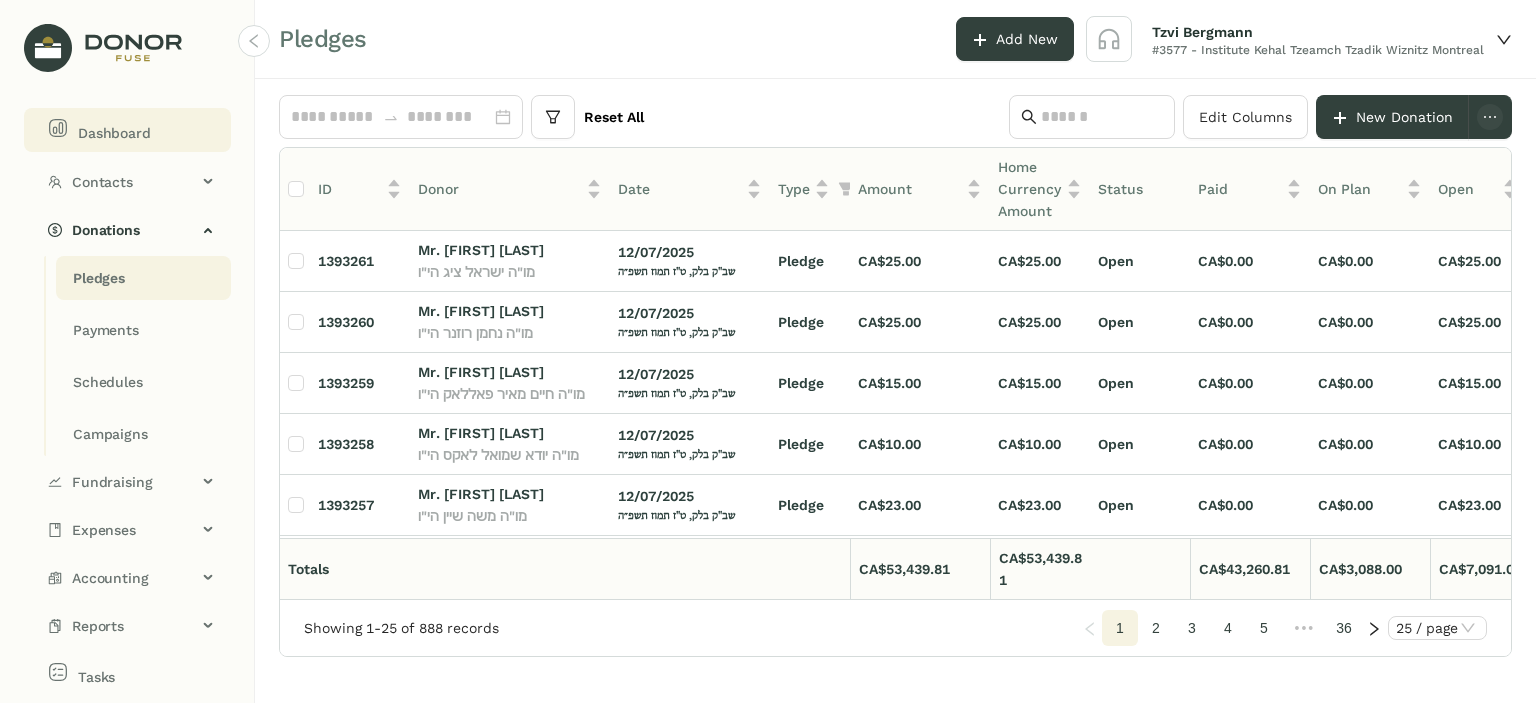 click on "Dashboard" 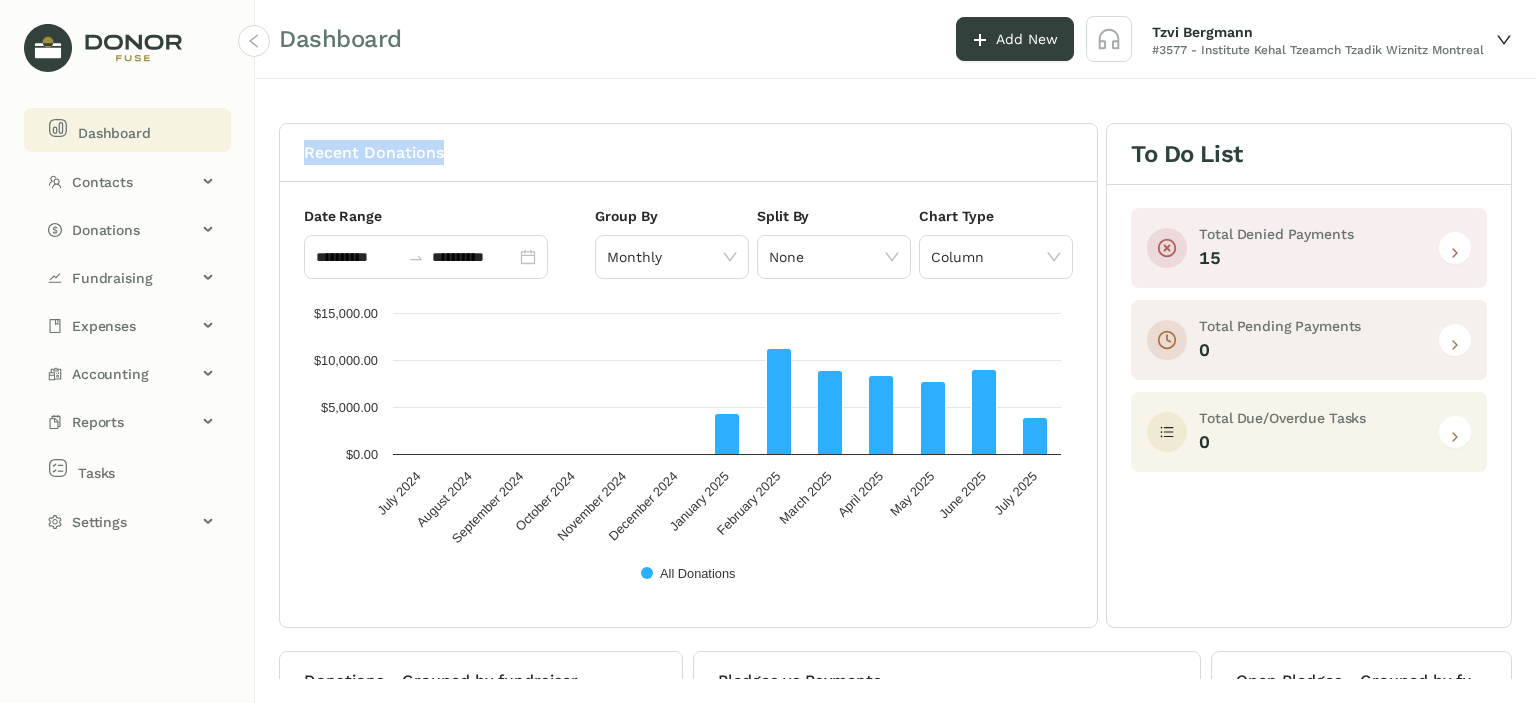 drag, startPoint x: 460, startPoint y: 163, endPoint x: 292, endPoint y: 171, distance: 168.19037 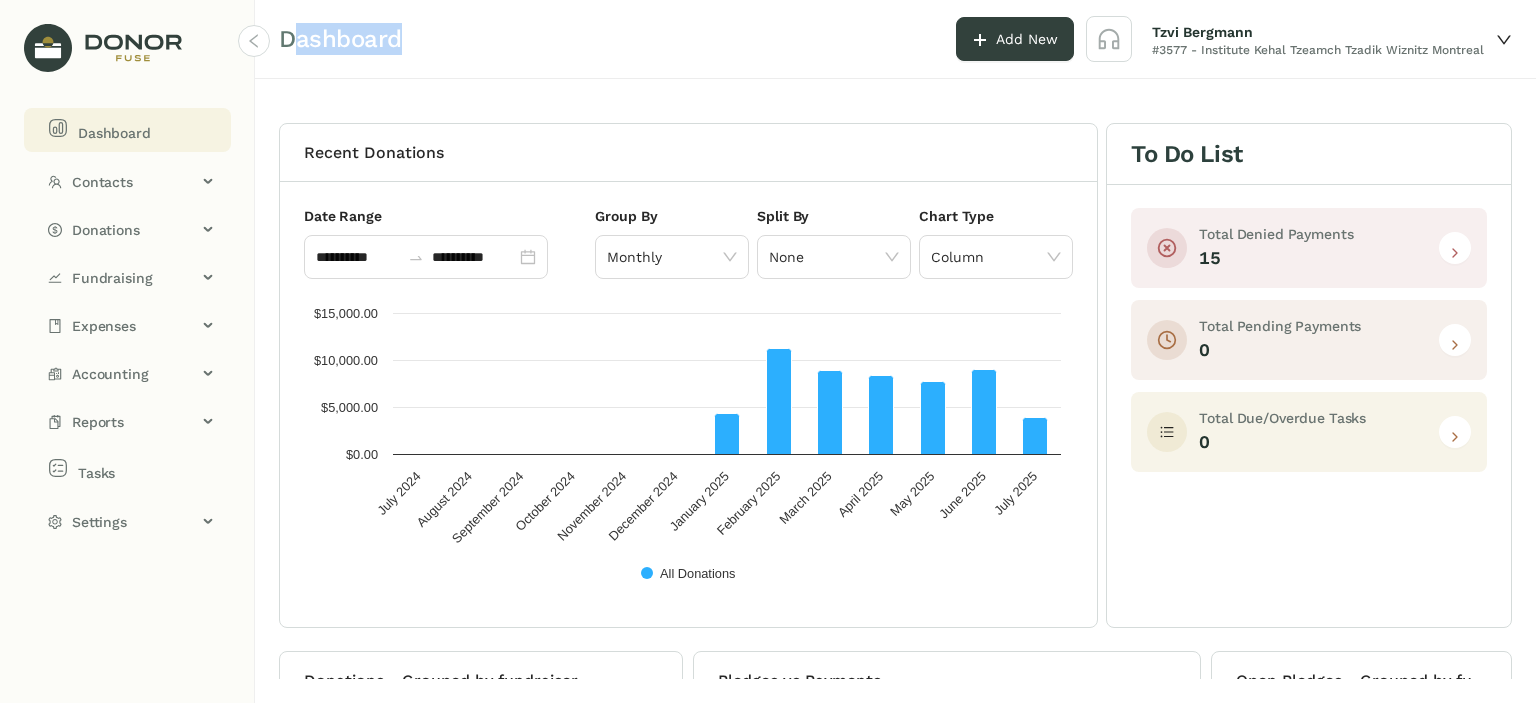 drag, startPoint x: 291, startPoint y: 42, endPoint x: 437, endPoint y: 28, distance: 146.6697 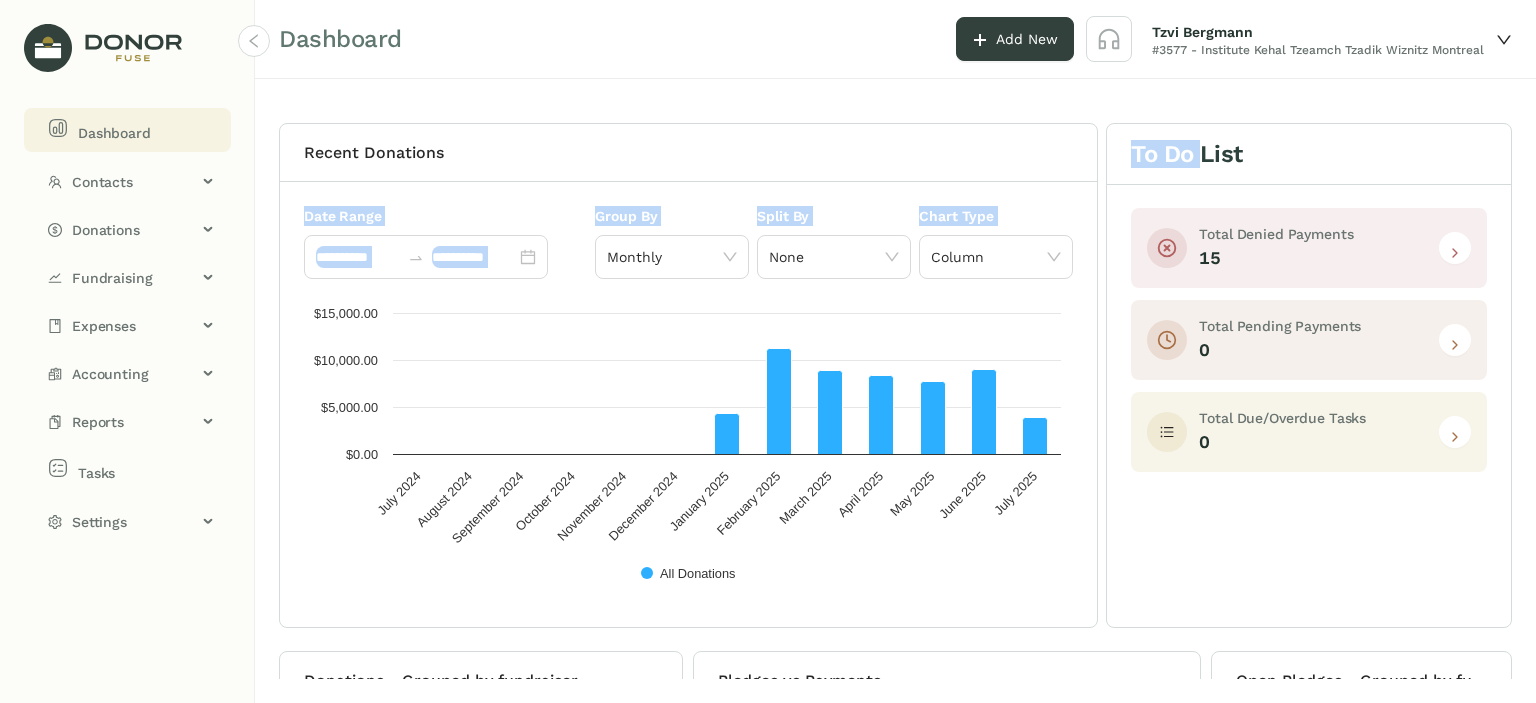 drag, startPoint x: 1176, startPoint y: 160, endPoint x: 1081, endPoint y: 166, distance: 95.189285 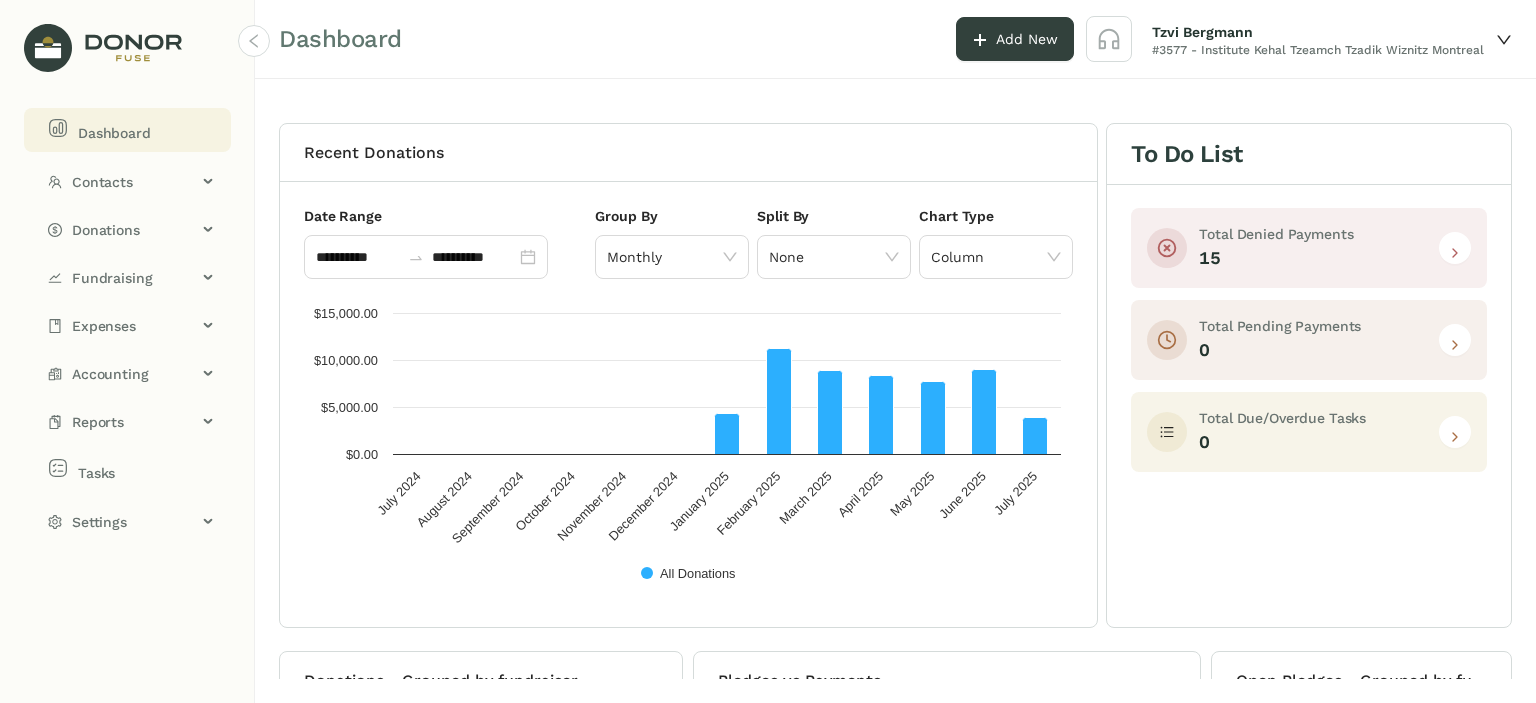 click on "Recent Donations" 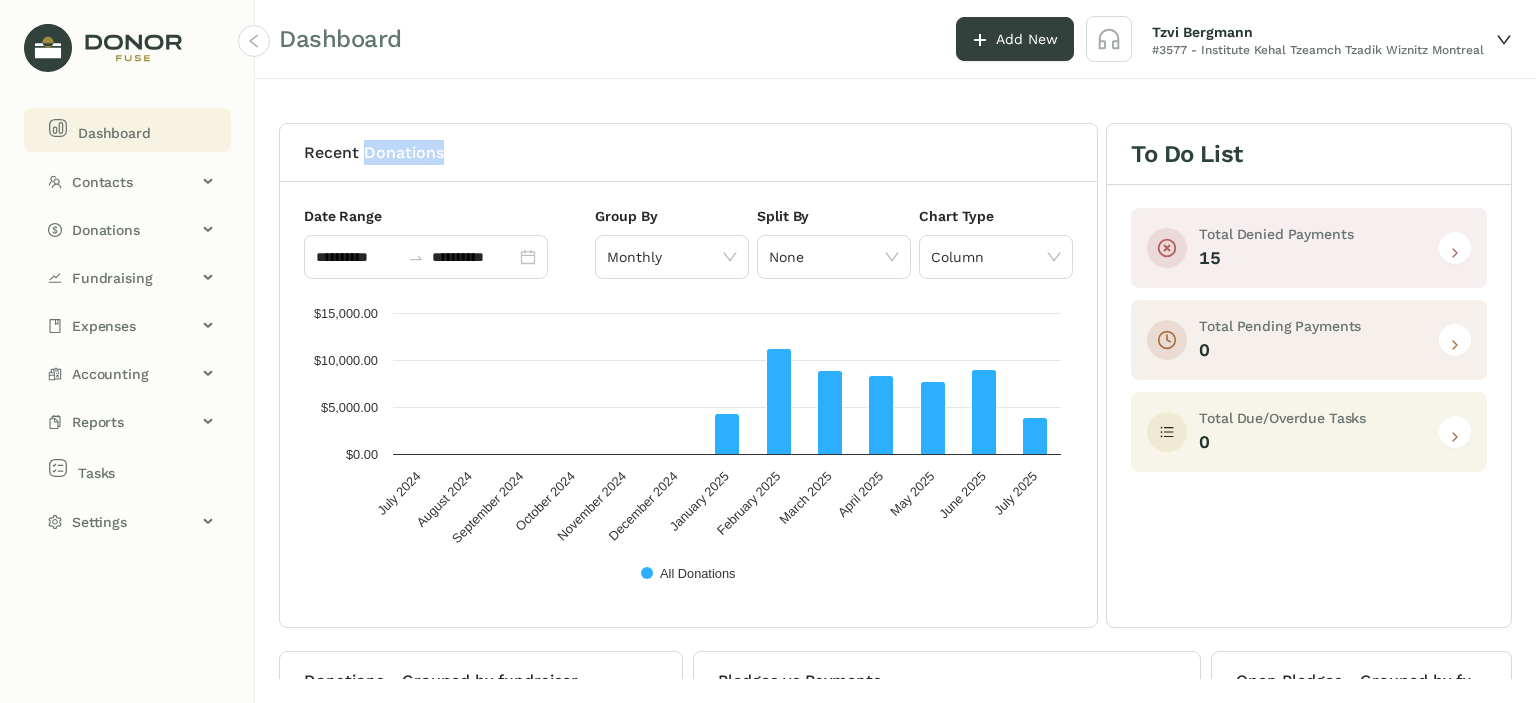 click on "Recent Donations" 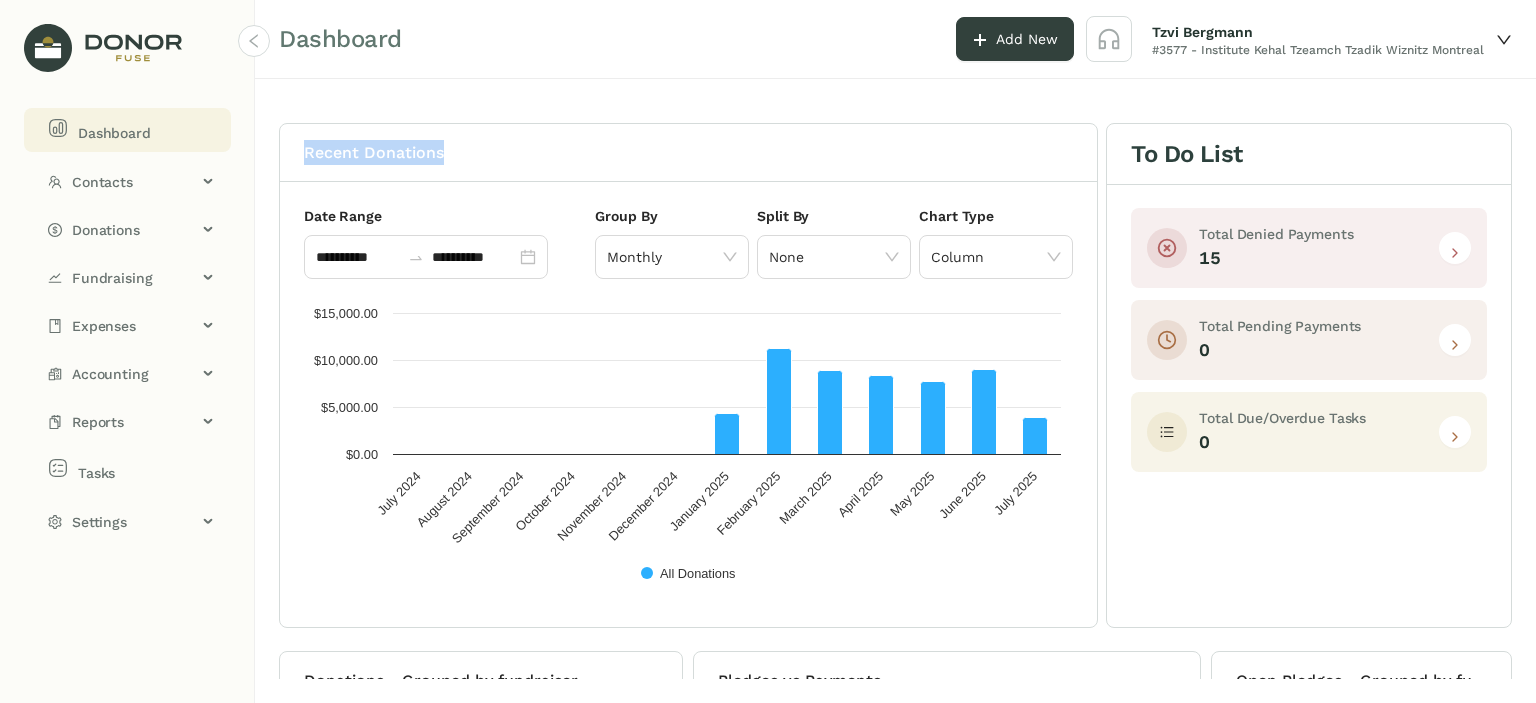click on "Recent Donations" 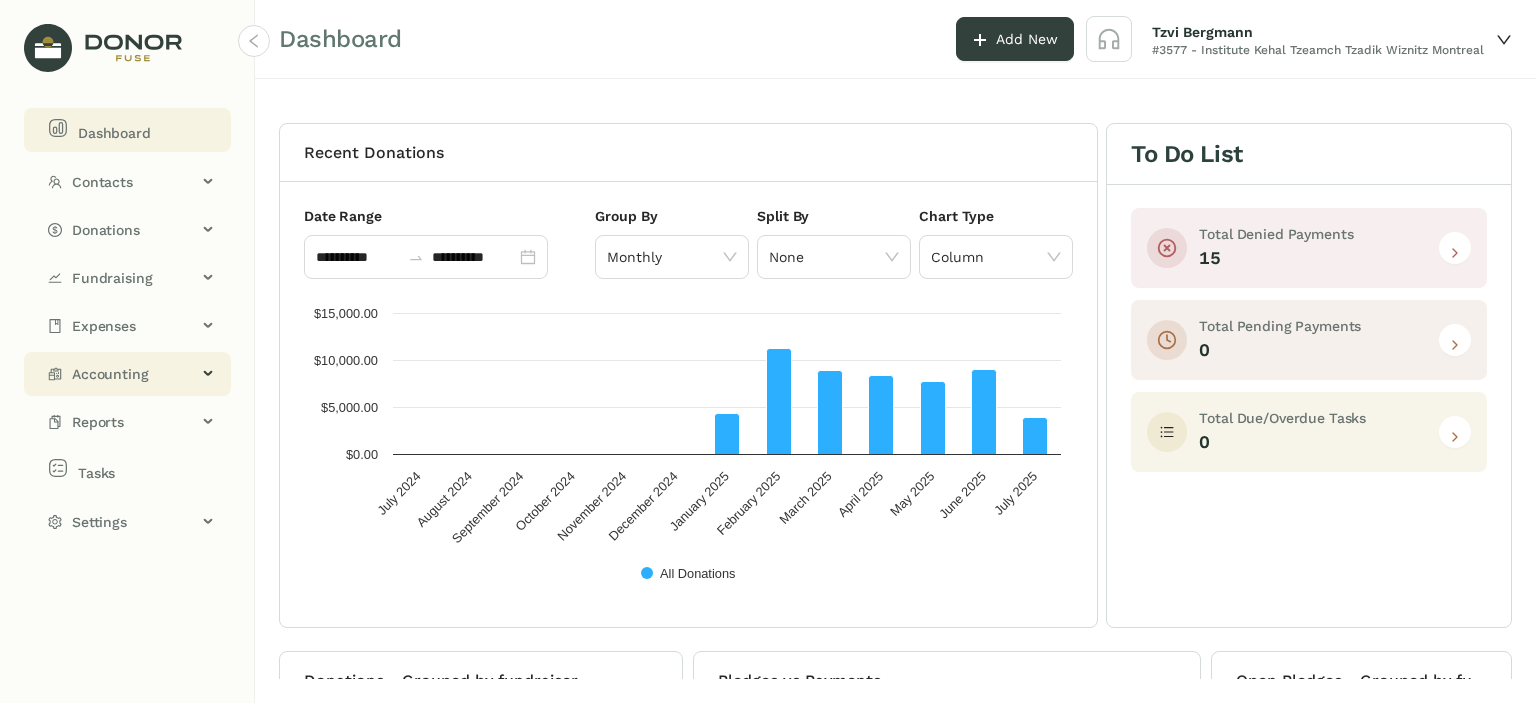 click on "Accounting" 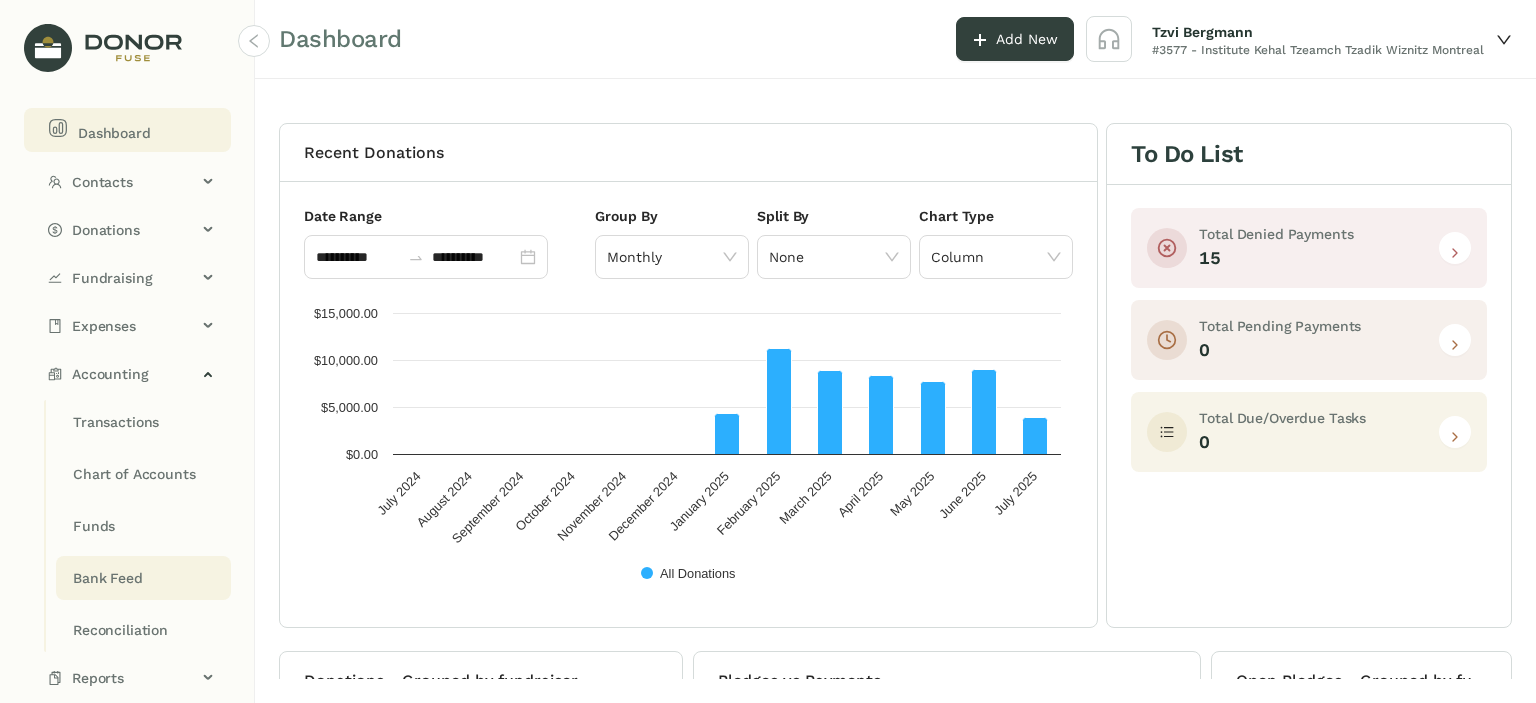 click on "Bank Feed" 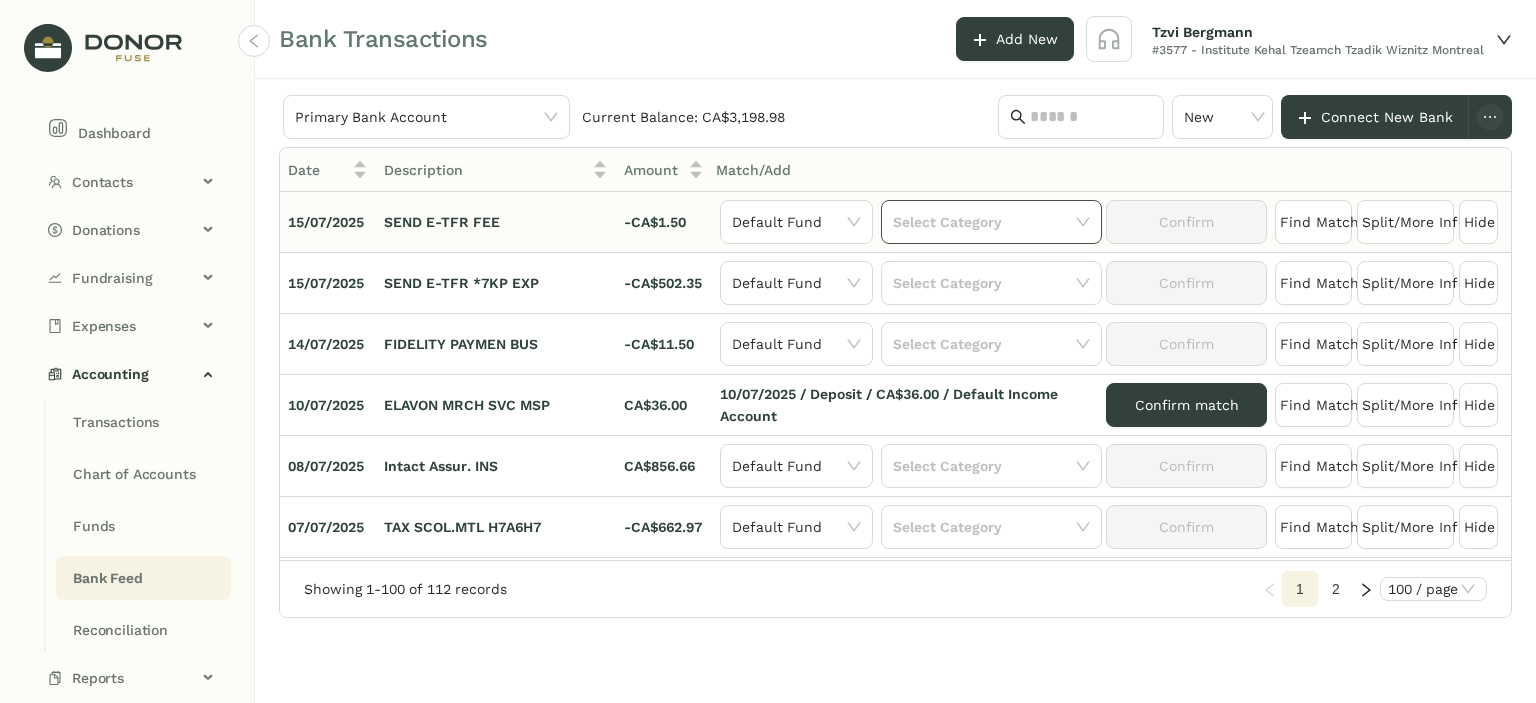 click 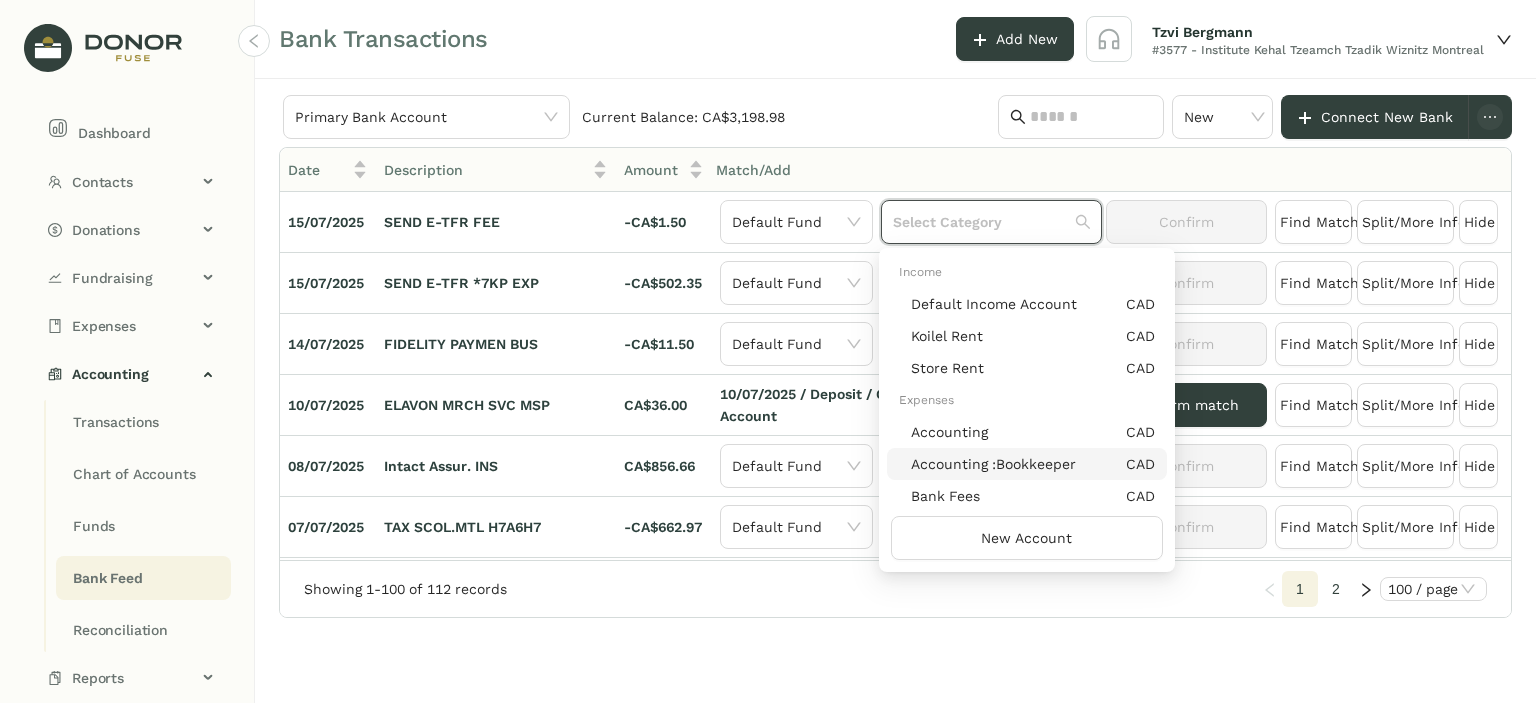 scroll, scrollTop: 100, scrollLeft: 0, axis: vertical 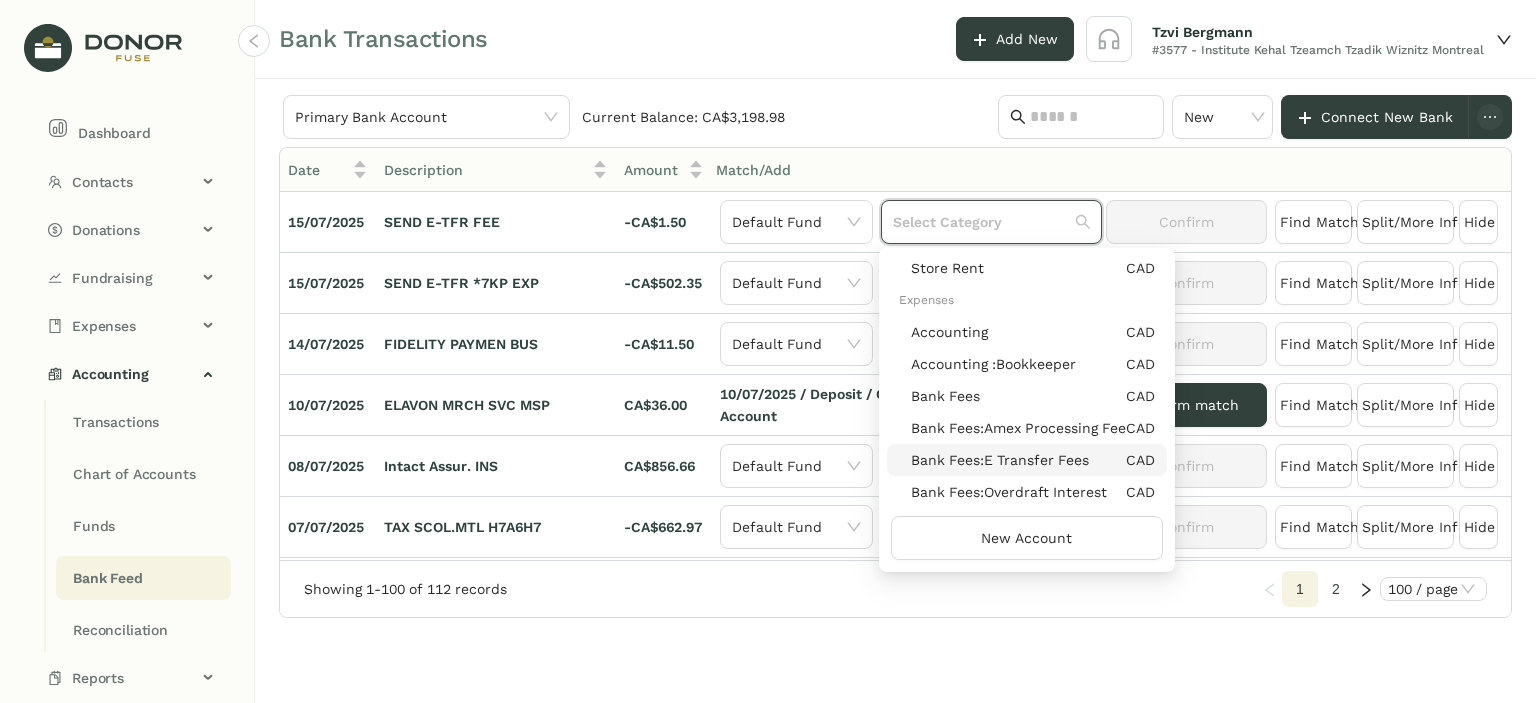 click on "Bank Fees:E Transfer Fees" 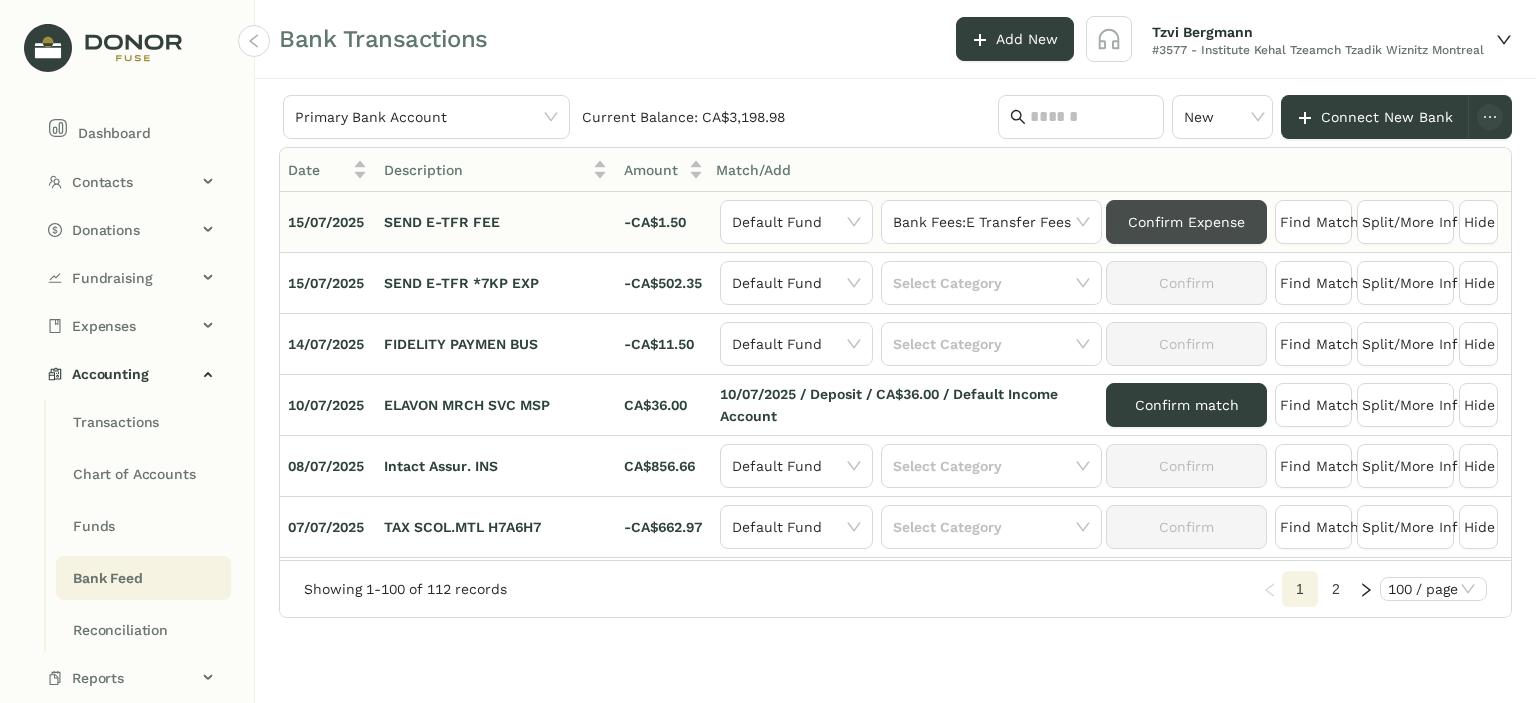 click on "Confirm Expense" 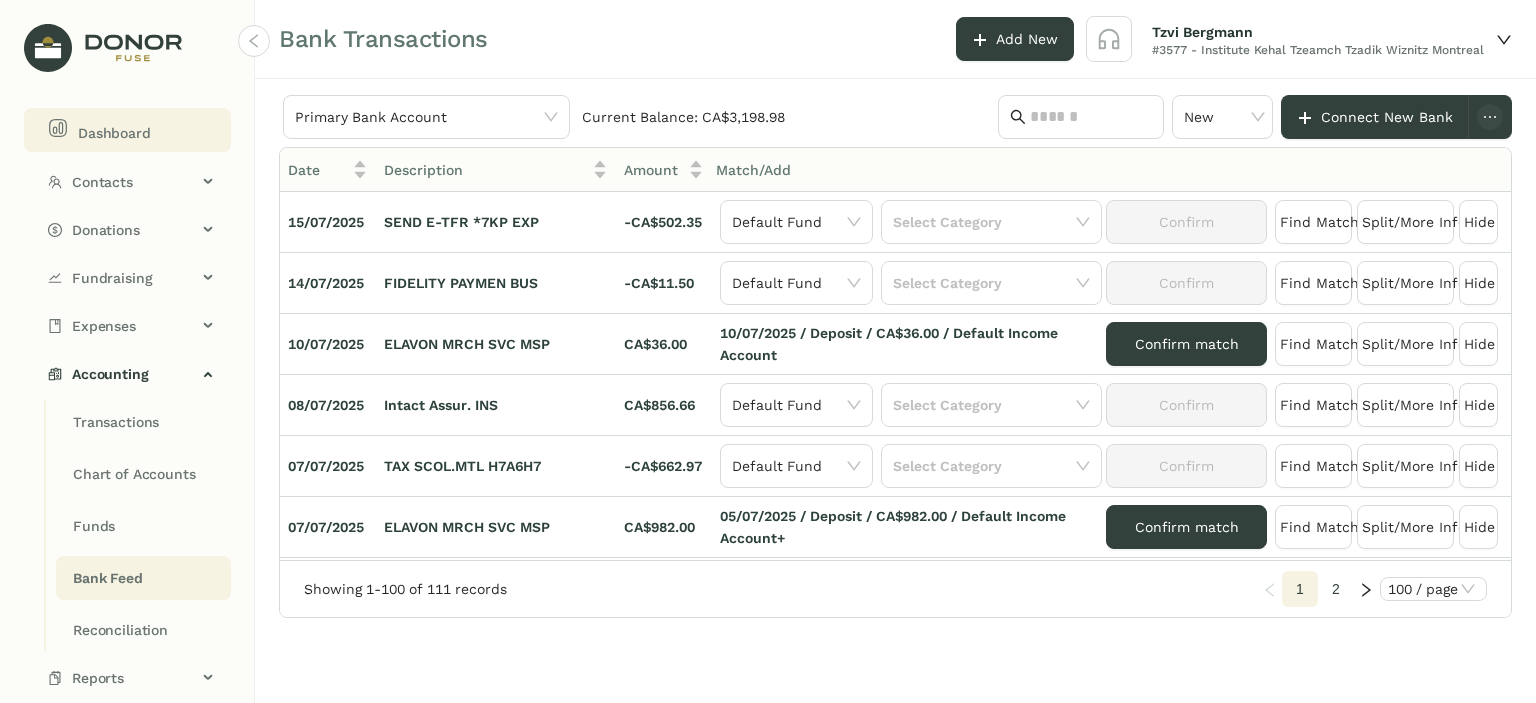 click on "Dashboard" 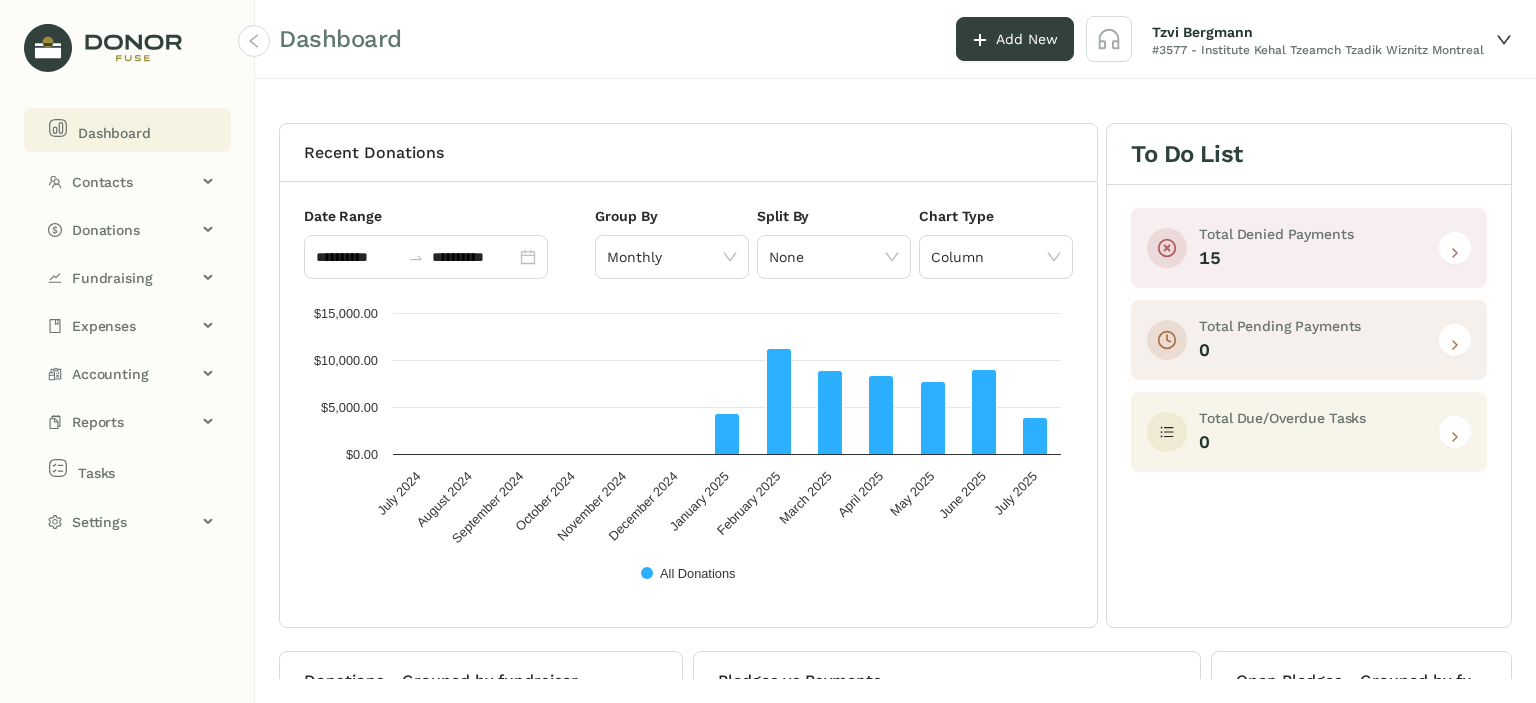 type 